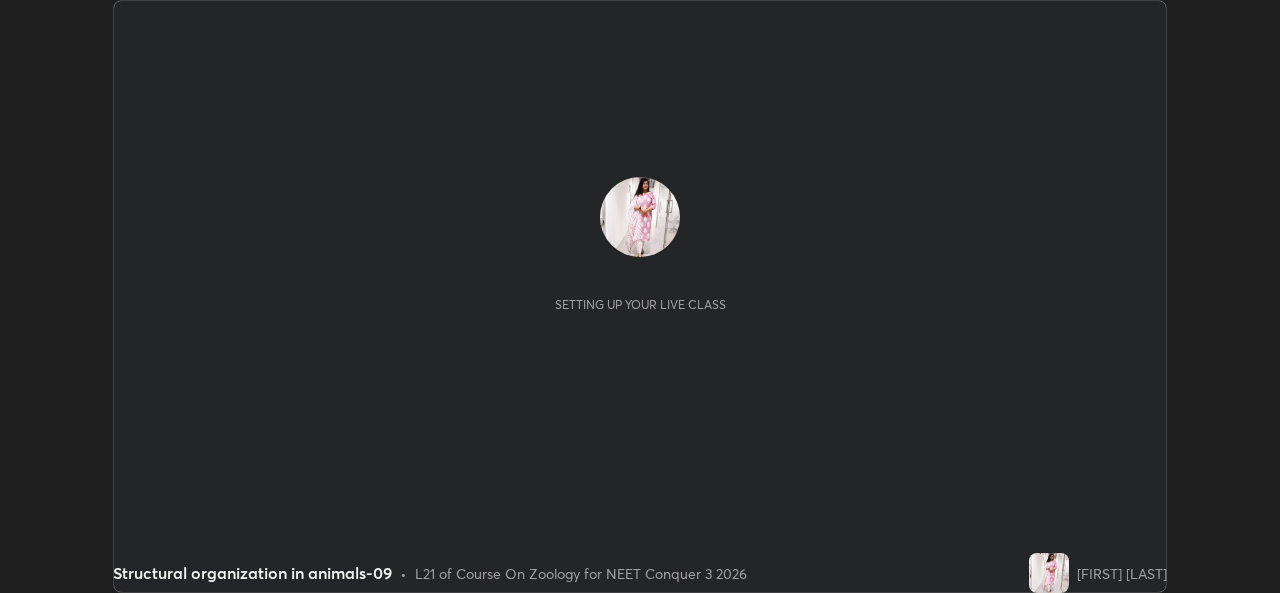 scroll, scrollTop: 0, scrollLeft: 0, axis: both 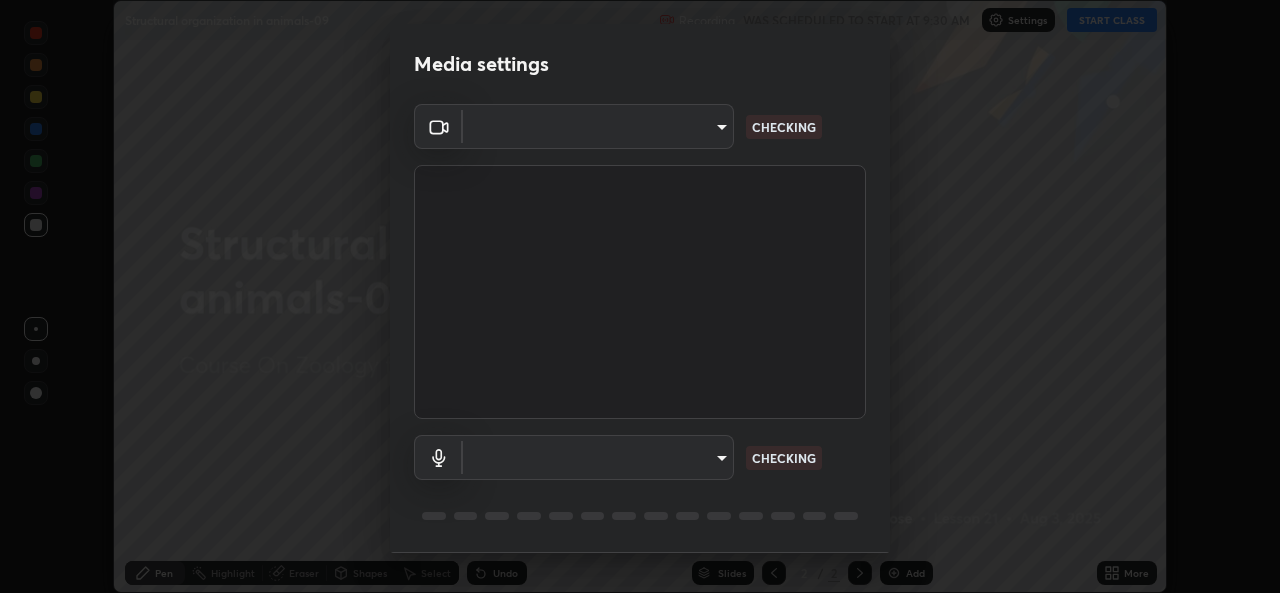 type on "1bae5219f2427241882c49d72a3831d91ccadfd921fc1ac5908e7a23ac13a840" 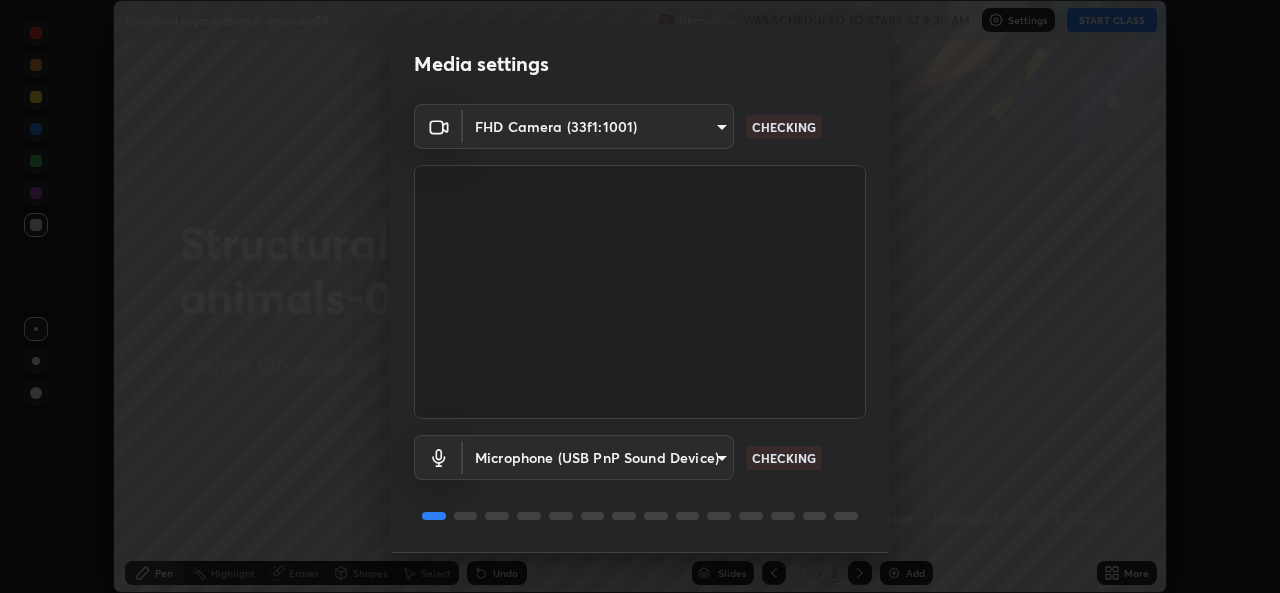 click on "Erase all Structural organization in animals-09 Recording WAS SCHEDULED TO START AT  9:30 AM Settings START CLASS Setting up your live class Structural organization in animals-09 • L21 of Course On Zoology for NEET Conquer 3 2026 [PERSON] Pen Highlight Eraser Shapes Select Undo Slides 2 / 2 Add More No doubts shared Encourage your learners to ask a doubt for better clarity Report an issue Reason for reporting Buffering Chat not working Audio - Video sync issue Educator video quality low ​ Attach an image Report Media settings FHD Camera (33f1:1001) 1bae5219f2427241882c49d72a3831d91ccadfd921fc1ac5908e7a23ac13a840 CHECKING Microphone (USB PnP Sound Device) d410c87dc0193b8b3cf58eff1f7b2380d82657523fa13e3063fc85e2b40aee02 CHECKING 1 / 5 Next" at bounding box center [640, 296] 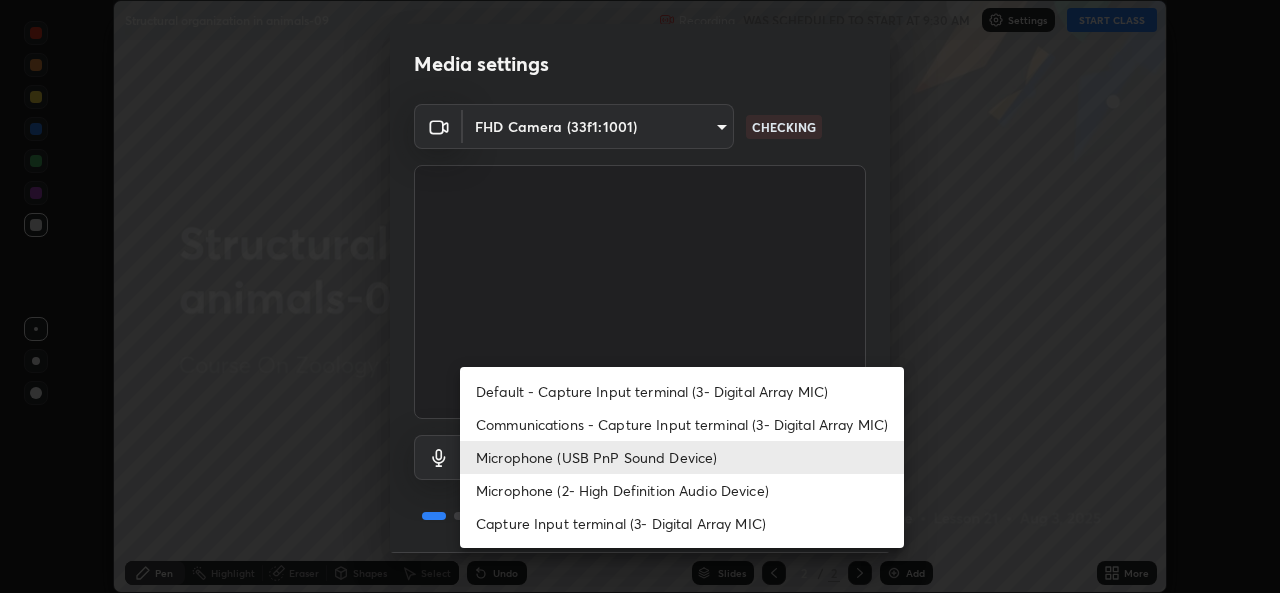 click on "Microphone (2- High Definition Audio Device)" at bounding box center [682, 490] 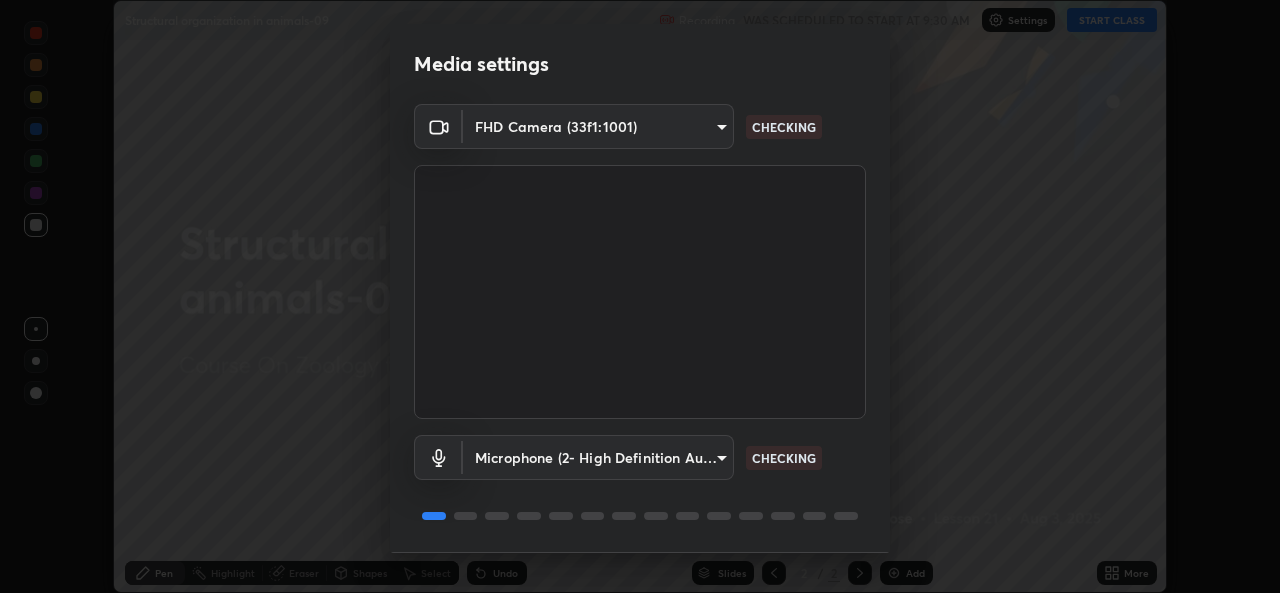 click on "Erase all Structural organization in animals-09 Recording WAS SCHEDULED TO START AT  9:30 AM Settings START CLASS Setting up your live class Structural organization in animals-09 • L21 of Course On Zoology for NEET Conquer 3 2026 [PERSON] Pen Highlight Eraser Shapes Select Undo Slides 2 / 2 Add More No doubts shared Encourage your learners to ask a doubt for better clarity Report an issue Reason for reporting Buffering Chat not working Audio - Video sync issue Educator video quality low ​ Attach an image Report Media settings FHD Camera (33f1:1001) 1bae5219f2427241882c49d72a3831d91ccadfd921fc1ac5908e7a23ac13a840 CHECKING Microphone (2- High Definition Audio Device) edb9b2b923e2e95d4b922bc063ce739172066975ce991596ad203c88d52e4082 CHECKING 1 / 5 Next" at bounding box center [640, 296] 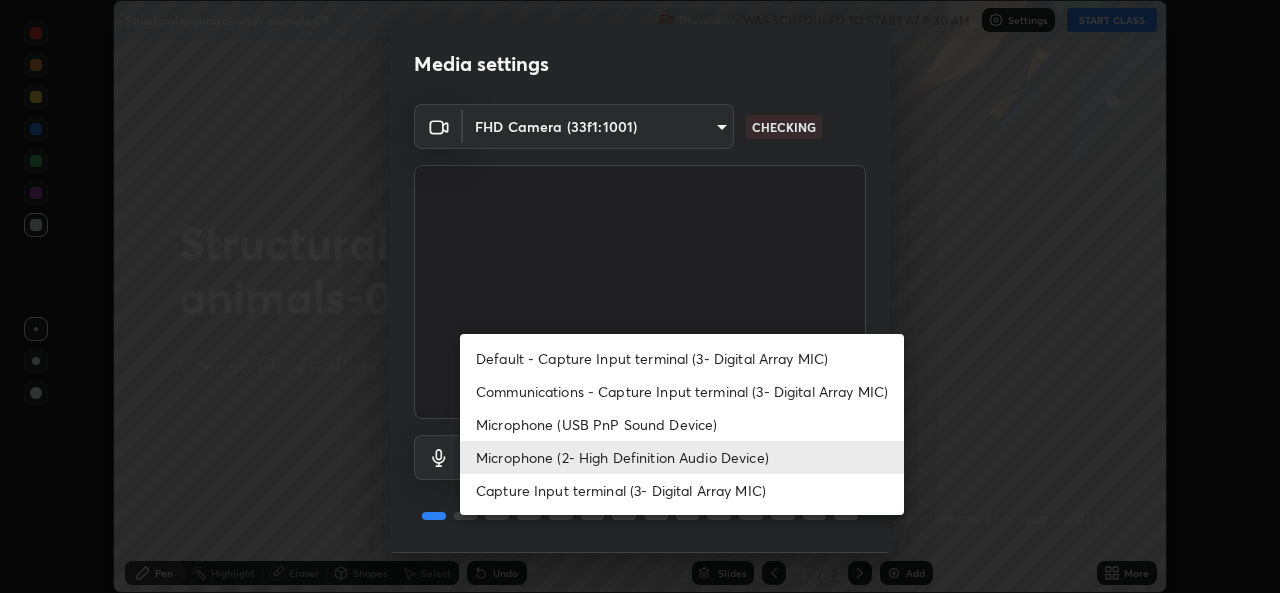 click on "Microphone (USB PnP Sound Device)" at bounding box center [682, 424] 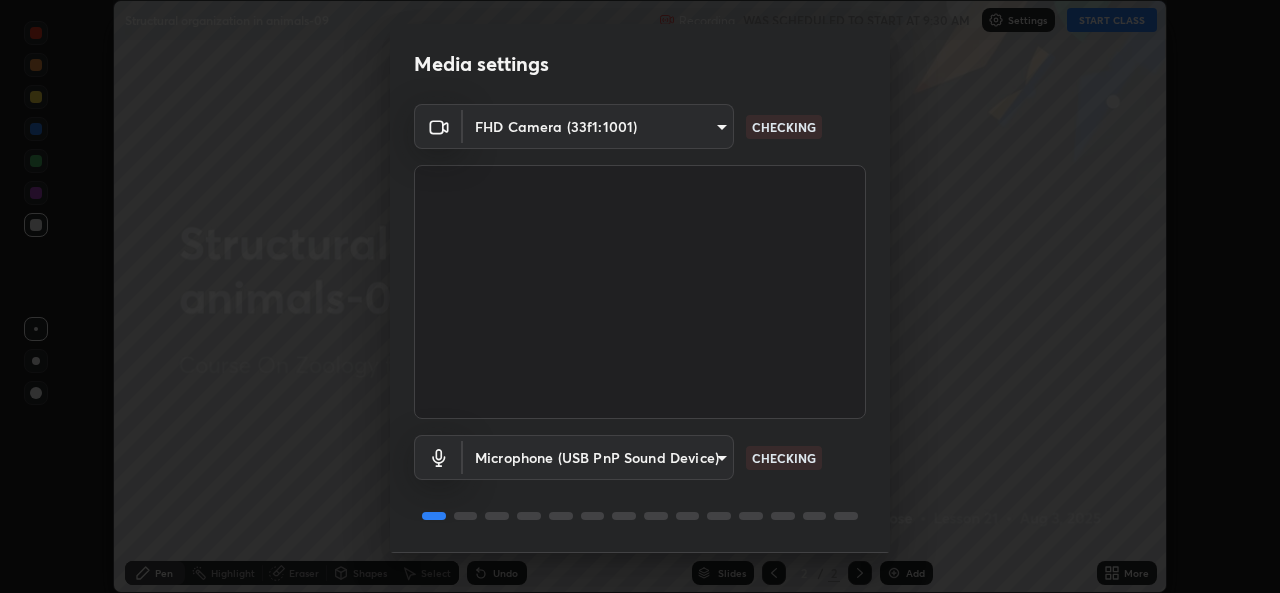 scroll, scrollTop: 63, scrollLeft: 0, axis: vertical 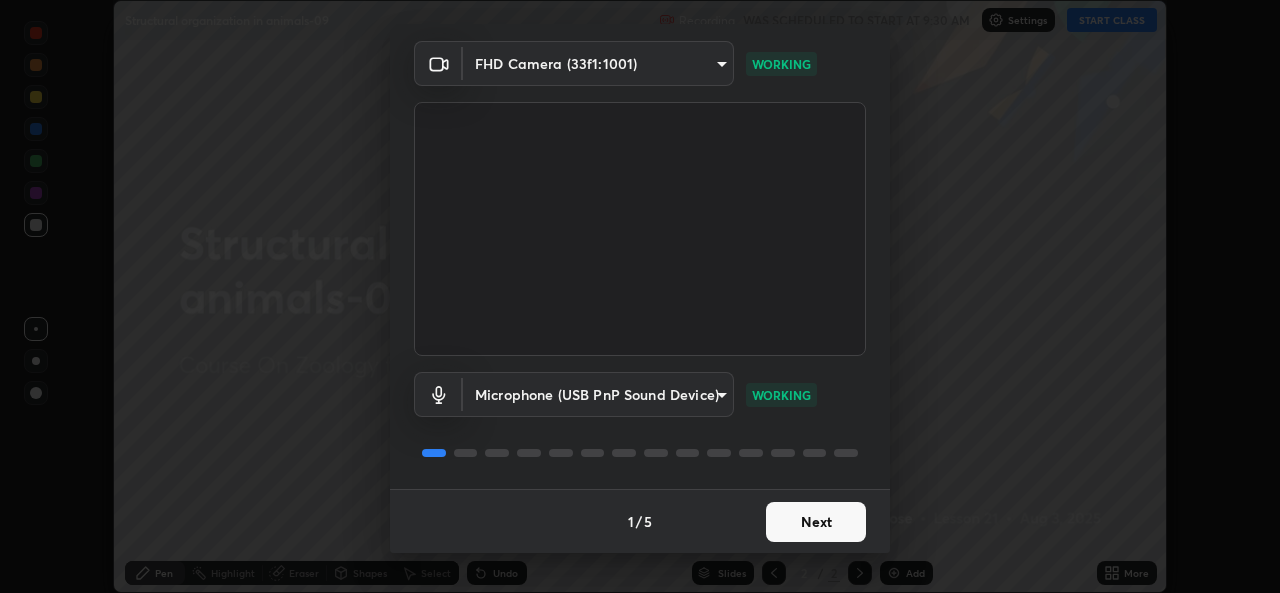 click on "Next" at bounding box center [816, 522] 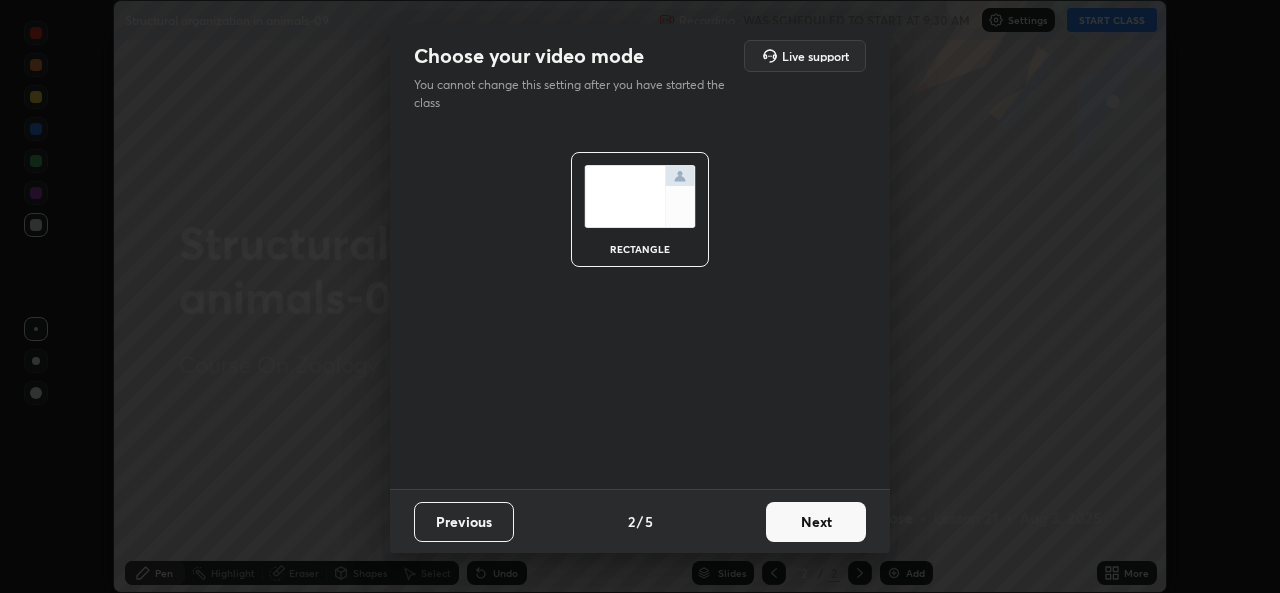 scroll, scrollTop: 0, scrollLeft: 0, axis: both 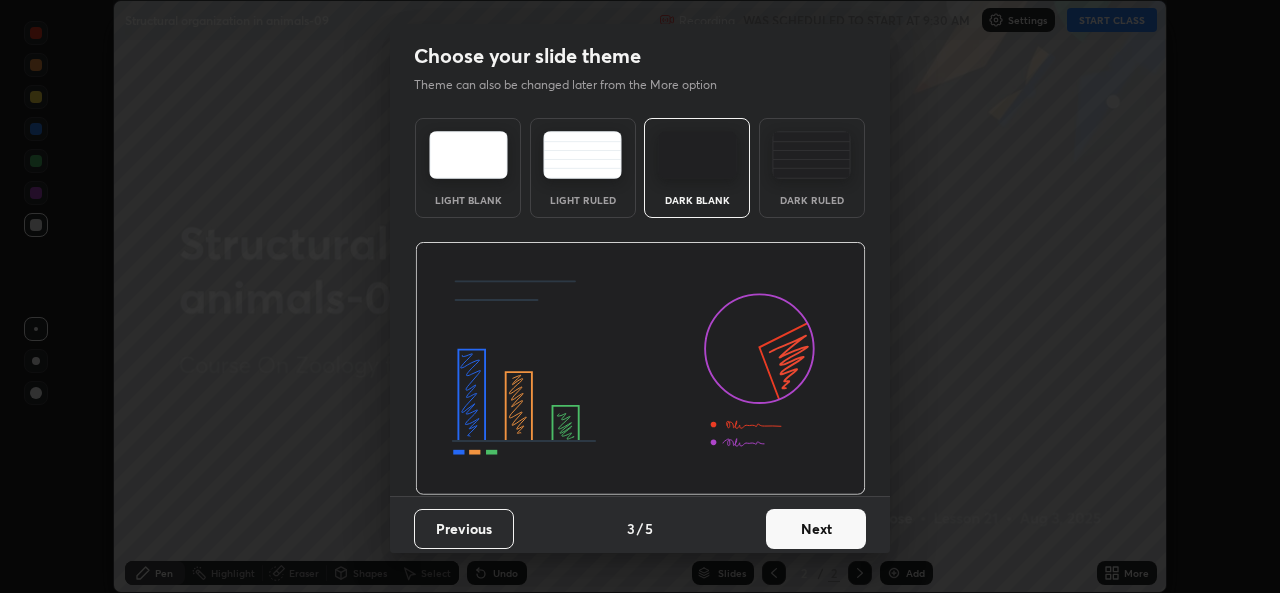 click on "Next" at bounding box center [816, 529] 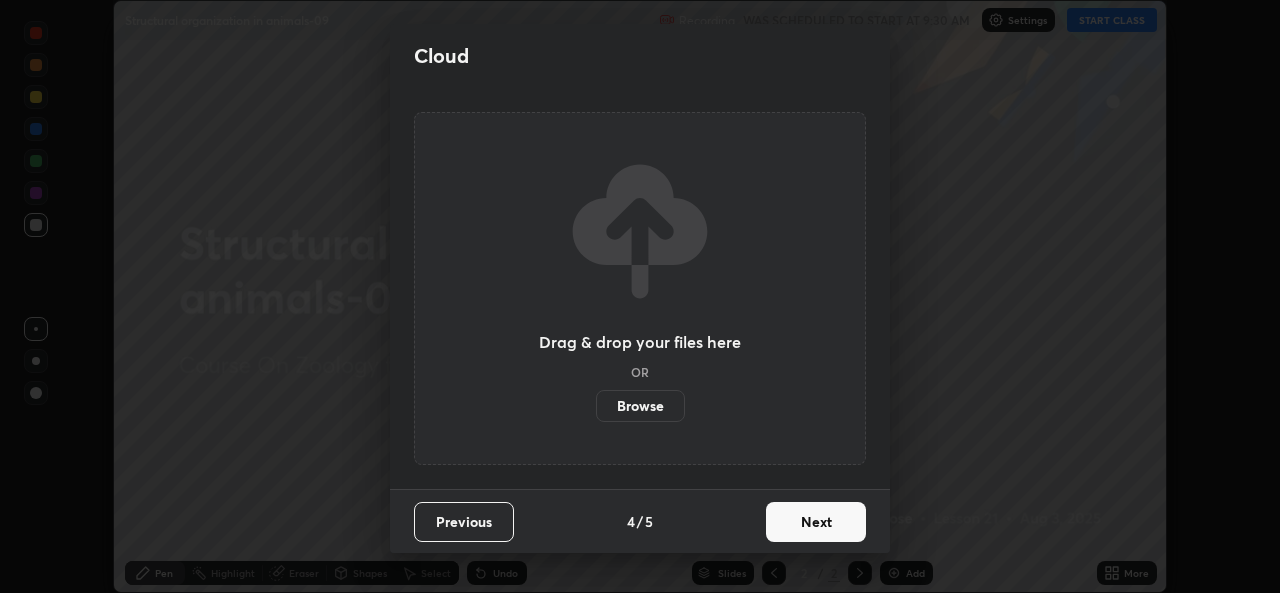 click on "Next" at bounding box center [816, 522] 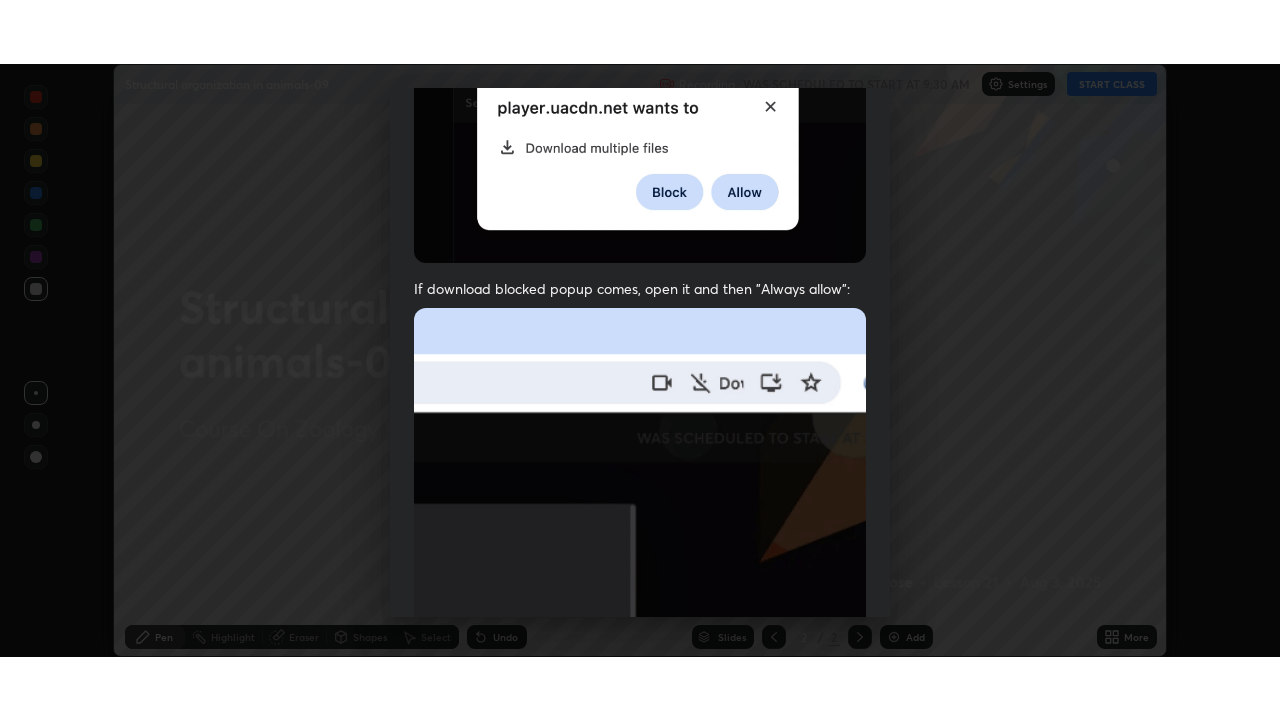 scroll, scrollTop: 471, scrollLeft: 0, axis: vertical 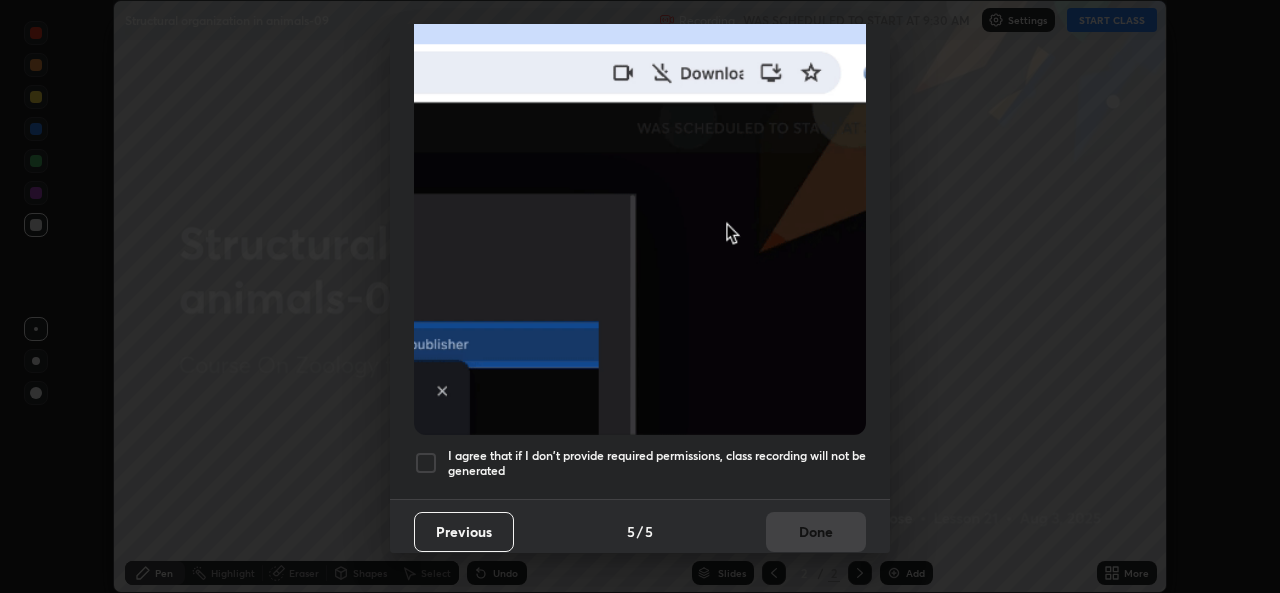 click on "I agree that if I don't provide required permissions, class recording will not be generated" at bounding box center (657, 463) 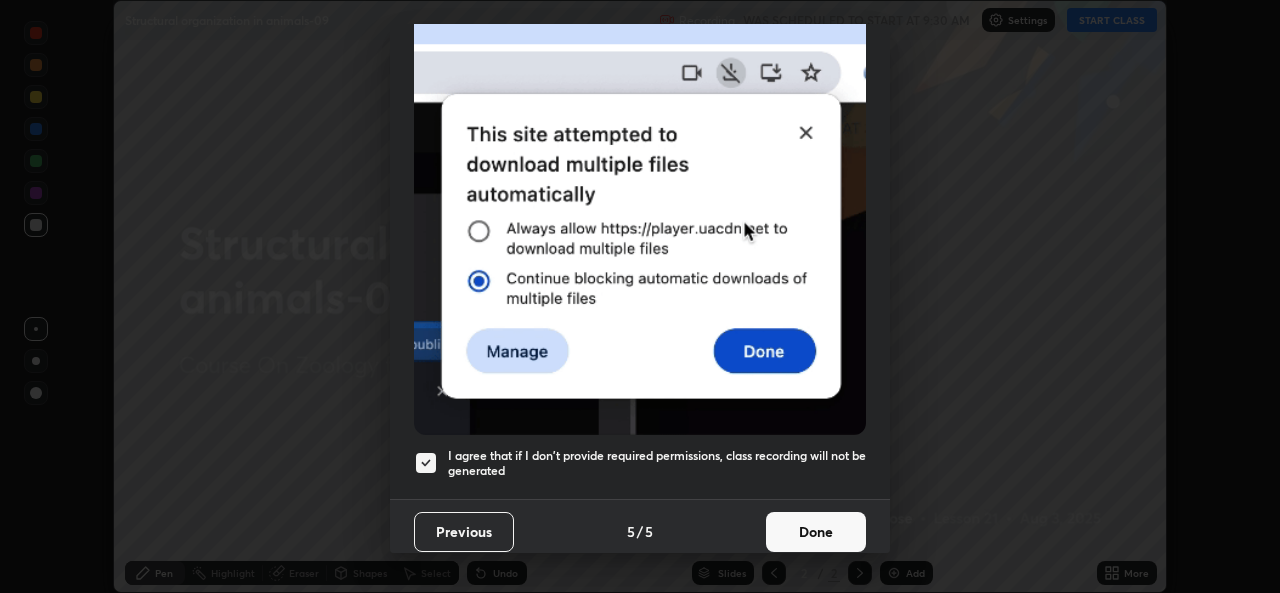 click on "Done" at bounding box center (816, 532) 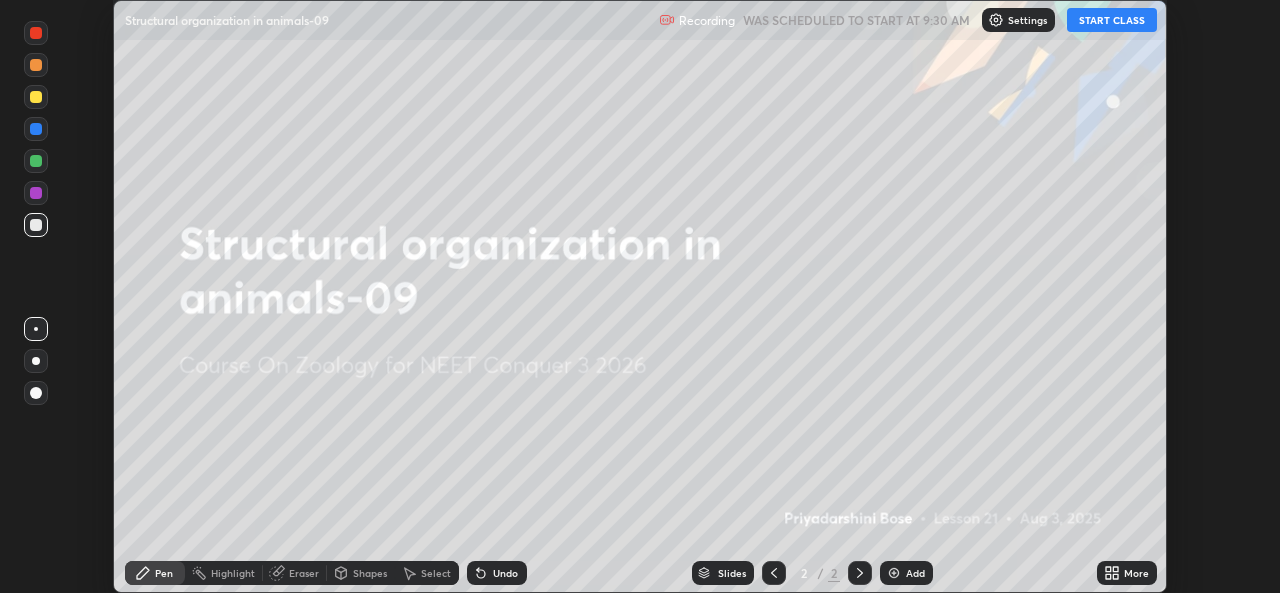 click 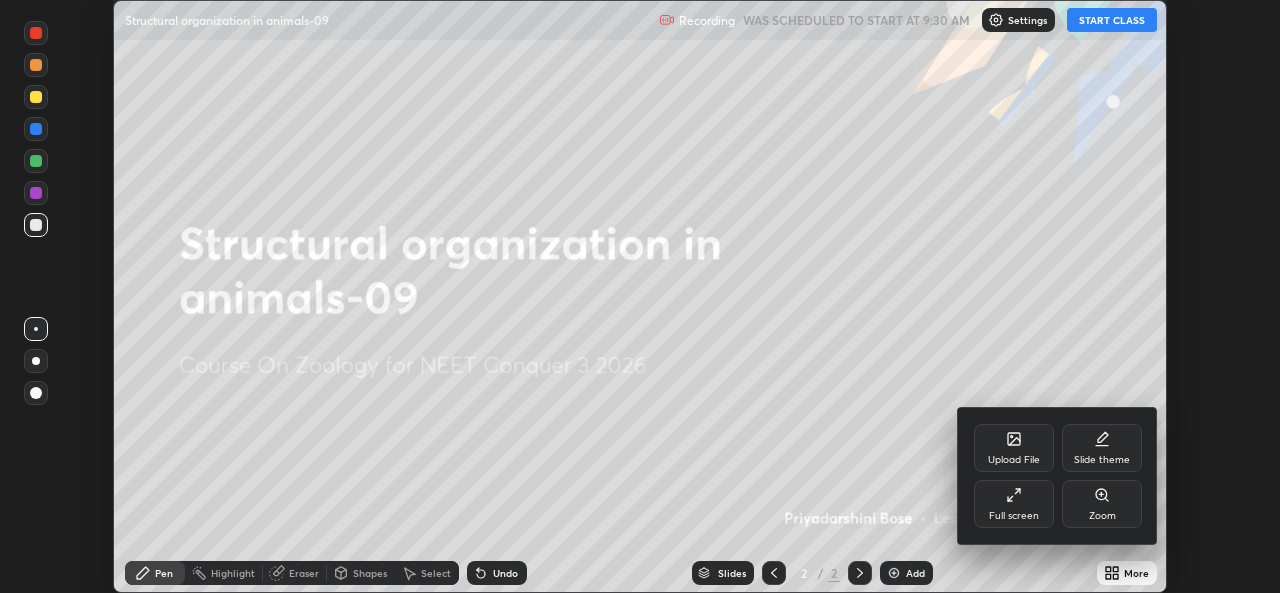 click 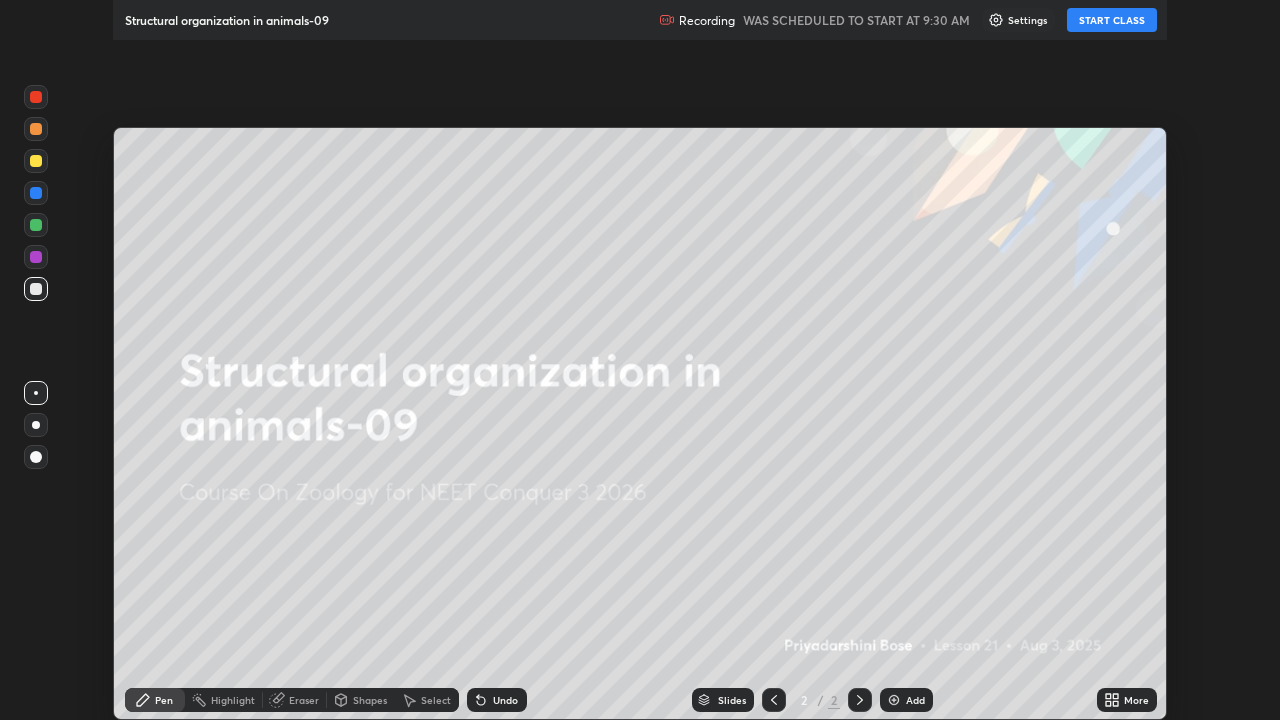 scroll, scrollTop: 99280, scrollLeft: 98720, axis: both 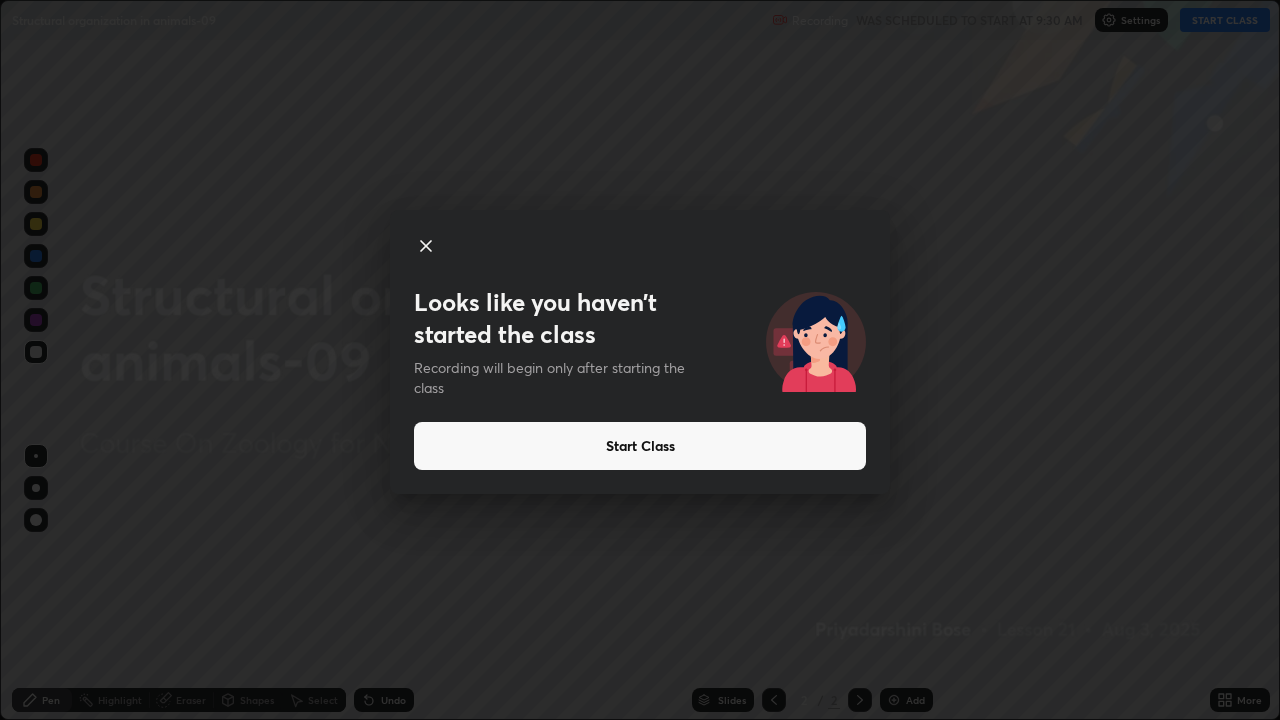 click on "Start Class" at bounding box center (640, 446) 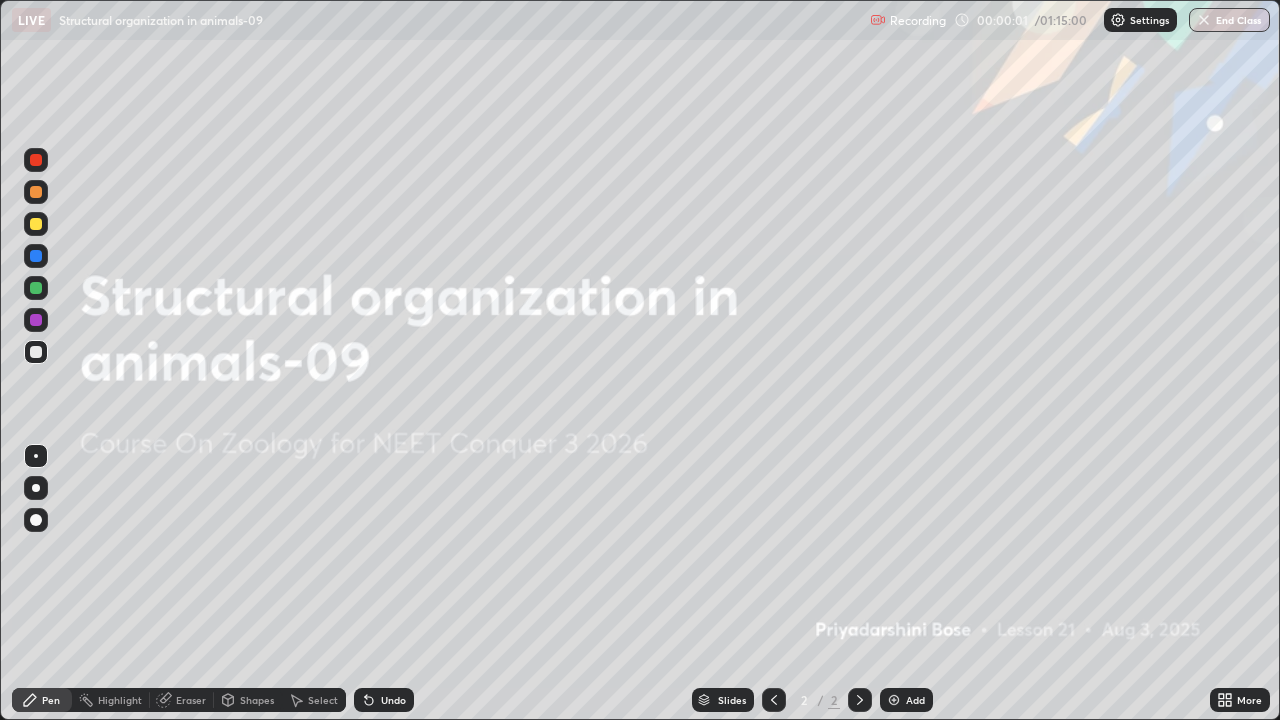 click 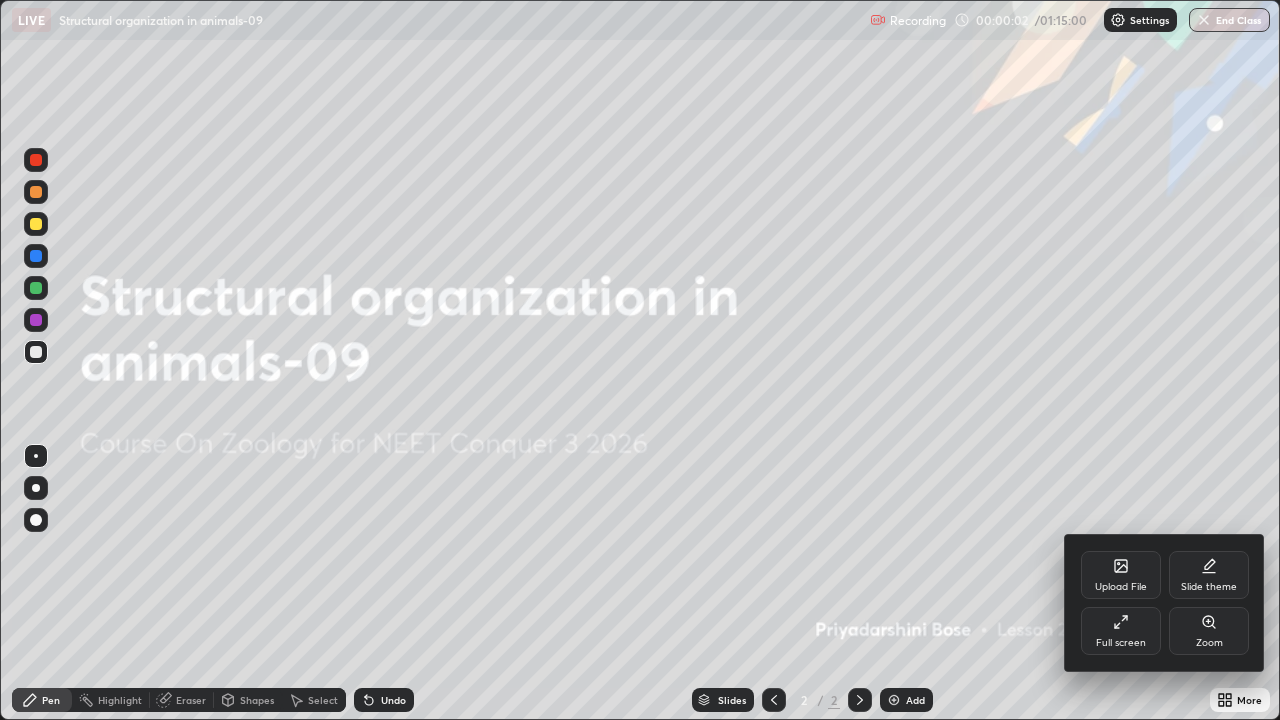 click at bounding box center [640, 360] 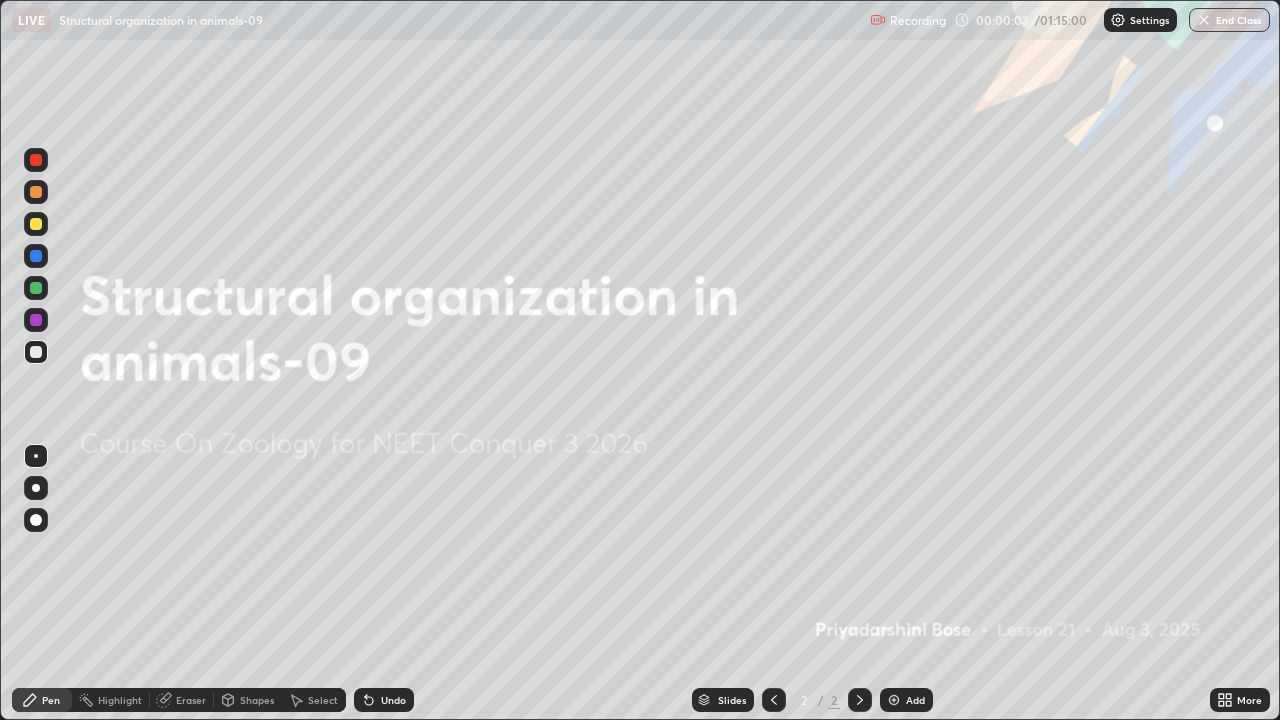 click on "Add" at bounding box center (906, 700) 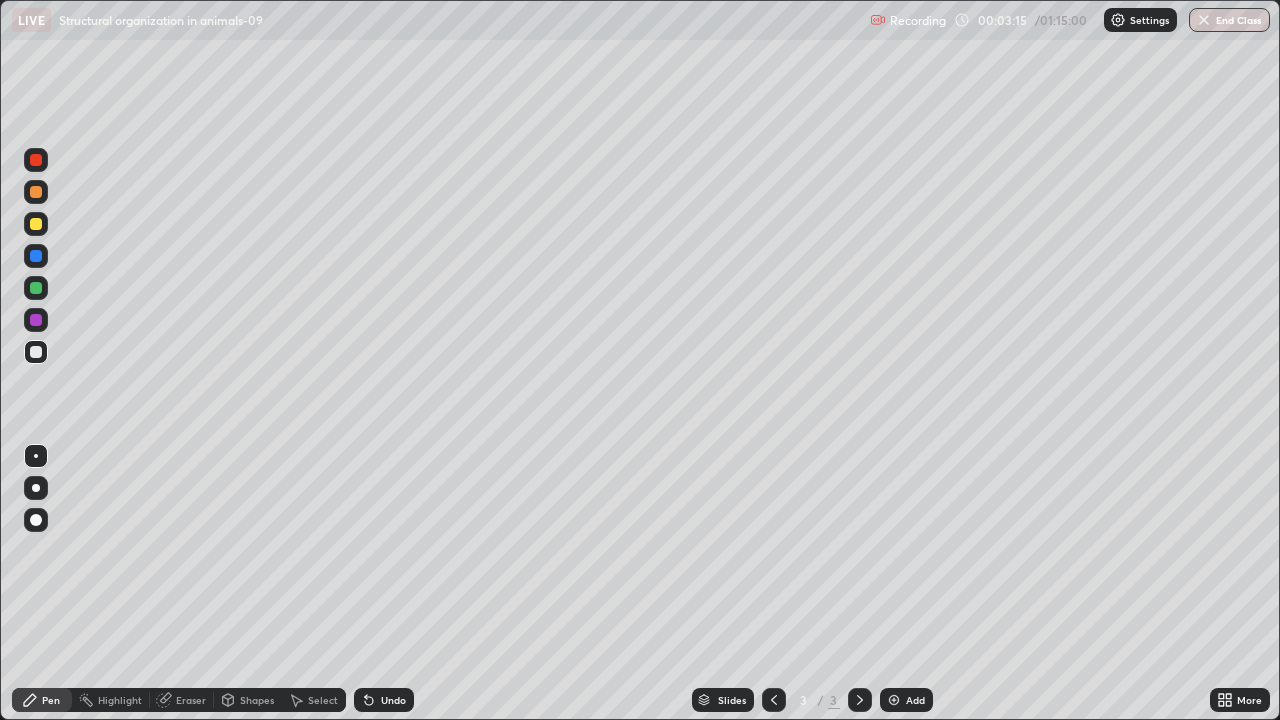 click at bounding box center (36, 520) 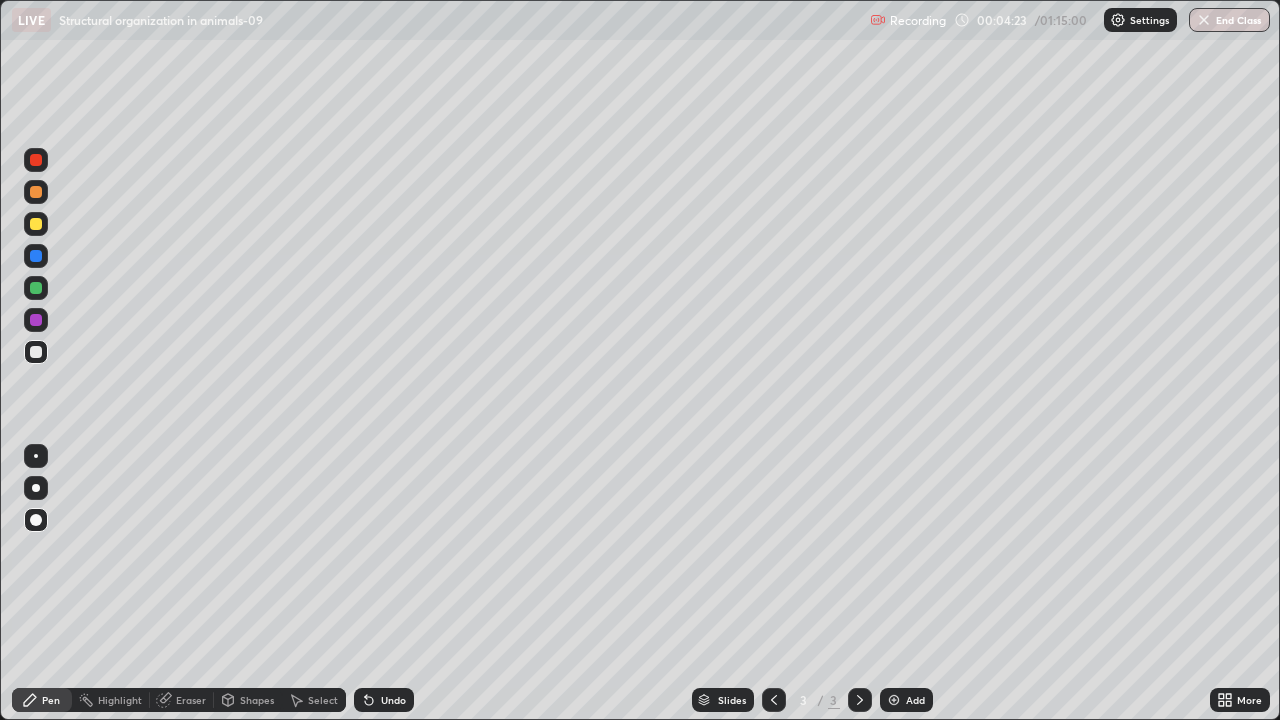 click at bounding box center [36, 288] 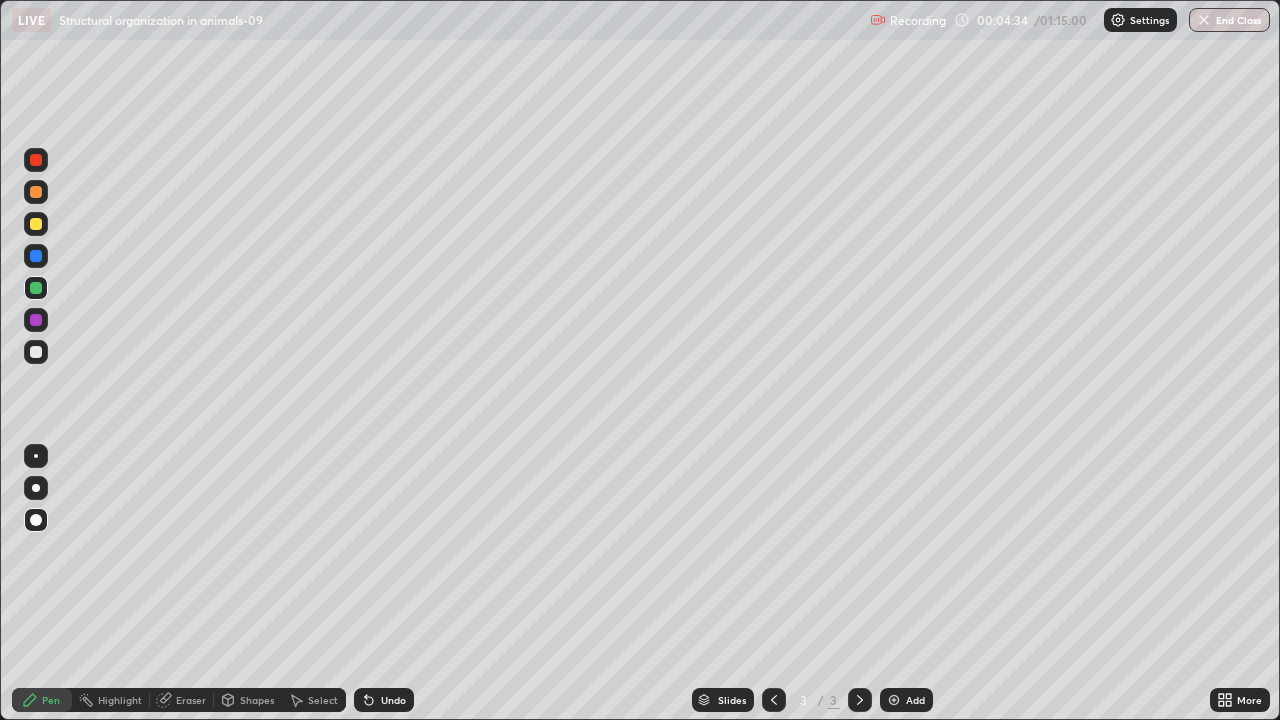 click at bounding box center [36, 320] 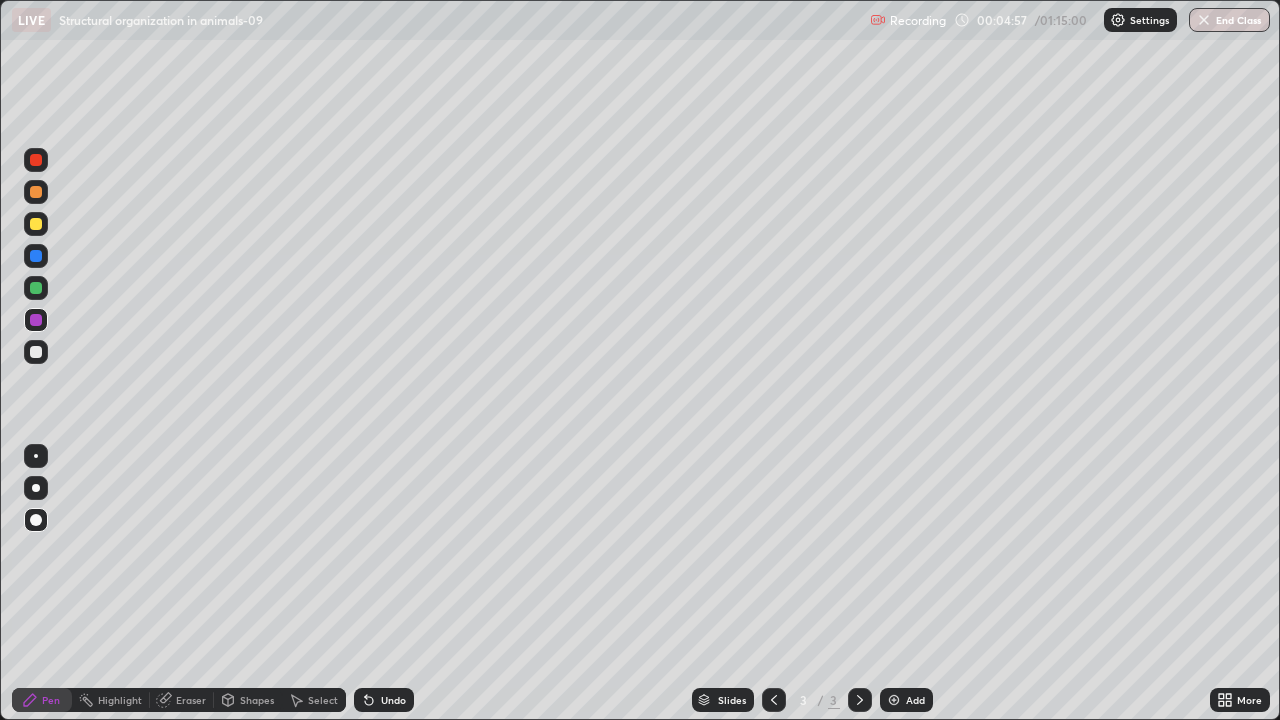 click at bounding box center [36, 224] 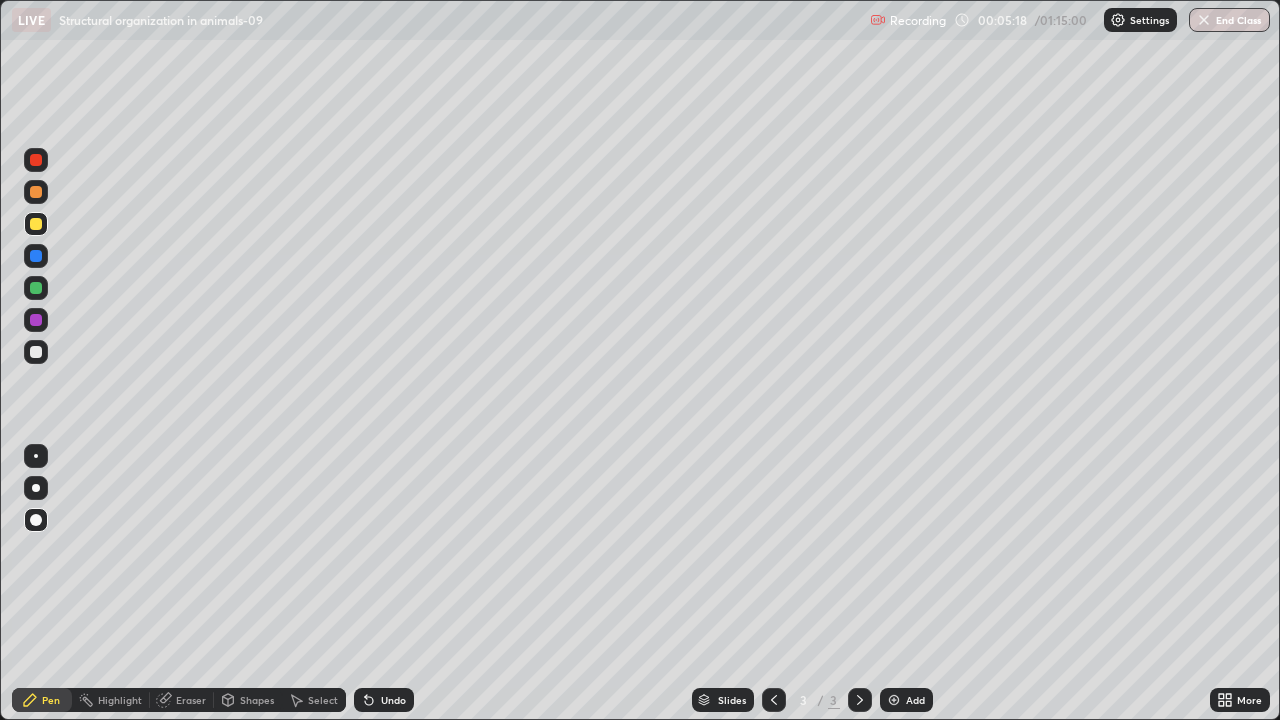 click at bounding box center [36, 352] 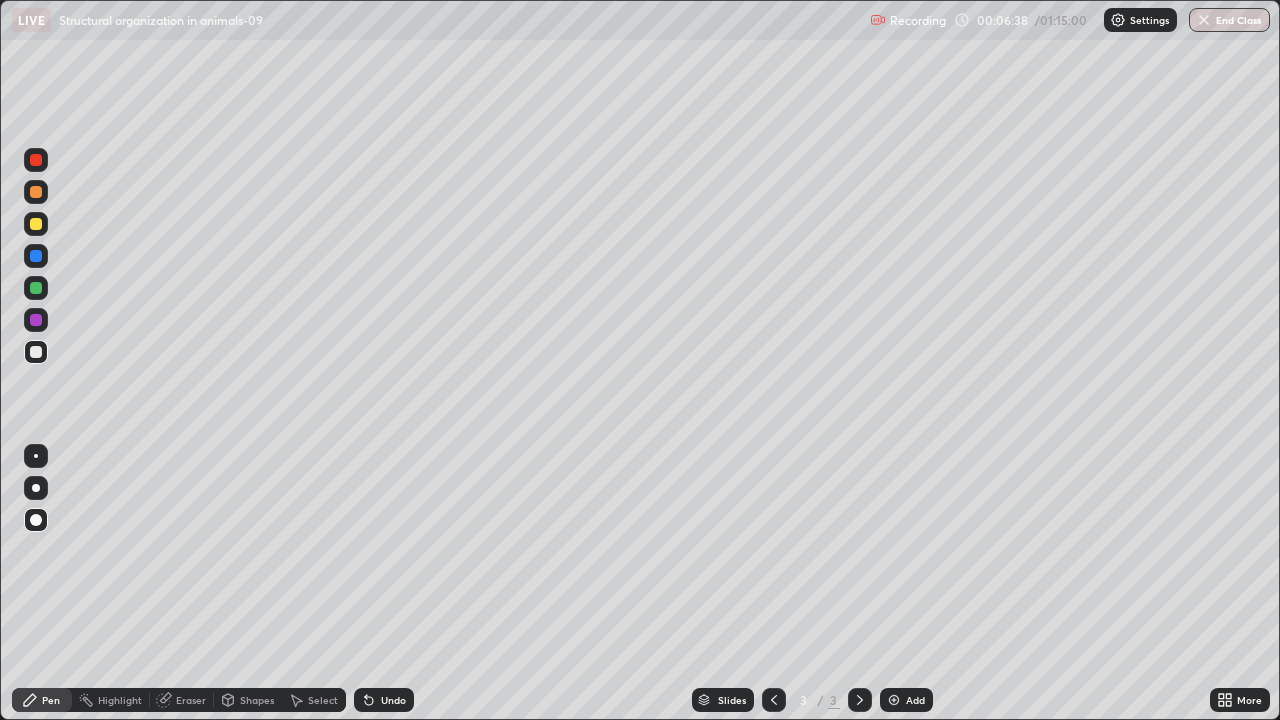 click on "Eraser" at bounding box center (182, 700) 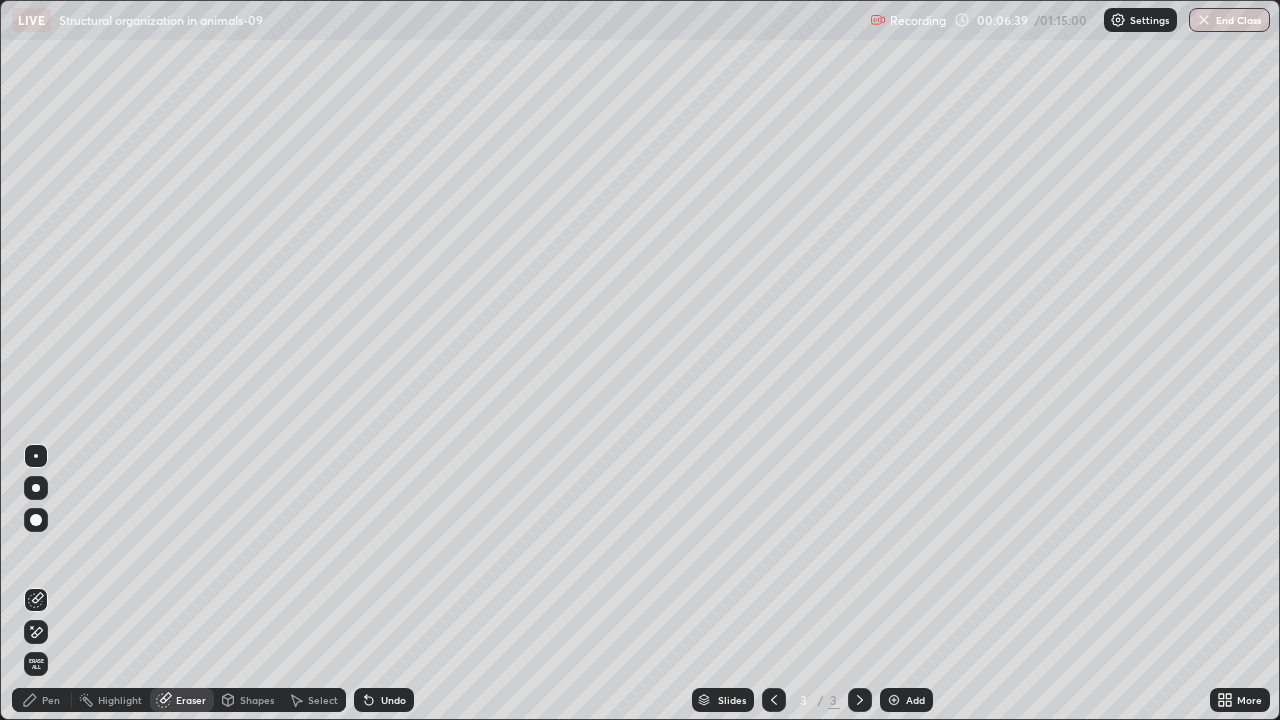 click on "Pen" at bounding box center (51, 700) 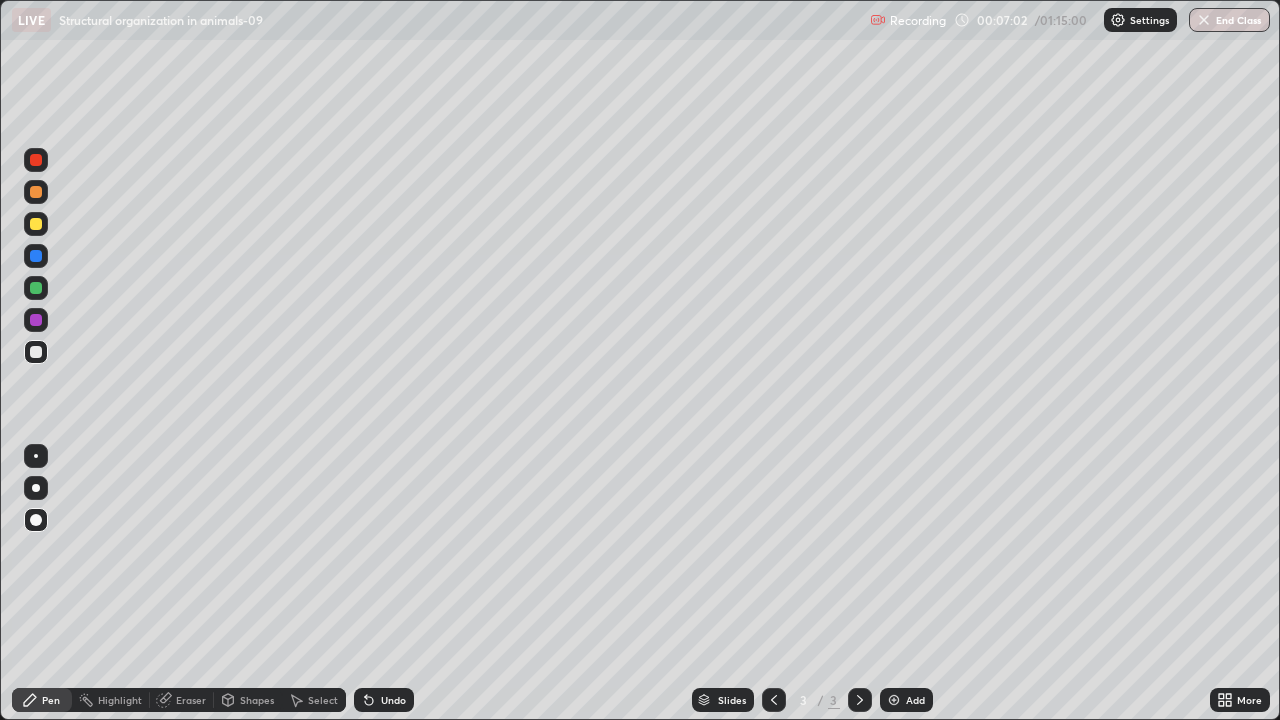 click at bounding box center (36, 224) 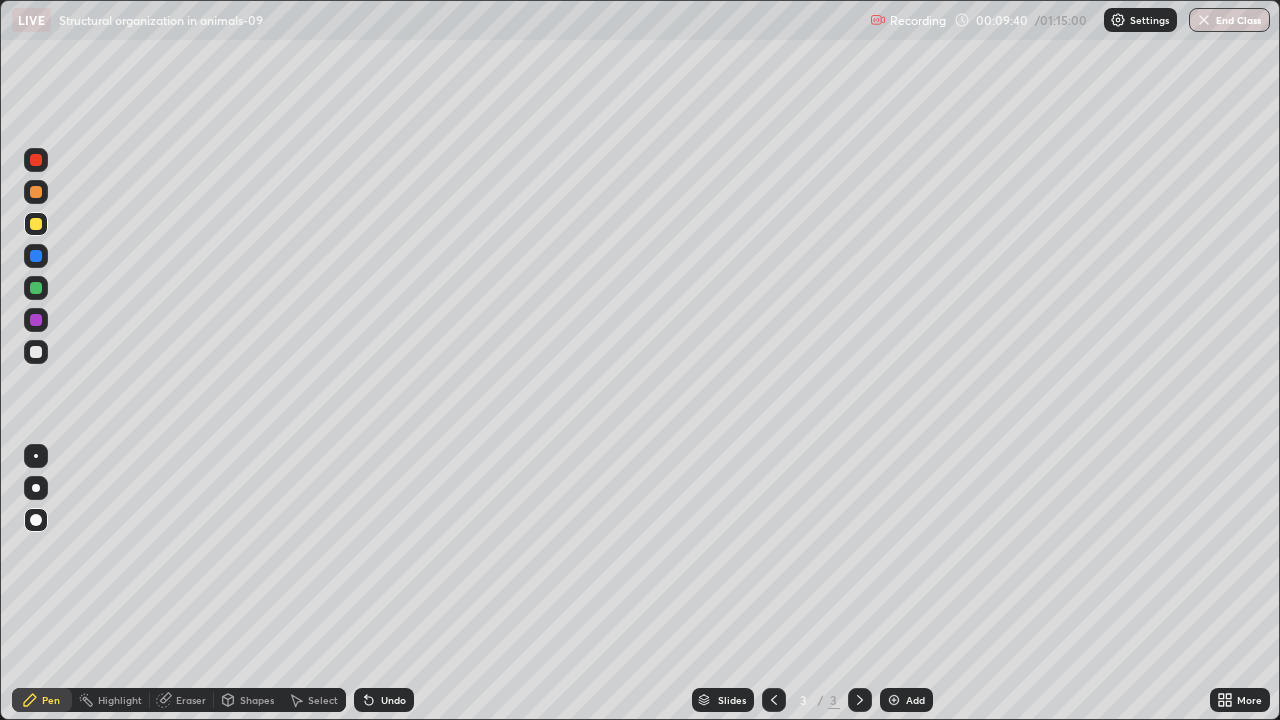 click 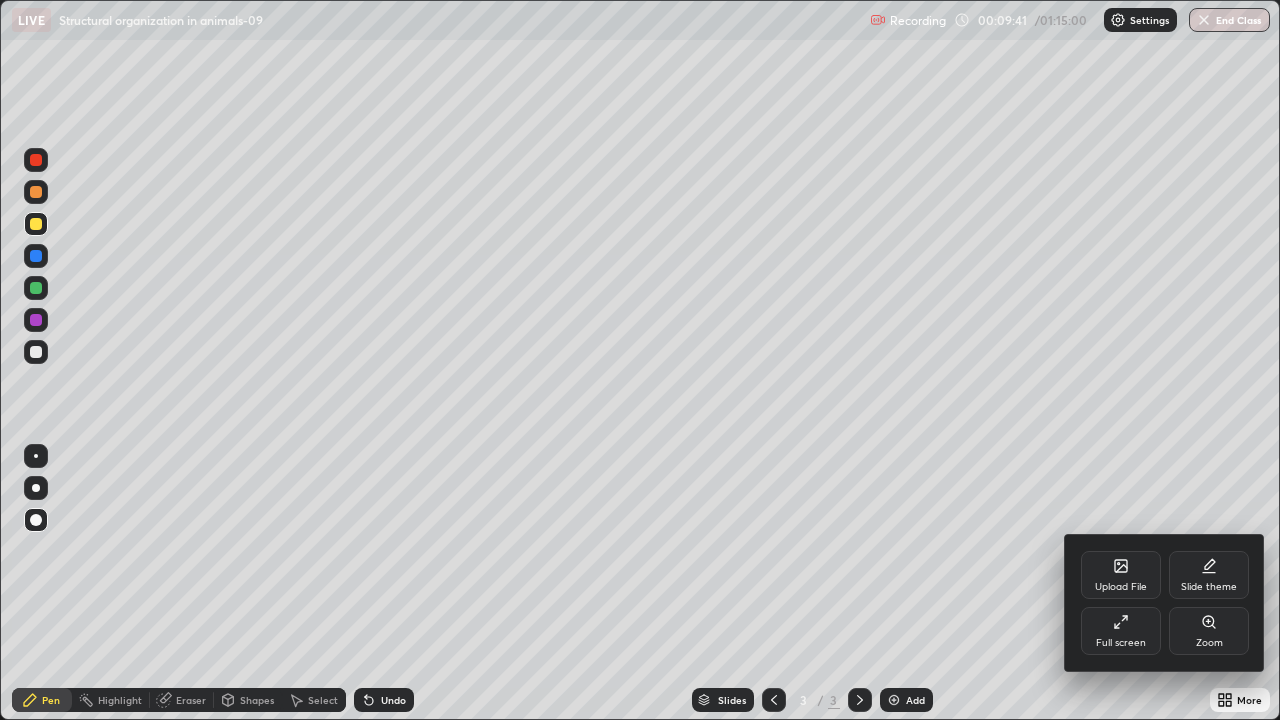 click on "Full screen" at bounding box center [1121, 631] 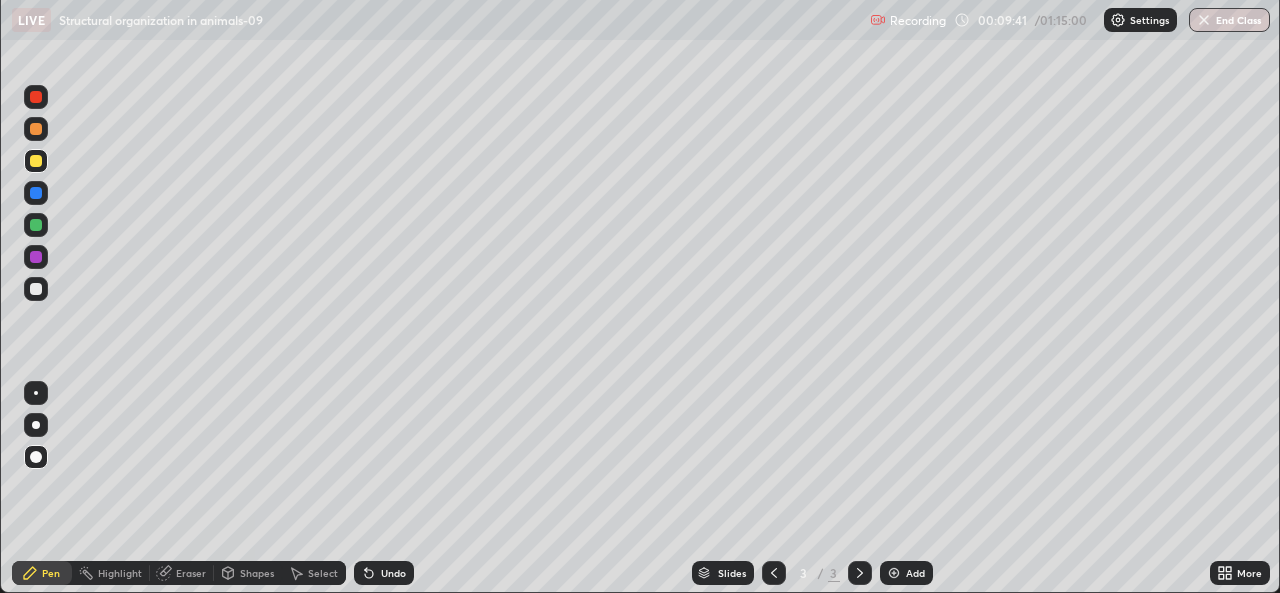 scroll, scrollTop: 593, scrollLeft: 1280, axis: both 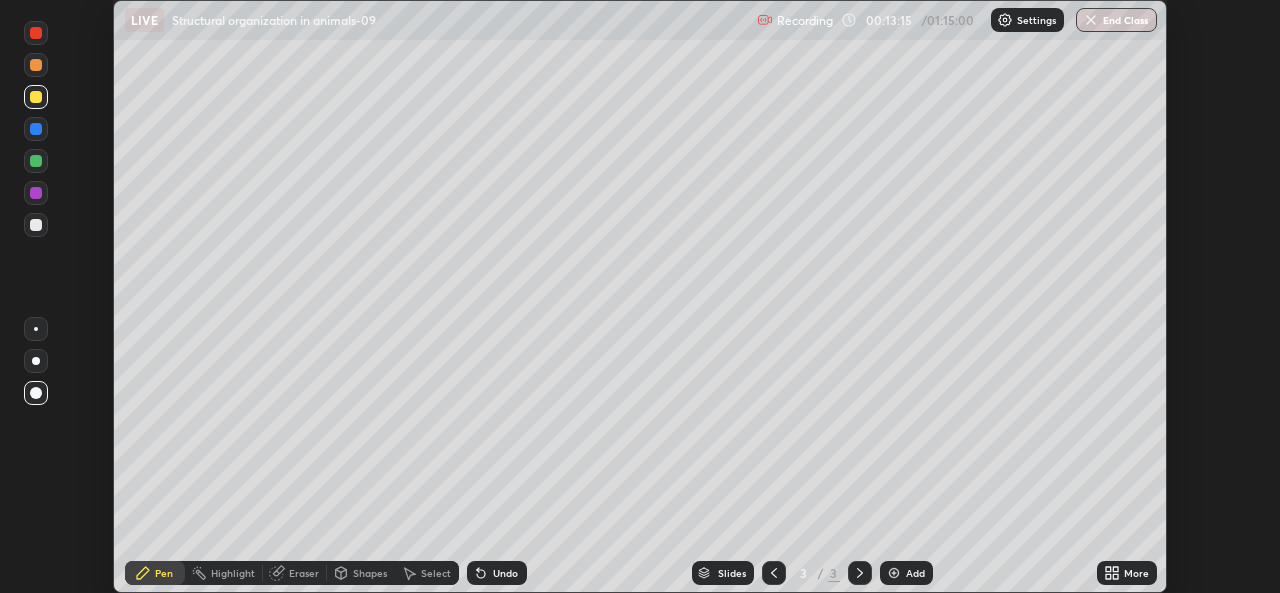 click at bounding box center [894, 573] 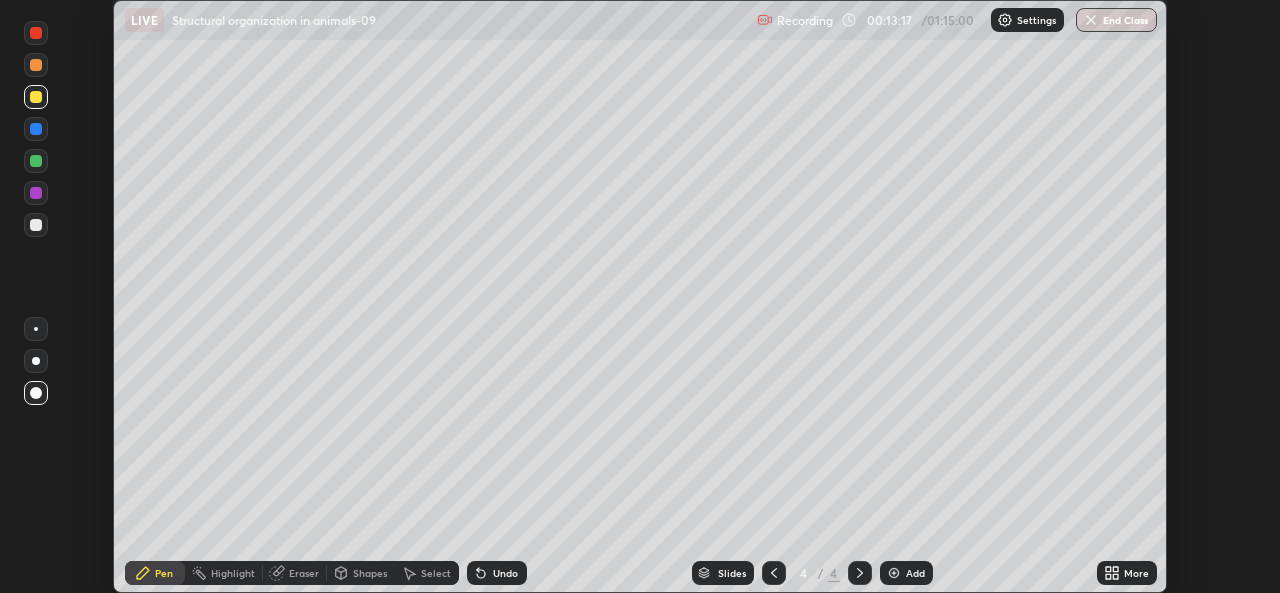 click at bounding box center (36, 65) 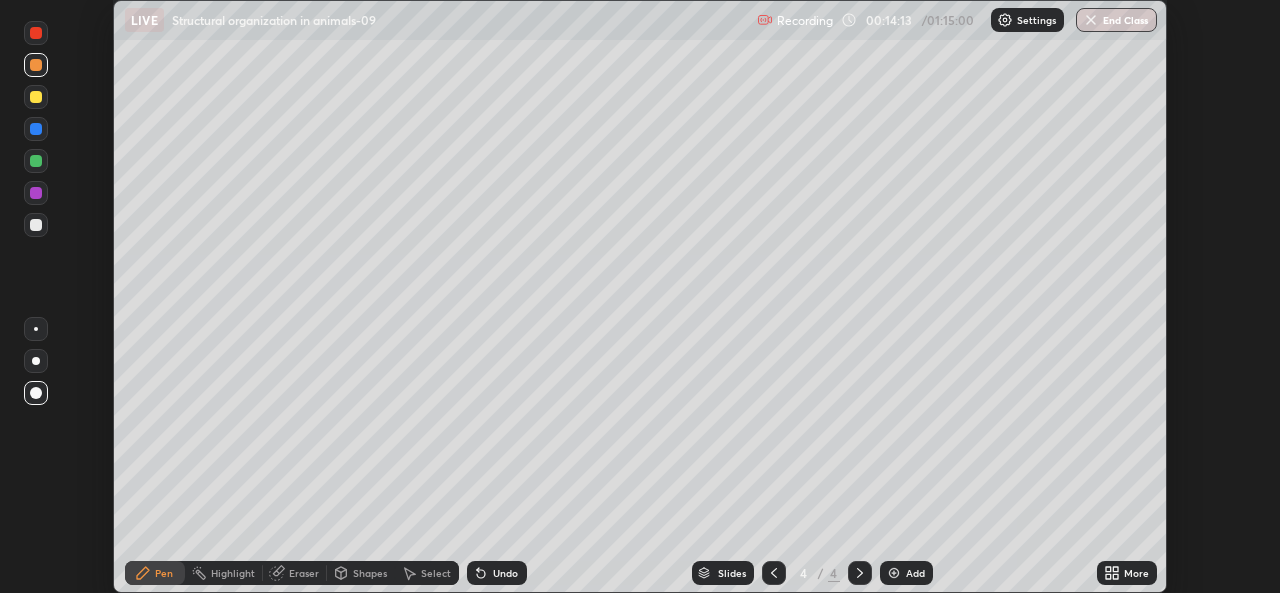 click at bounding box center [36, 225] 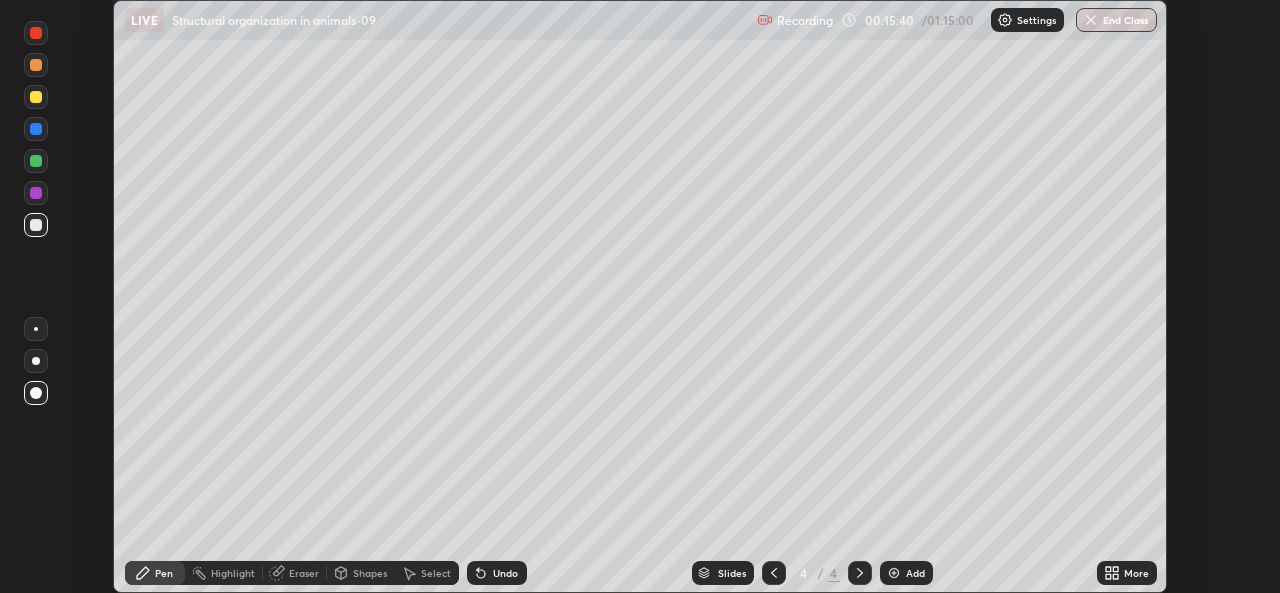 click on "Eraser" at bounding box center (304, 573) 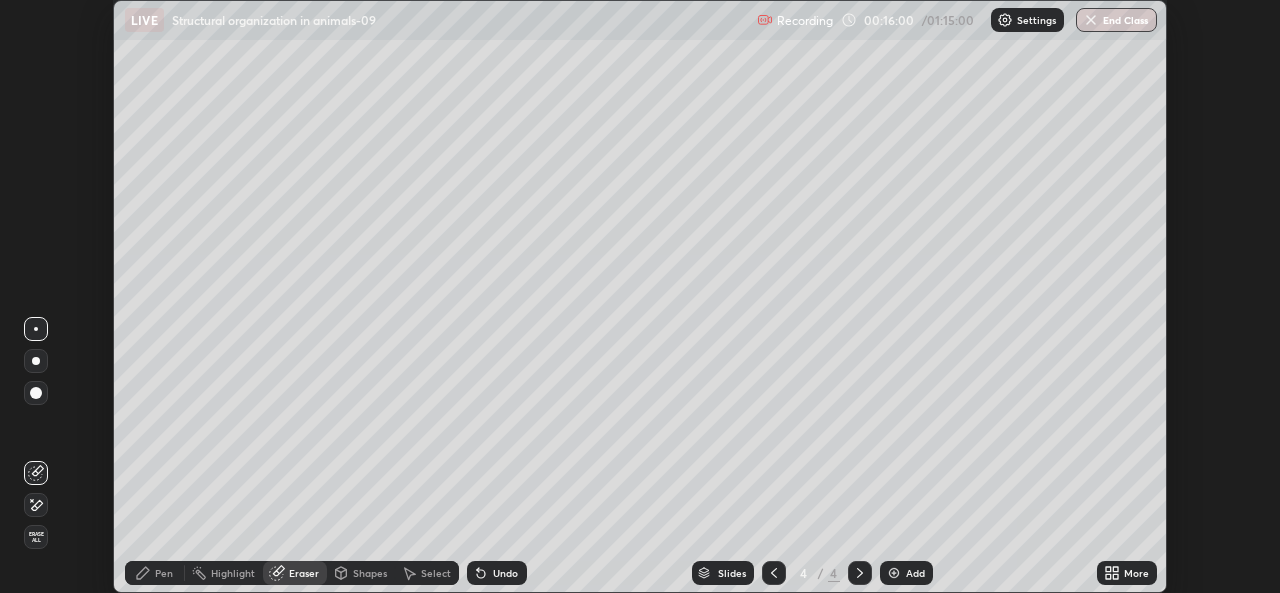 click on "Pen" at bounding box center (164, 573) 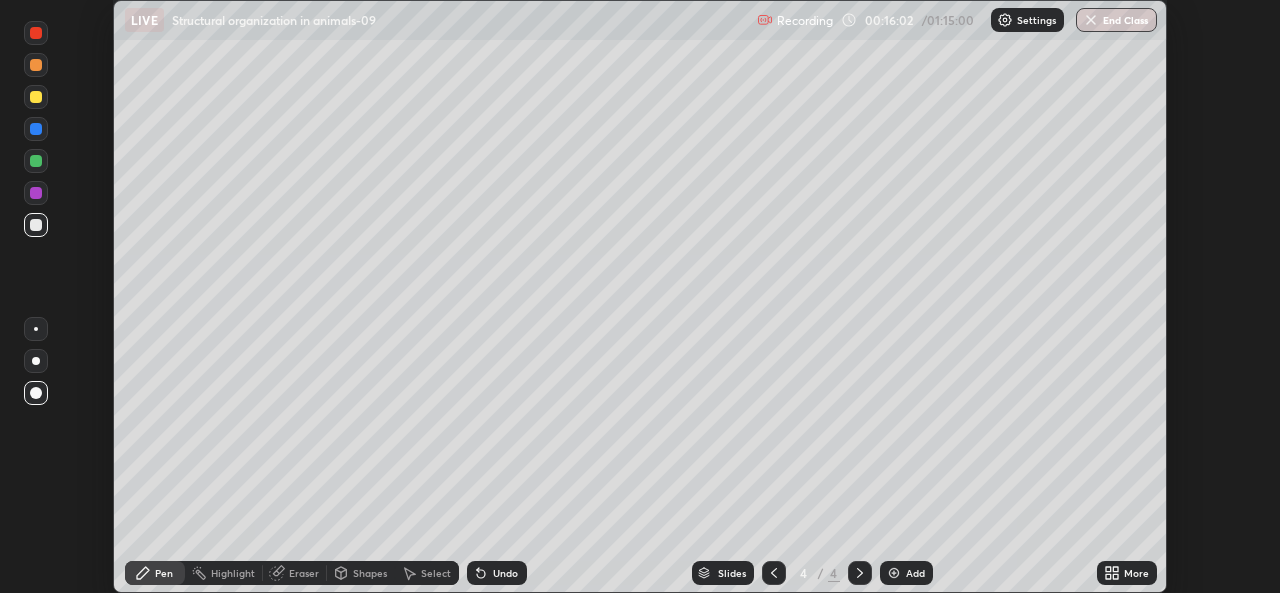 click at bounding box center (36, 97) 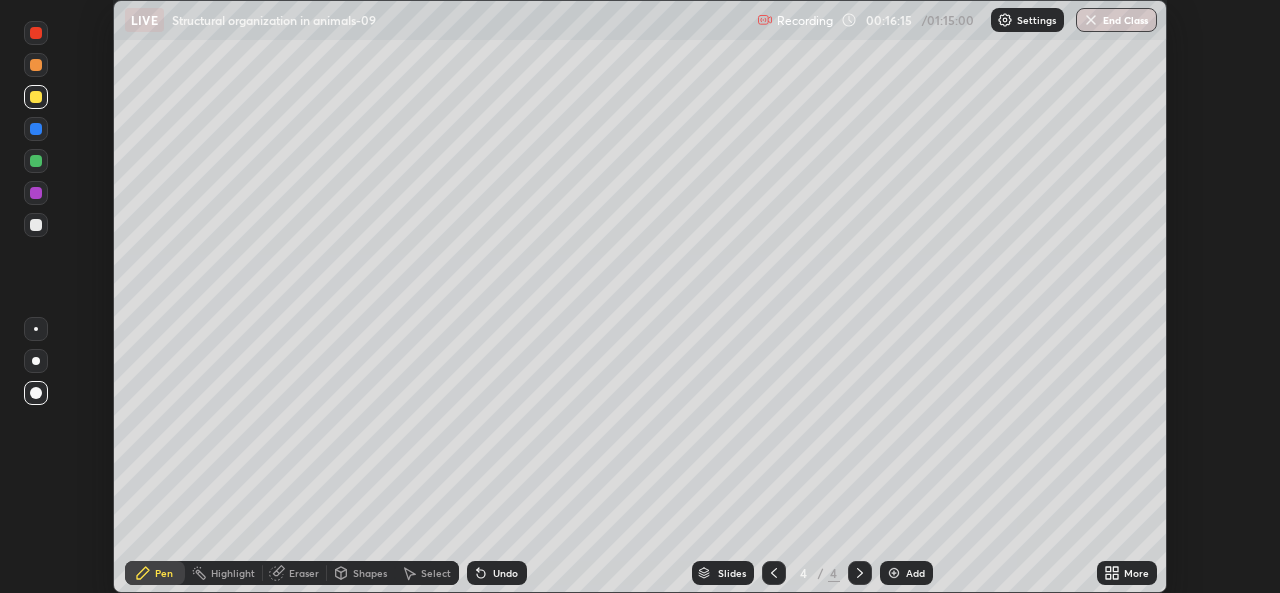 click at bounding box center [36, 225] 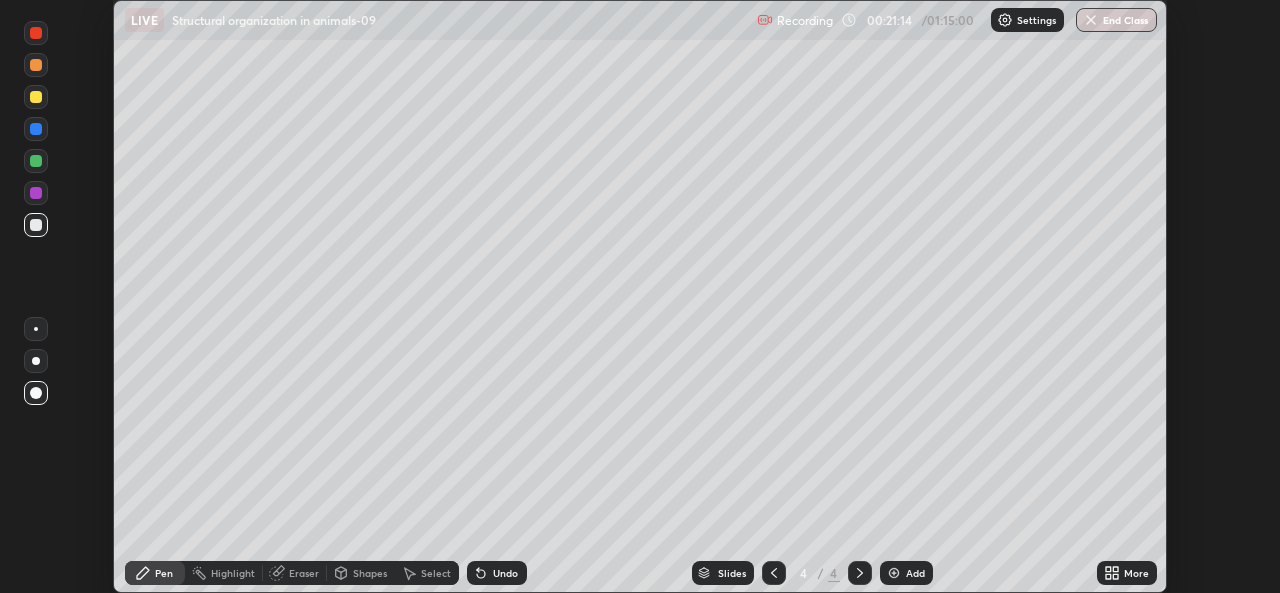 click 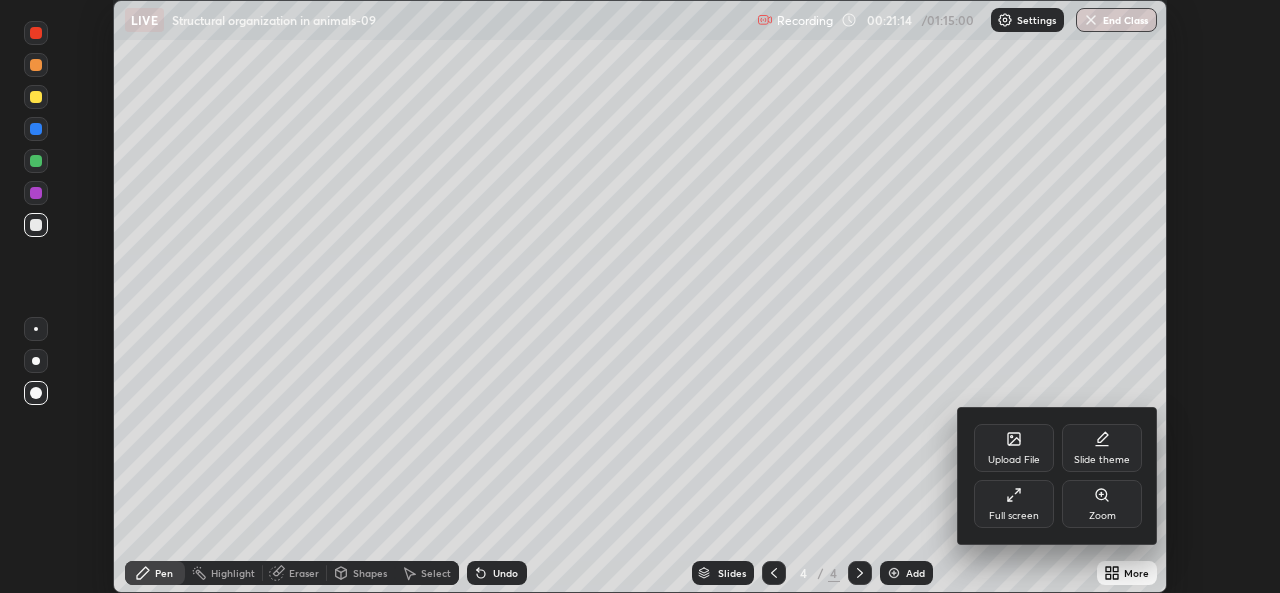 click on "Full screen" at bounding box center (1014, 516) 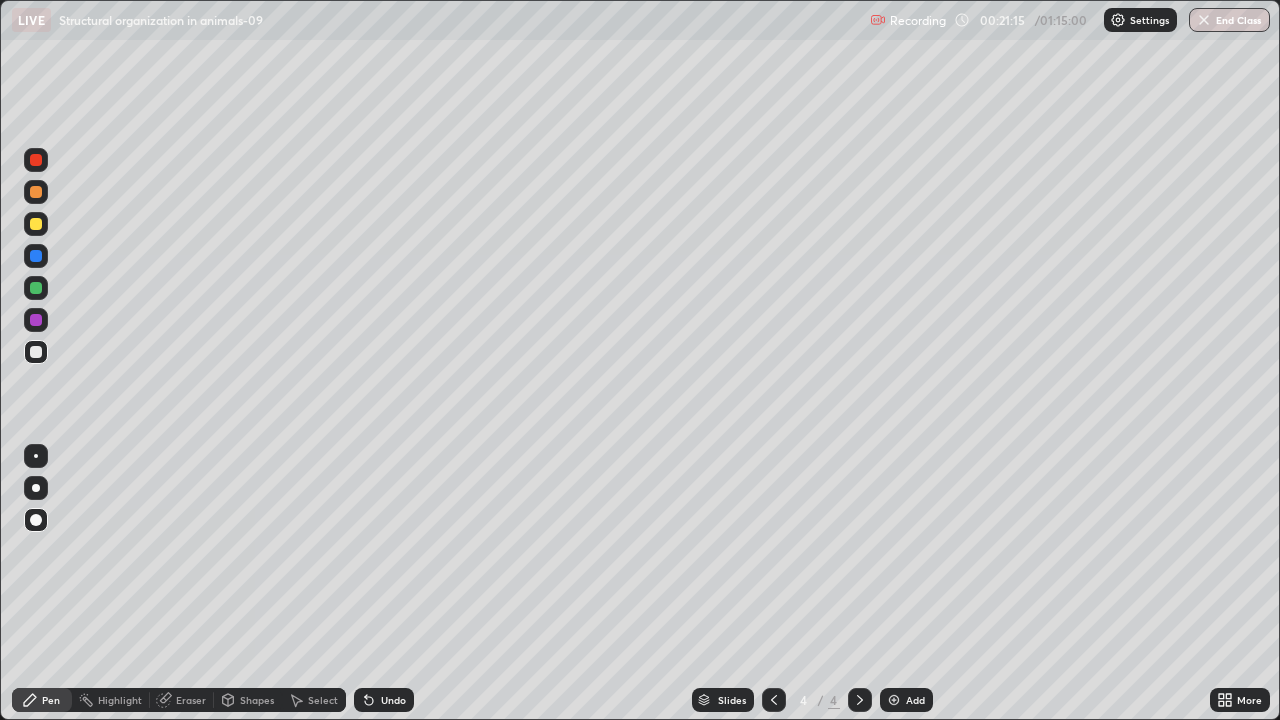 scroll, scrollTop: 99280, scrollLeft: 98720, axis: both 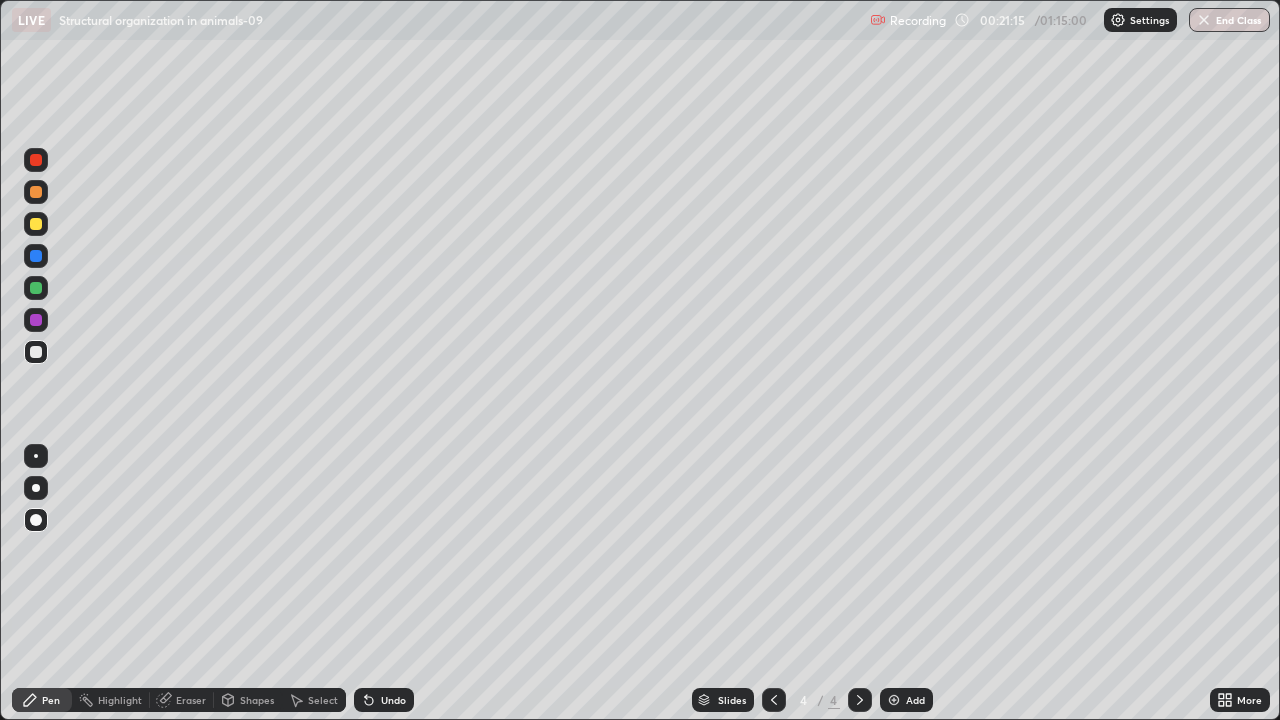 click at bounding box center (894, 700) 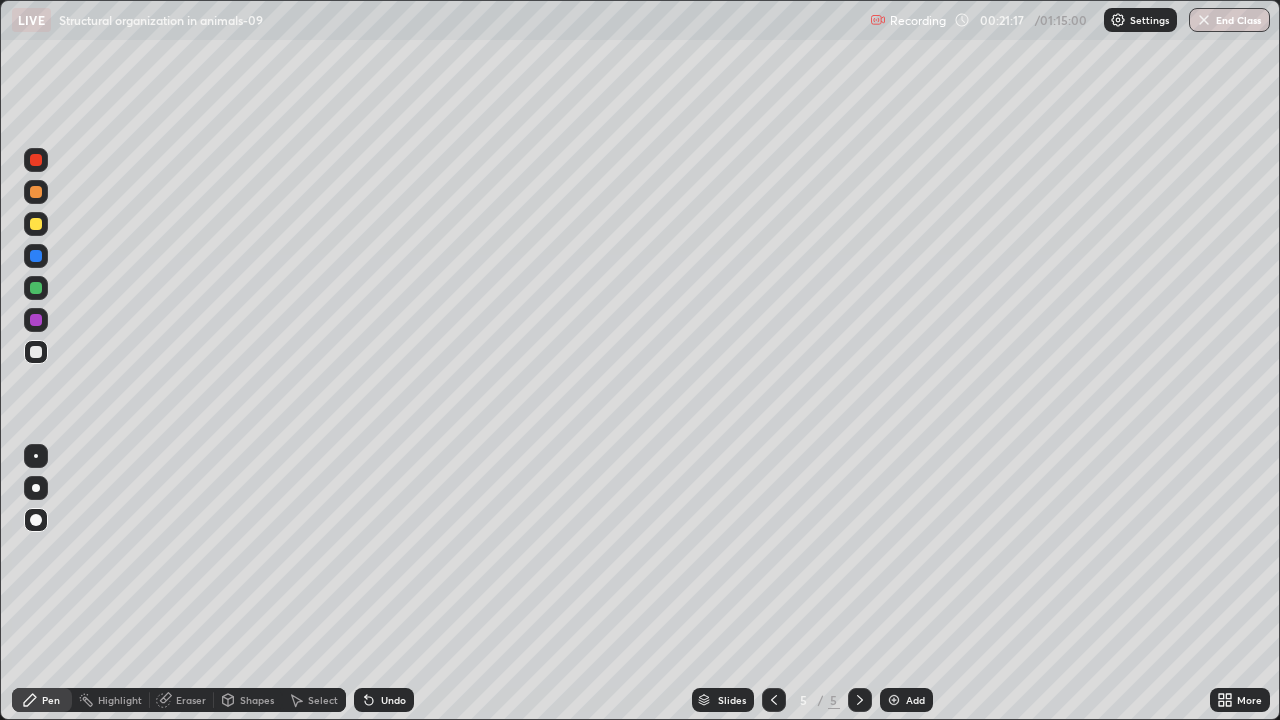 click at bounding box center (36, 224) 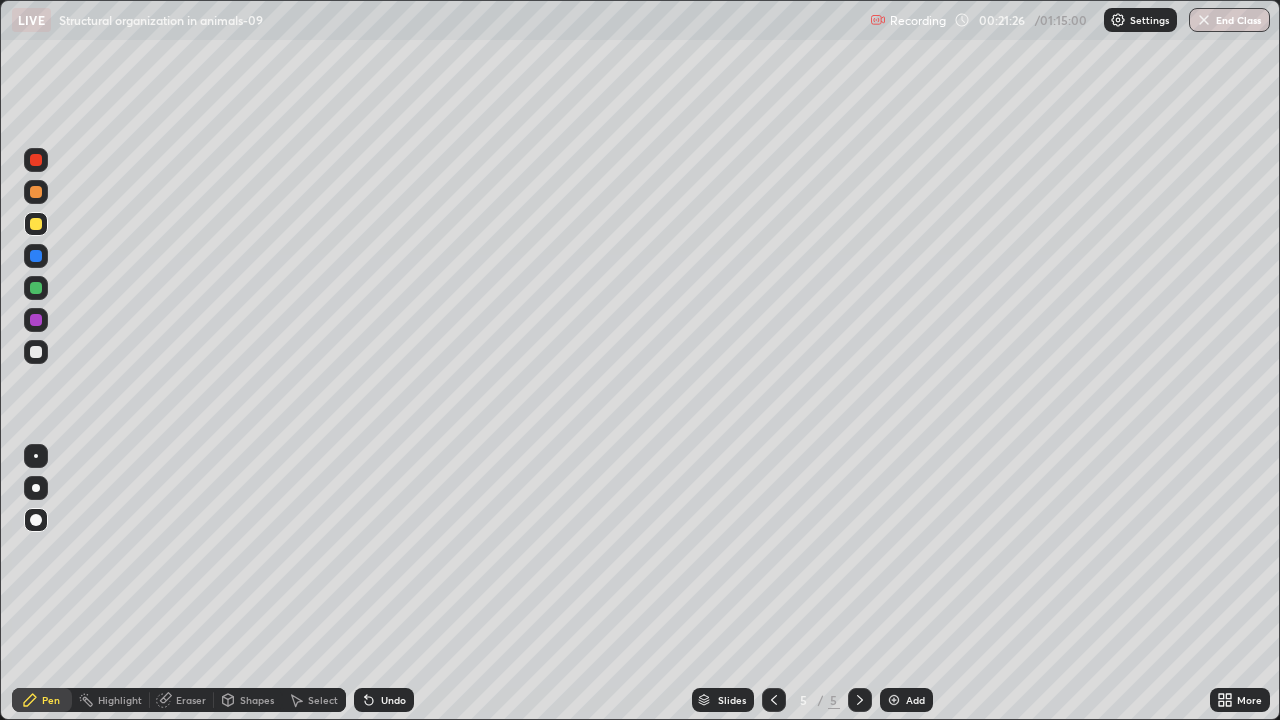 click at bounding box center [36, 352] 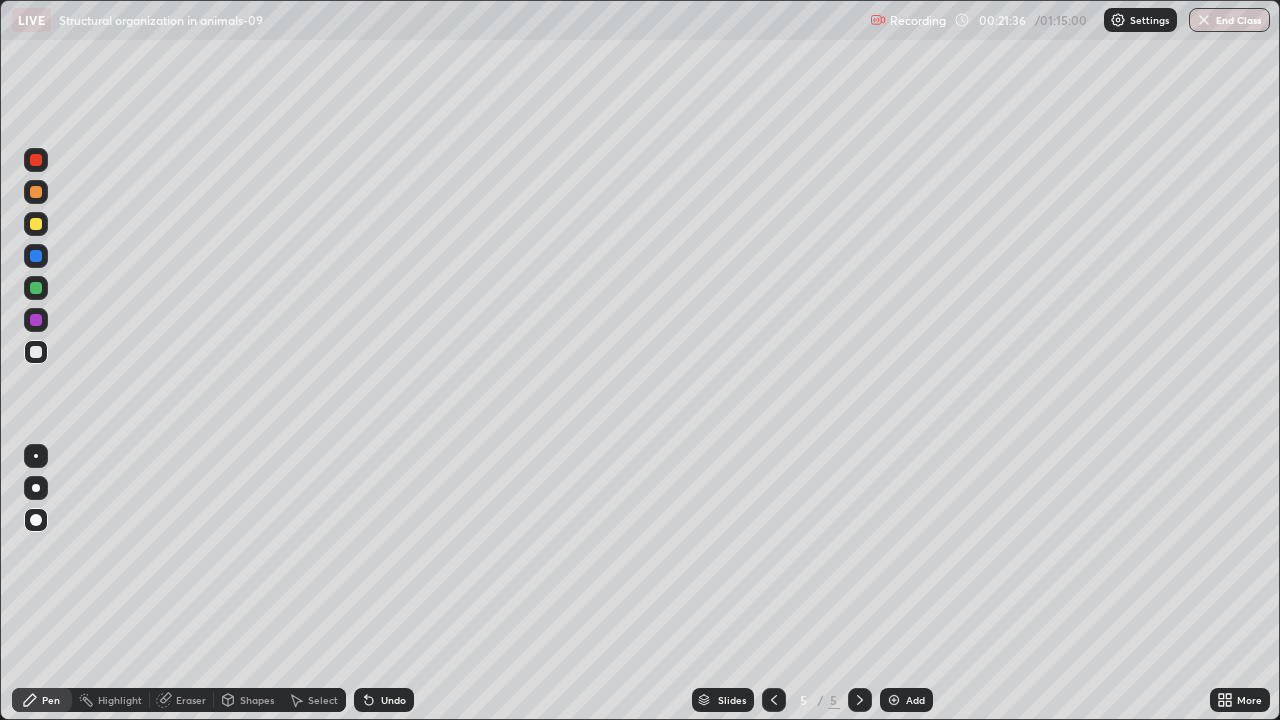 click at bounding box center (36, 224) 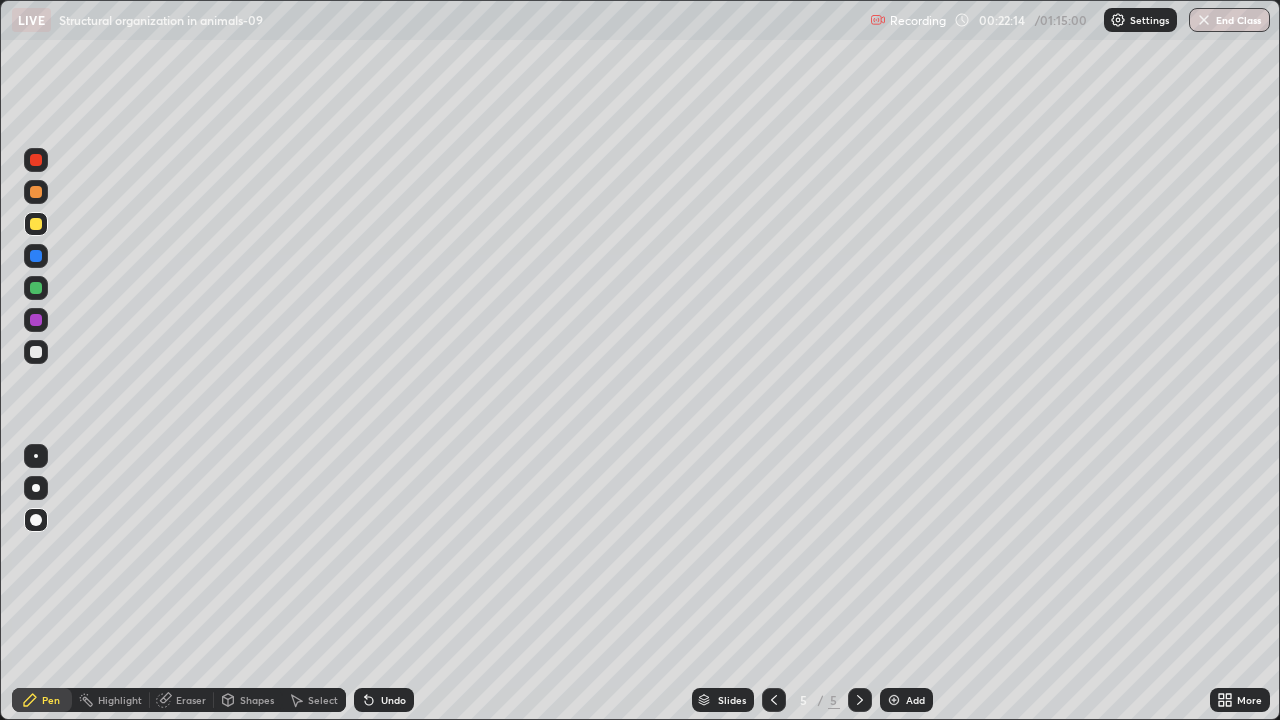 click at bounding box center [36, 288] 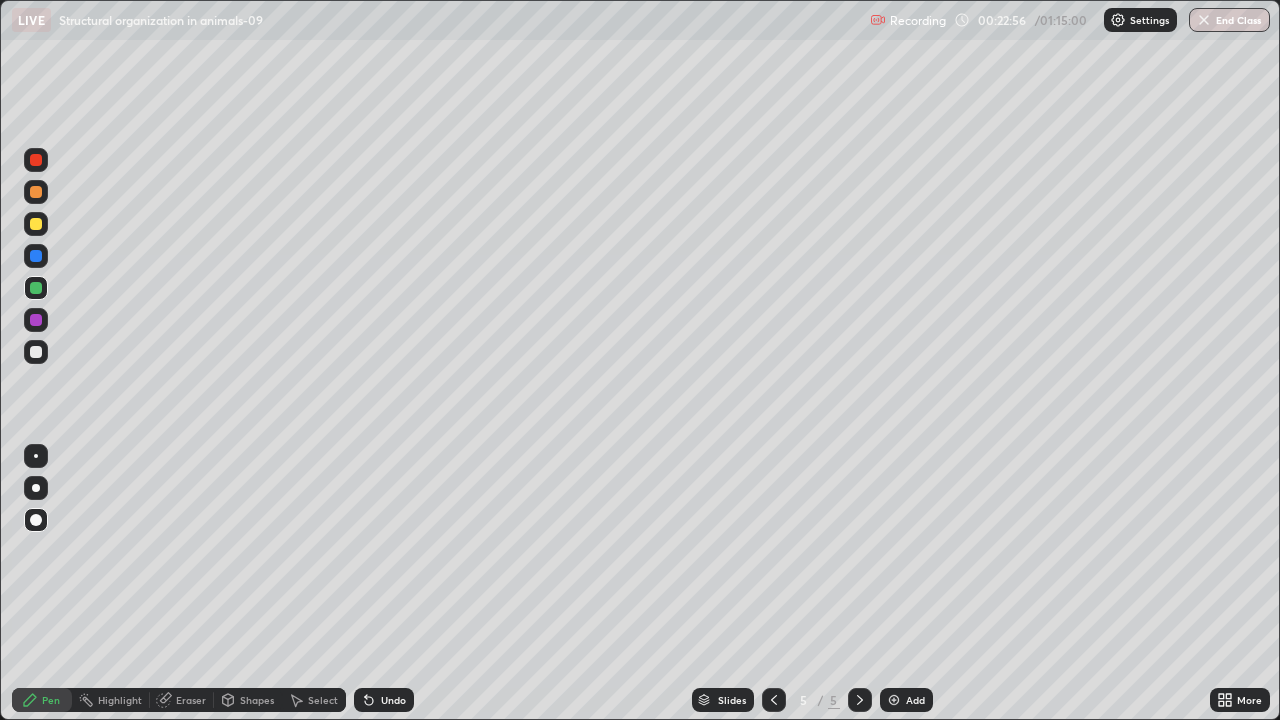 click at bounding box center [36, 224] 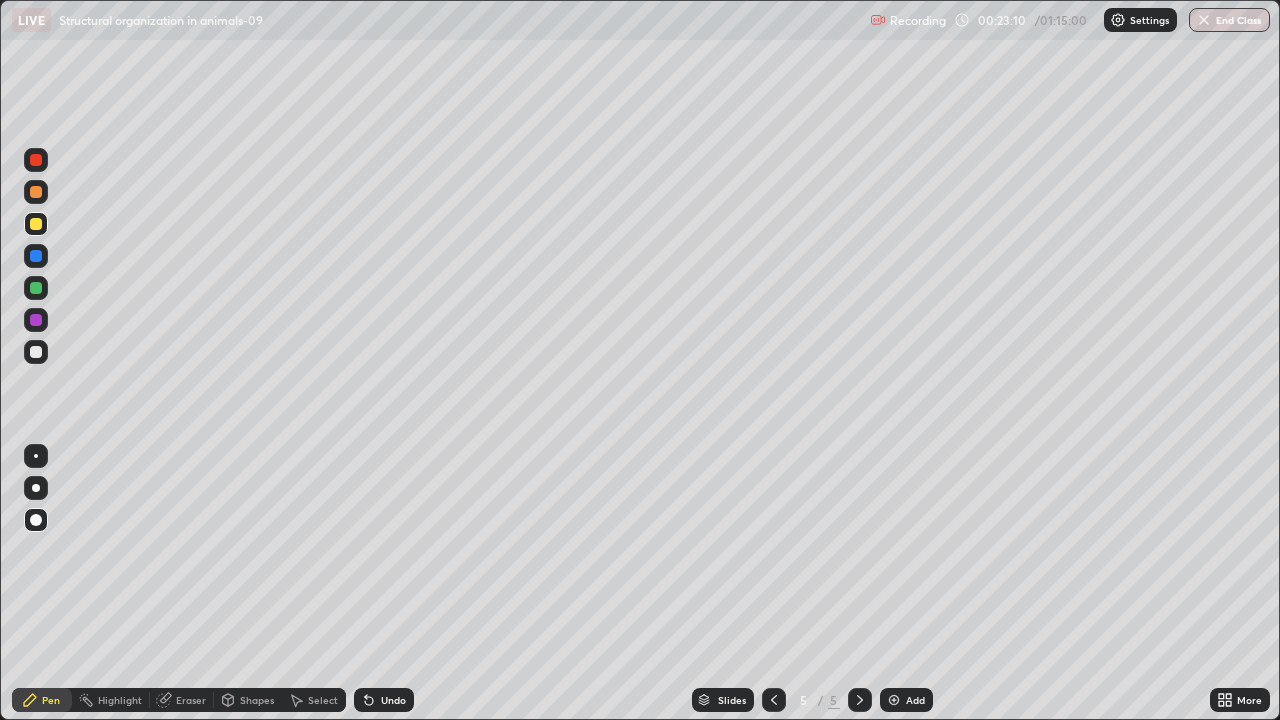 click at bounding box center (36, 288) 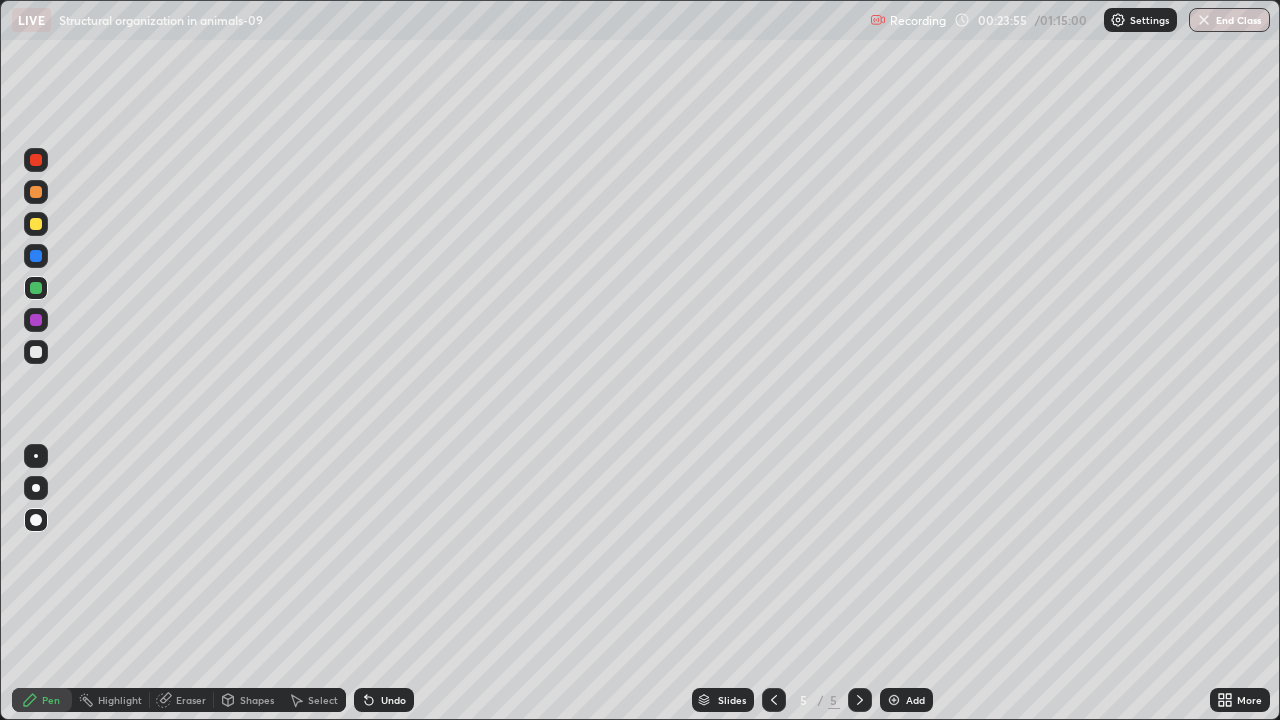 click at bounding box center (36, 288) 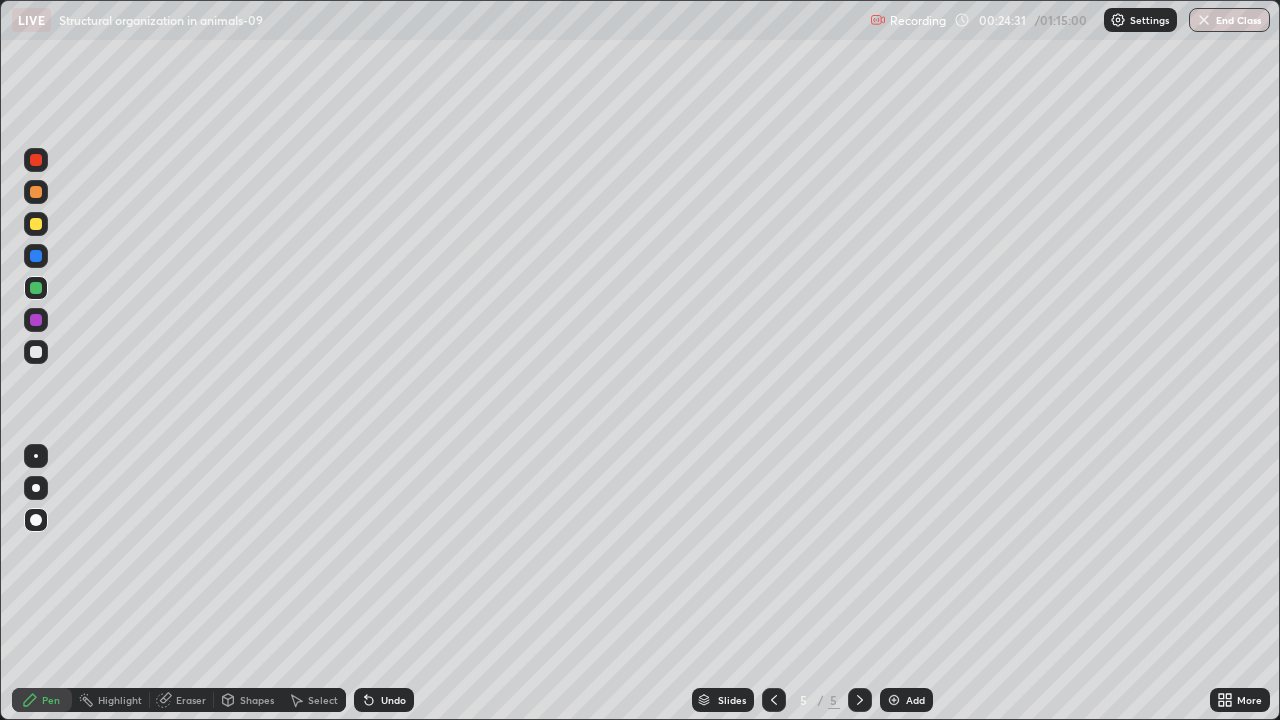 click on "Add" at bounding box center [906, 700] 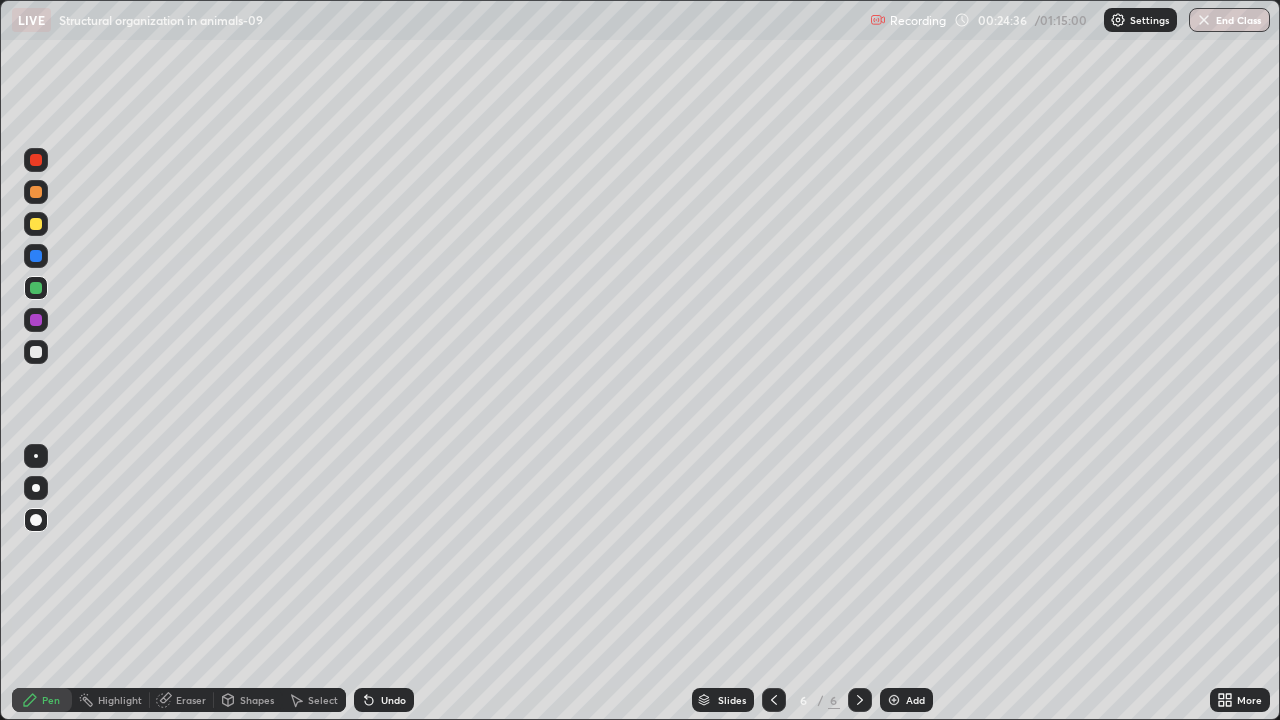 click 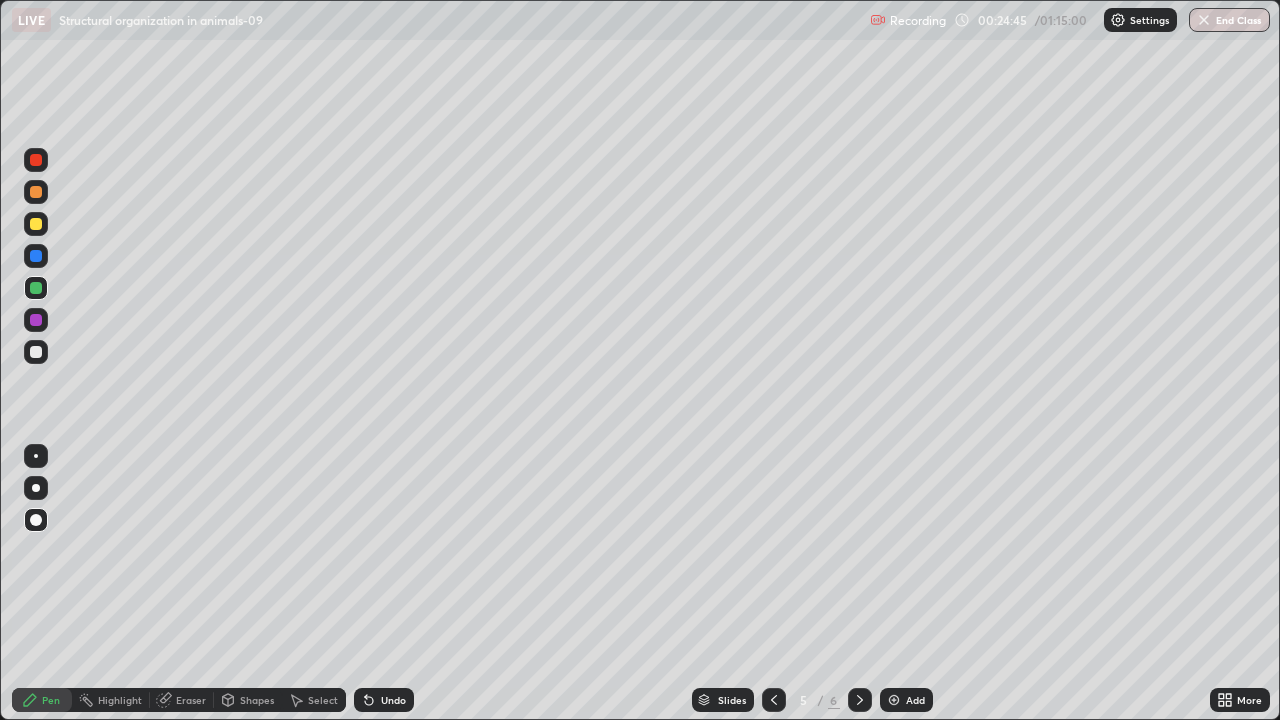 click at bounding box center (36, 320) 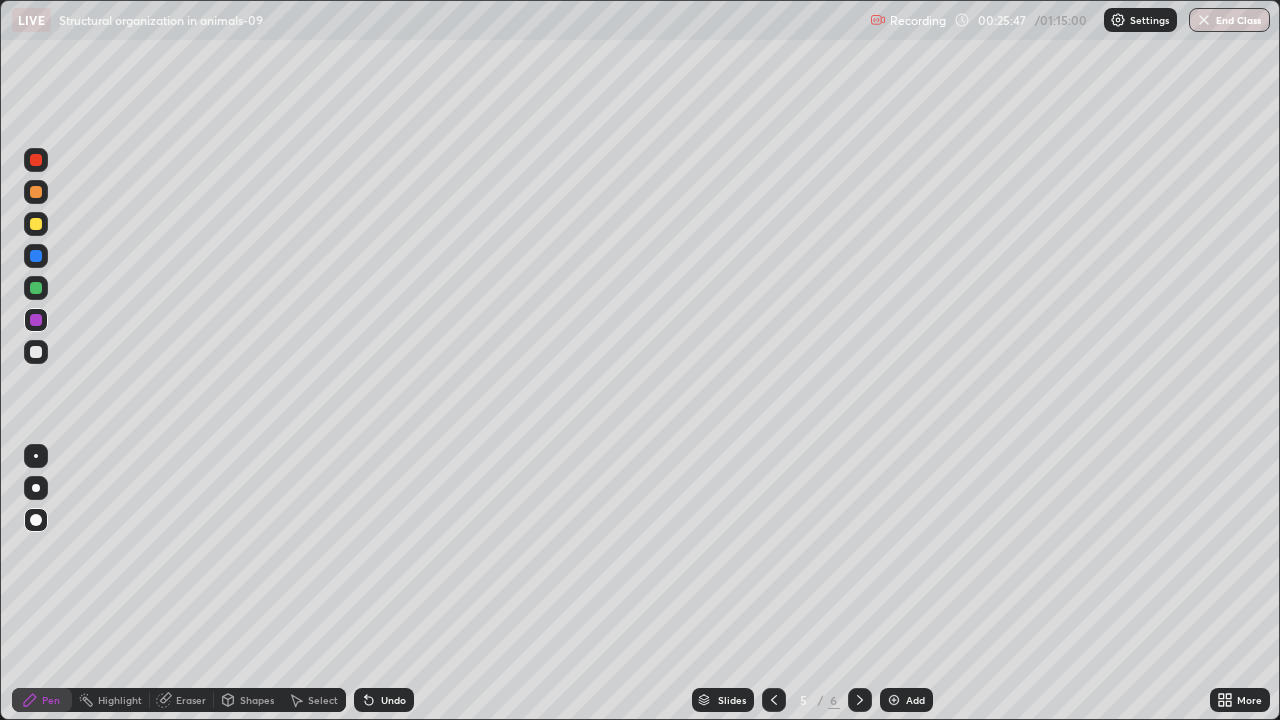 click at bounding box center [860, 700] 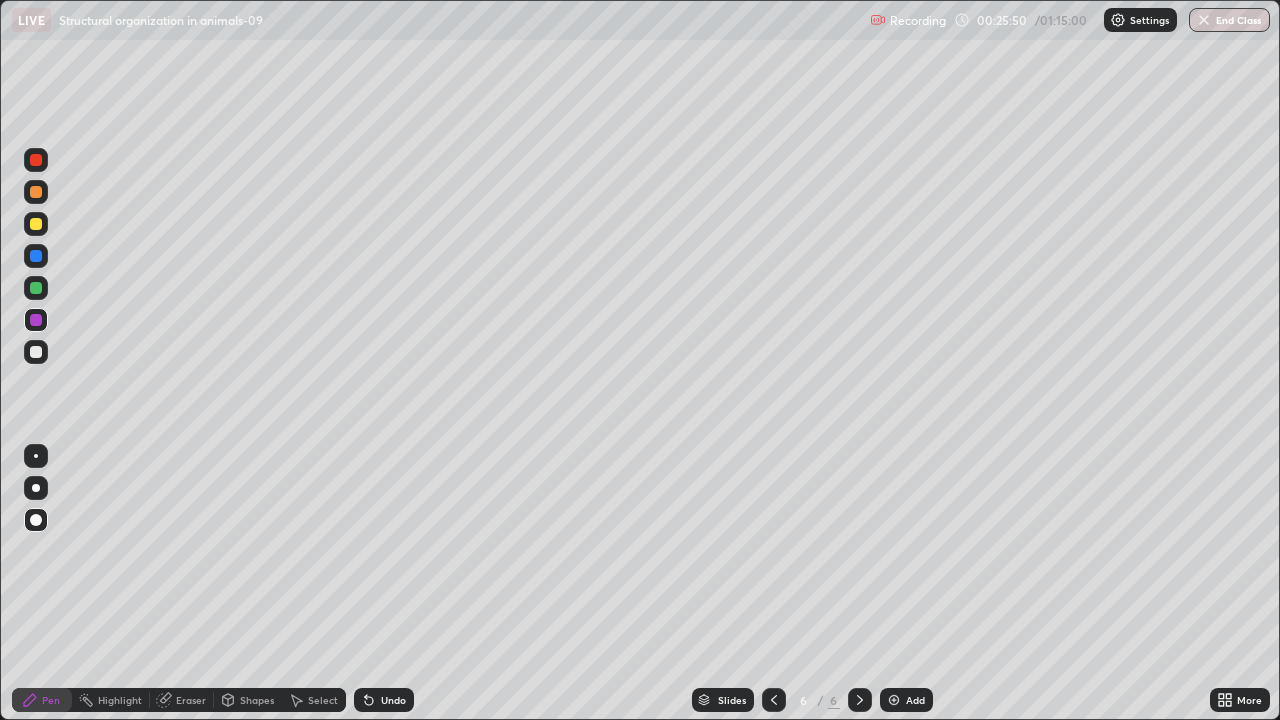 click at bounding box center (36, 224) 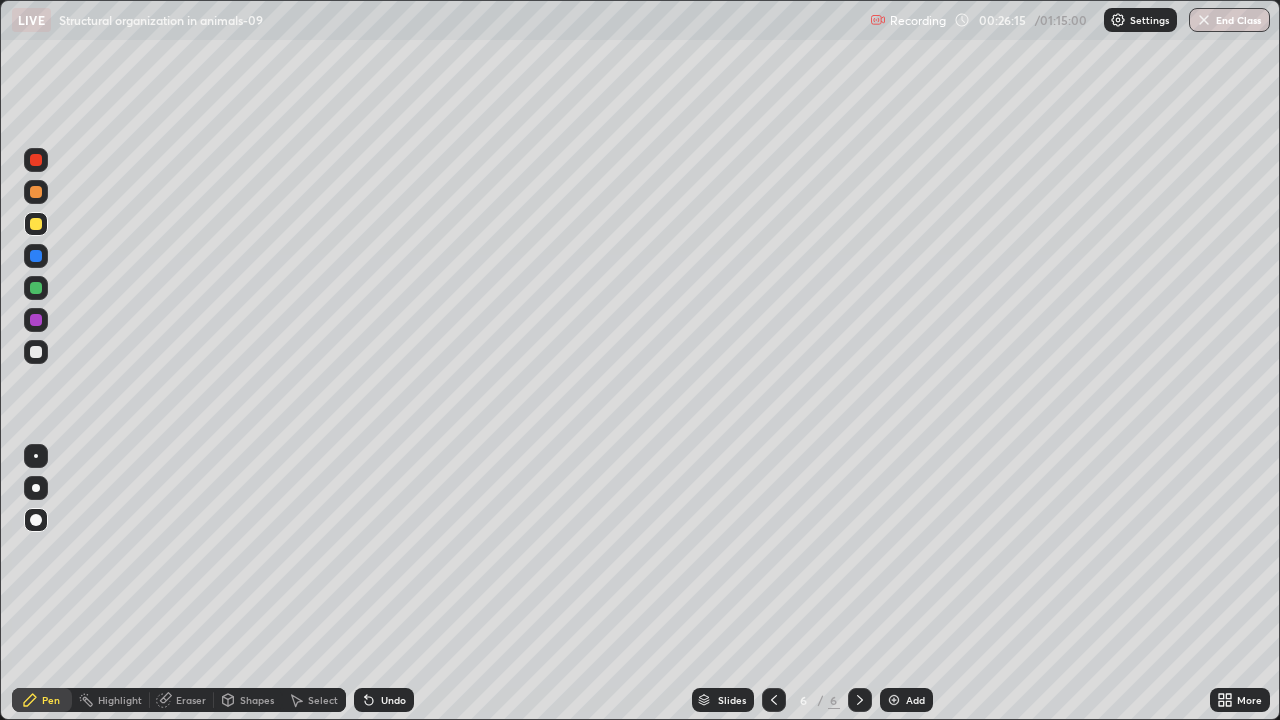 click at bounding box center (36, 288) 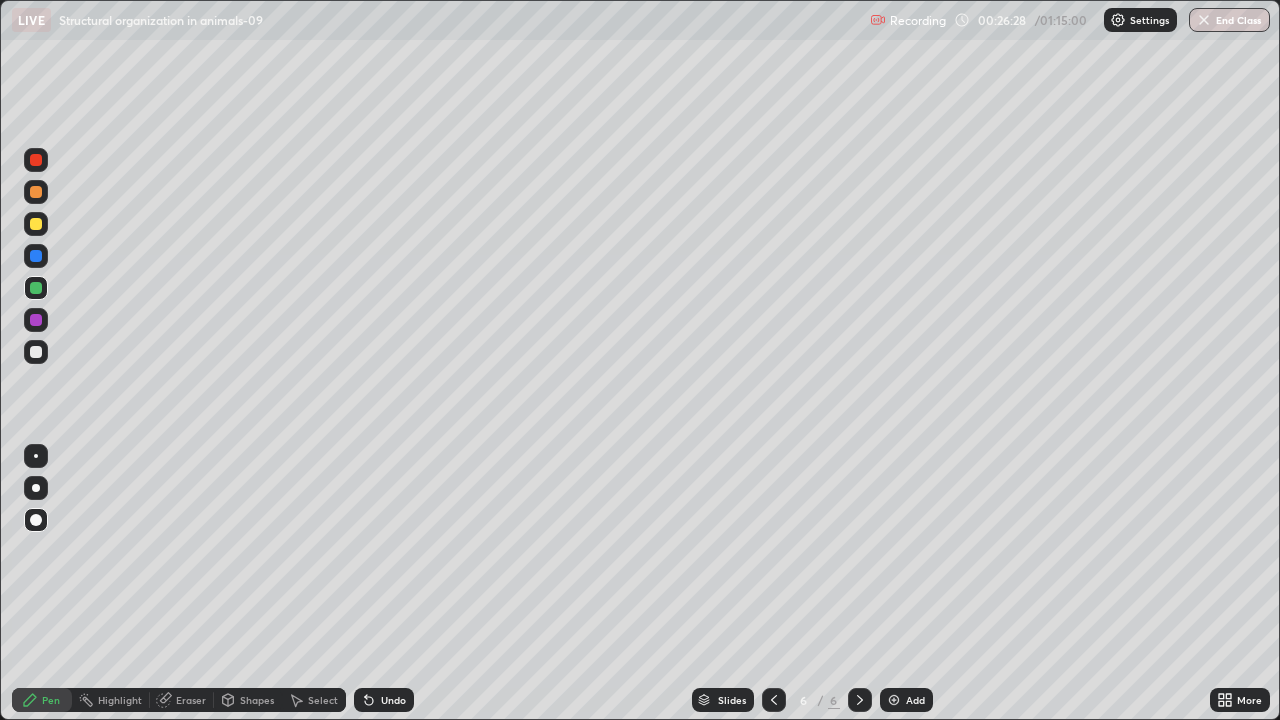 click on "Eraser" at bounding box center [191, 700] 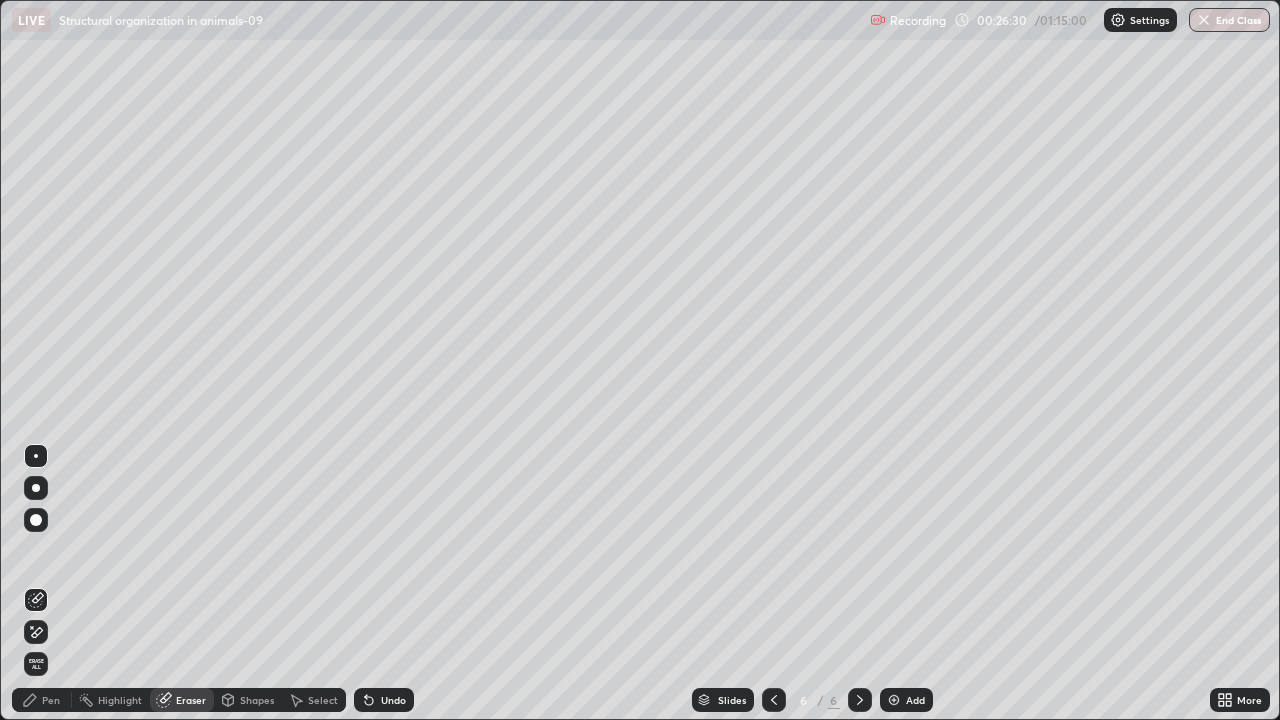 click on "Pen" at bounding box center [51, 700] 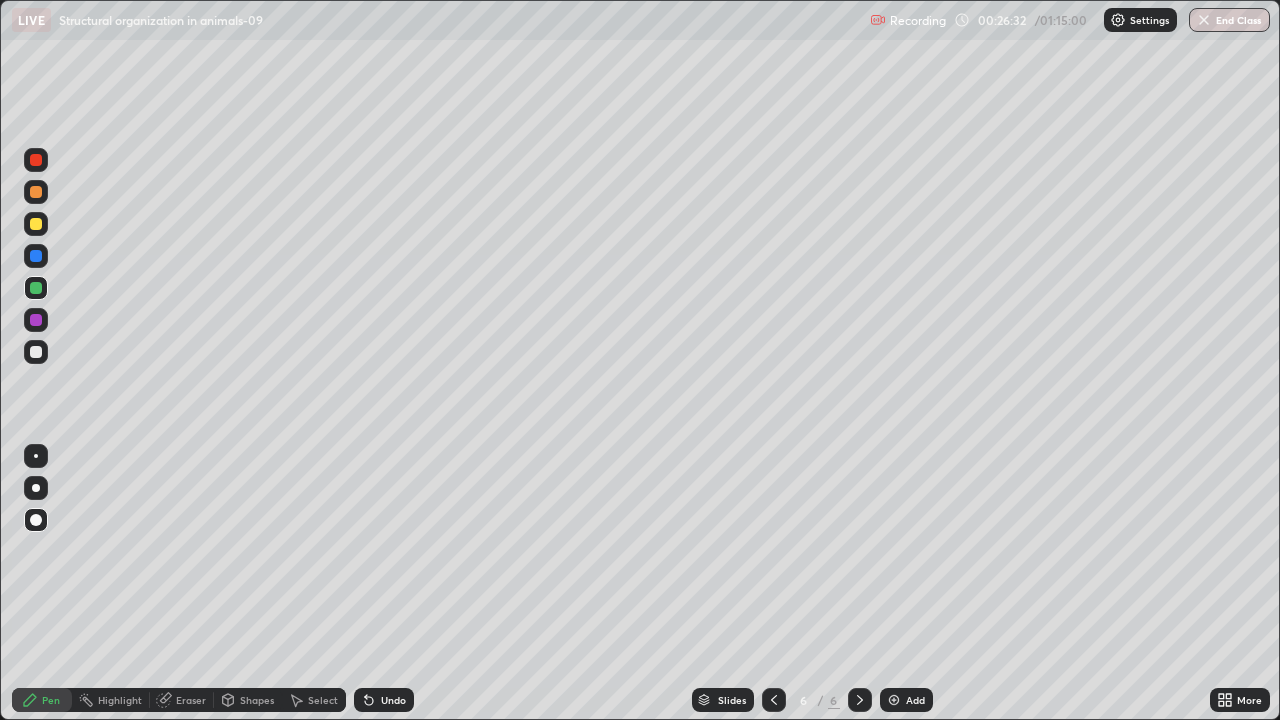 click at bounding box center (36, 352) 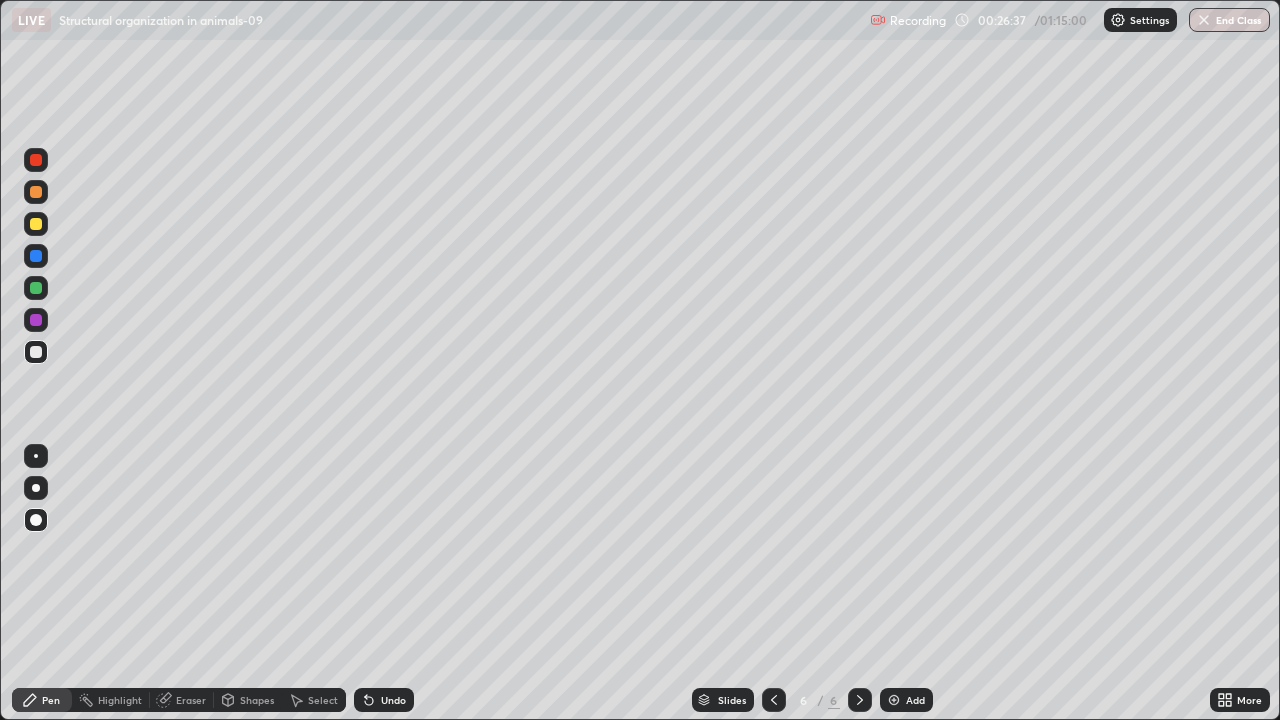 click at bounding box center [36, 320] 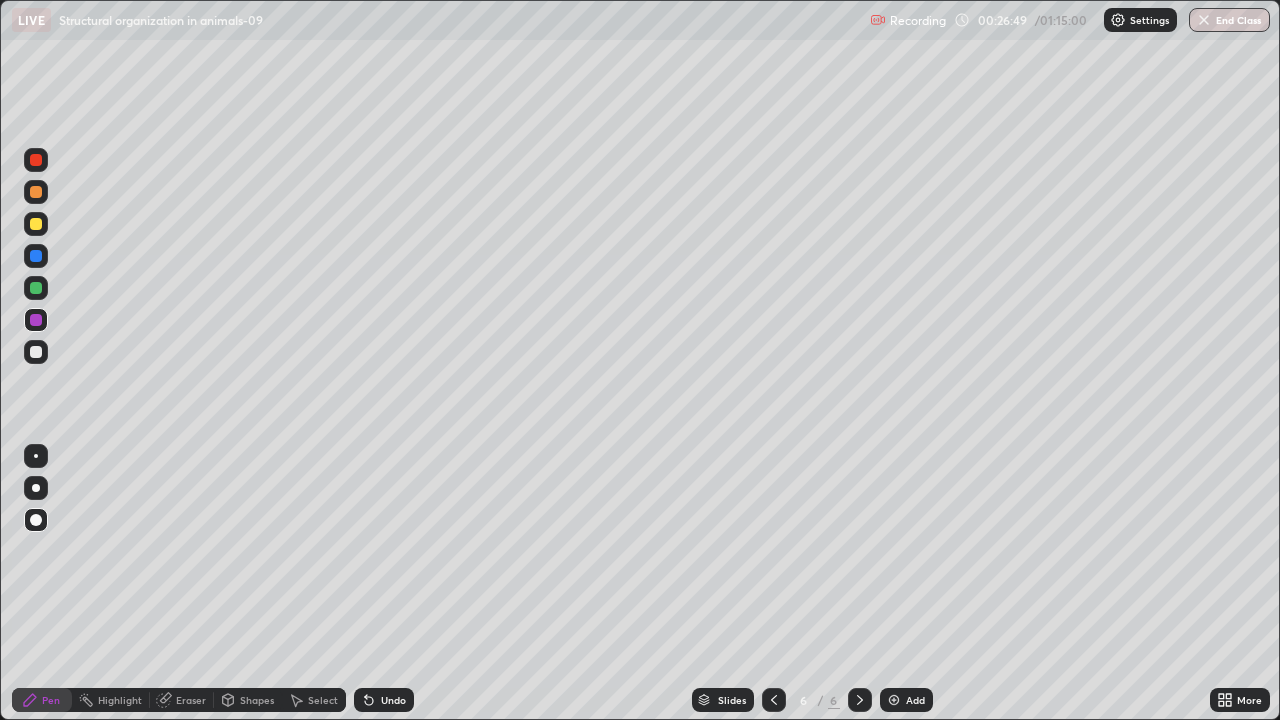 click at bounding box center [36, 288] 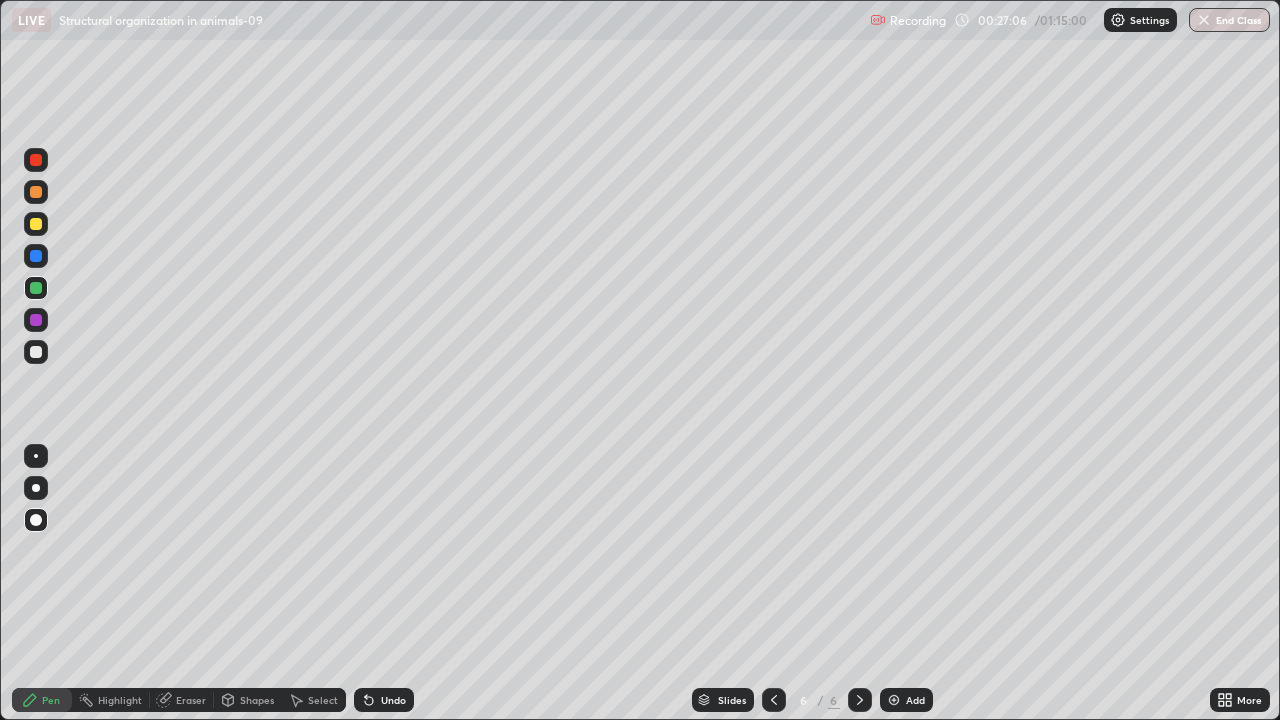 click at bounding box center (36, 456) 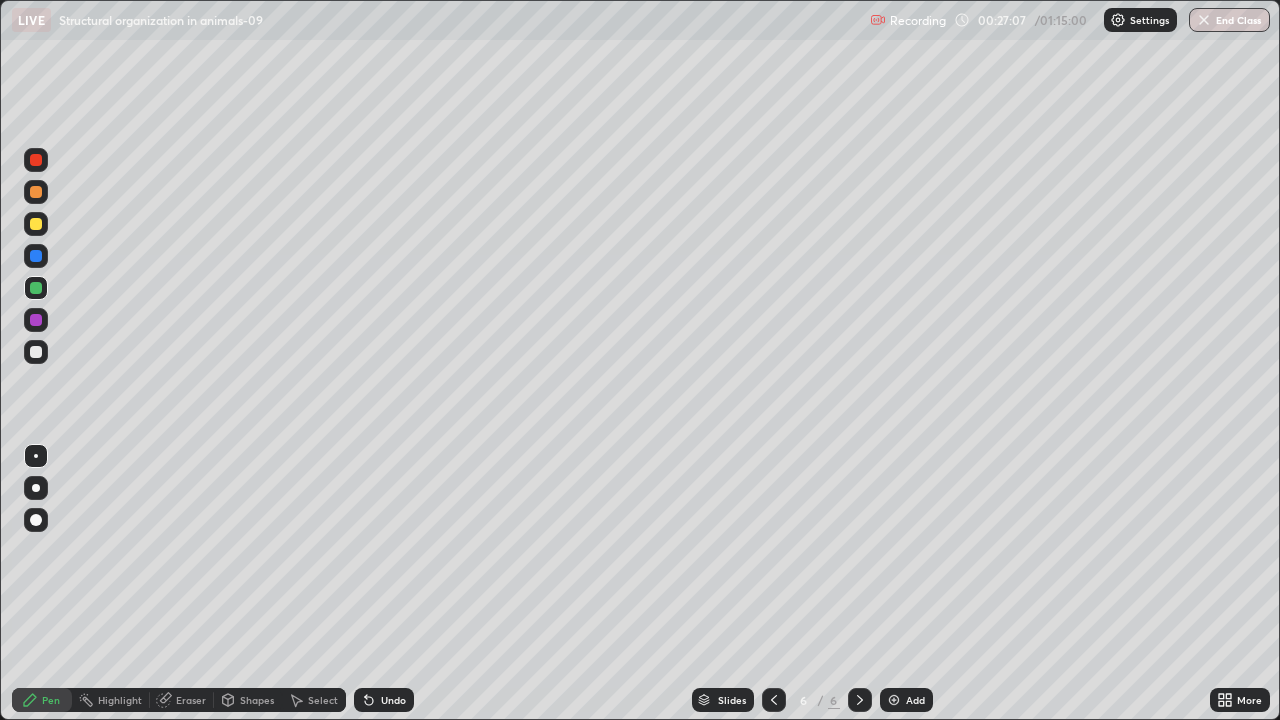 click at bounding box center (36, 224) 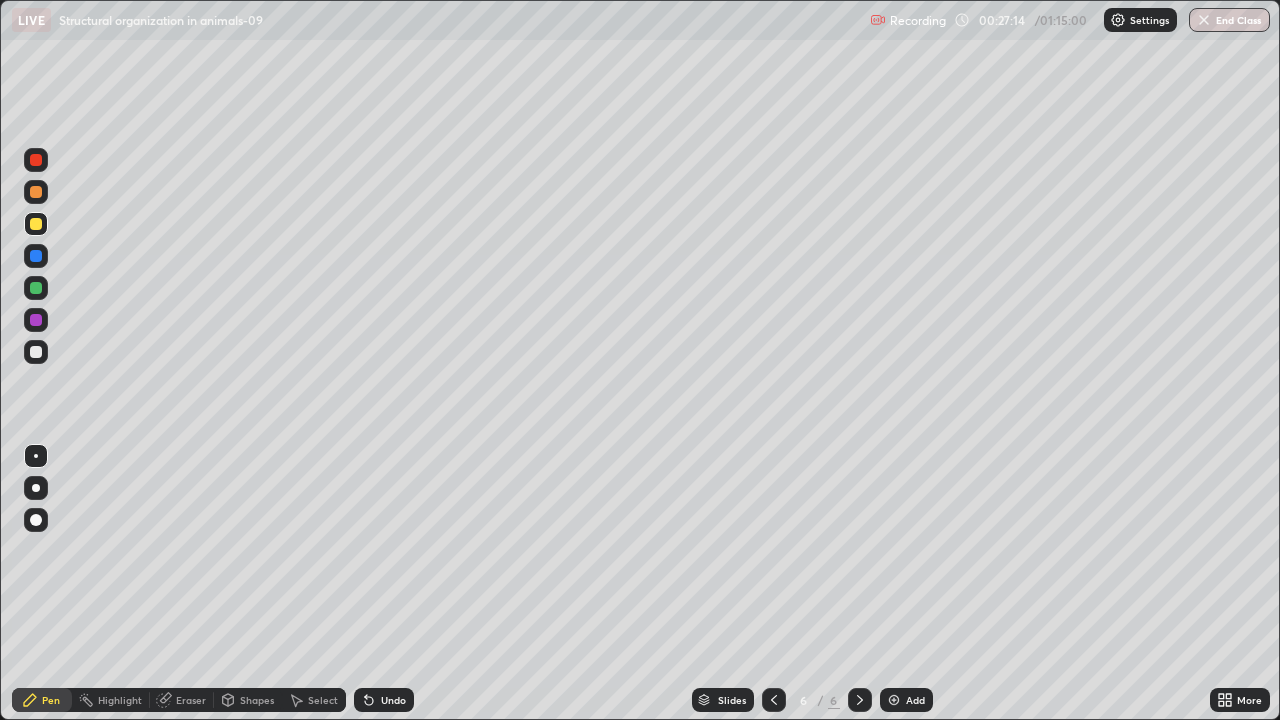 click at bounding box center [36, 192] 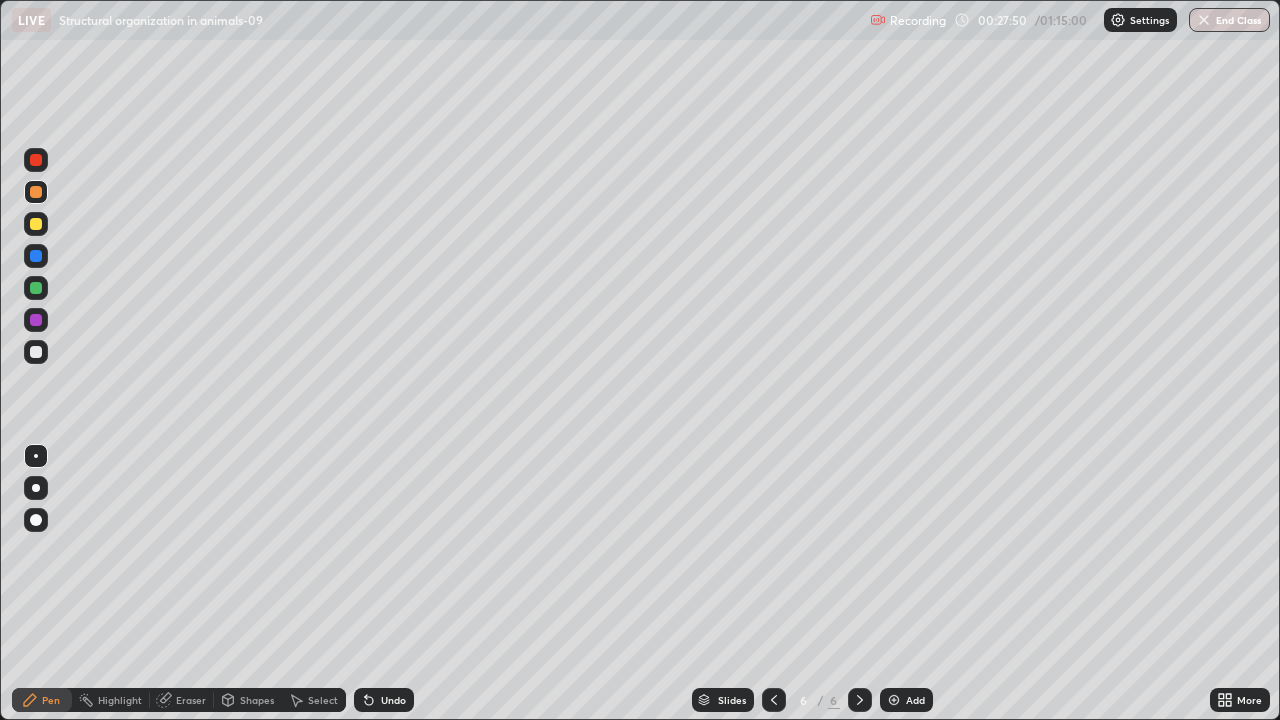 click at bounding box center (36, 224) 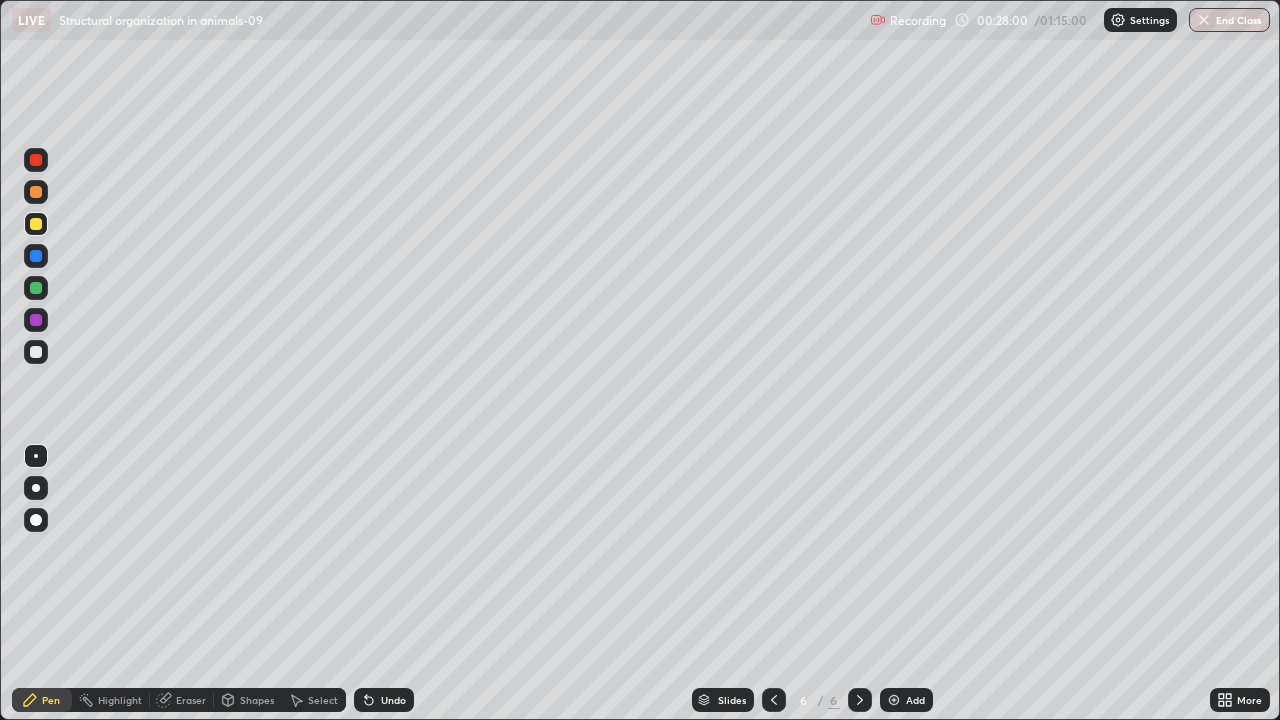 click at bounding box center [36, 192] 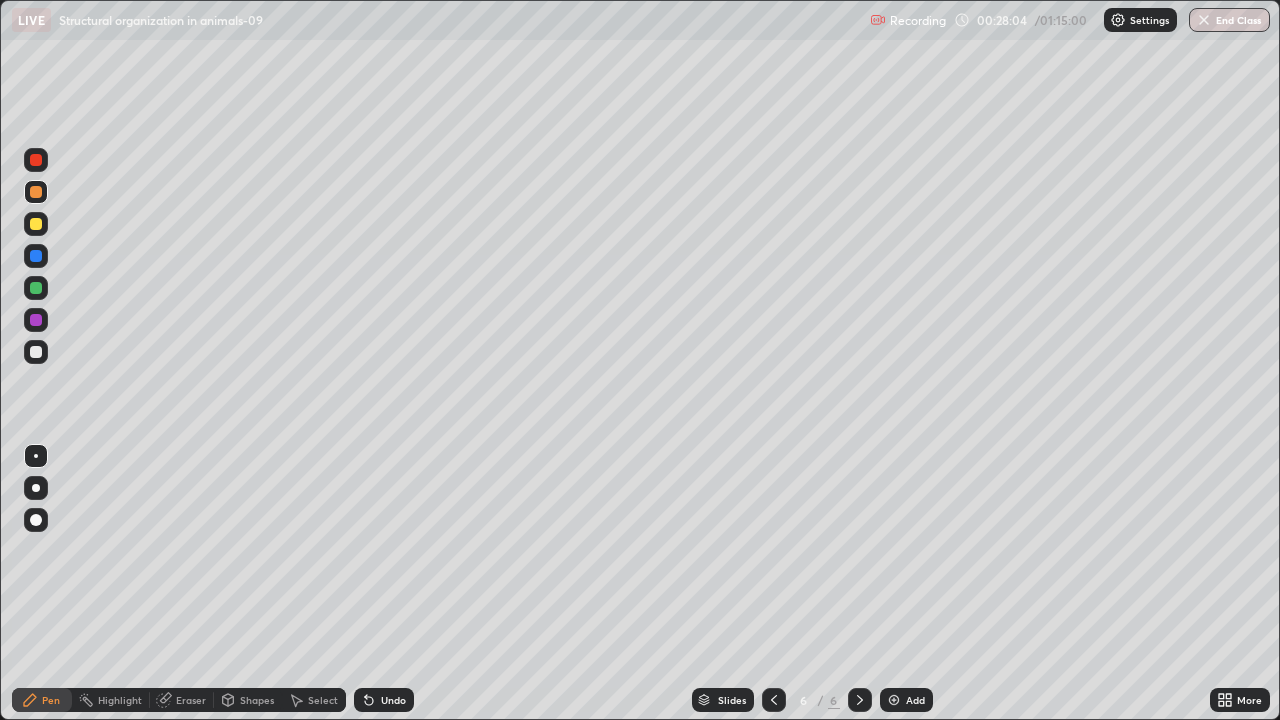 click at bounding box center (36, 488) 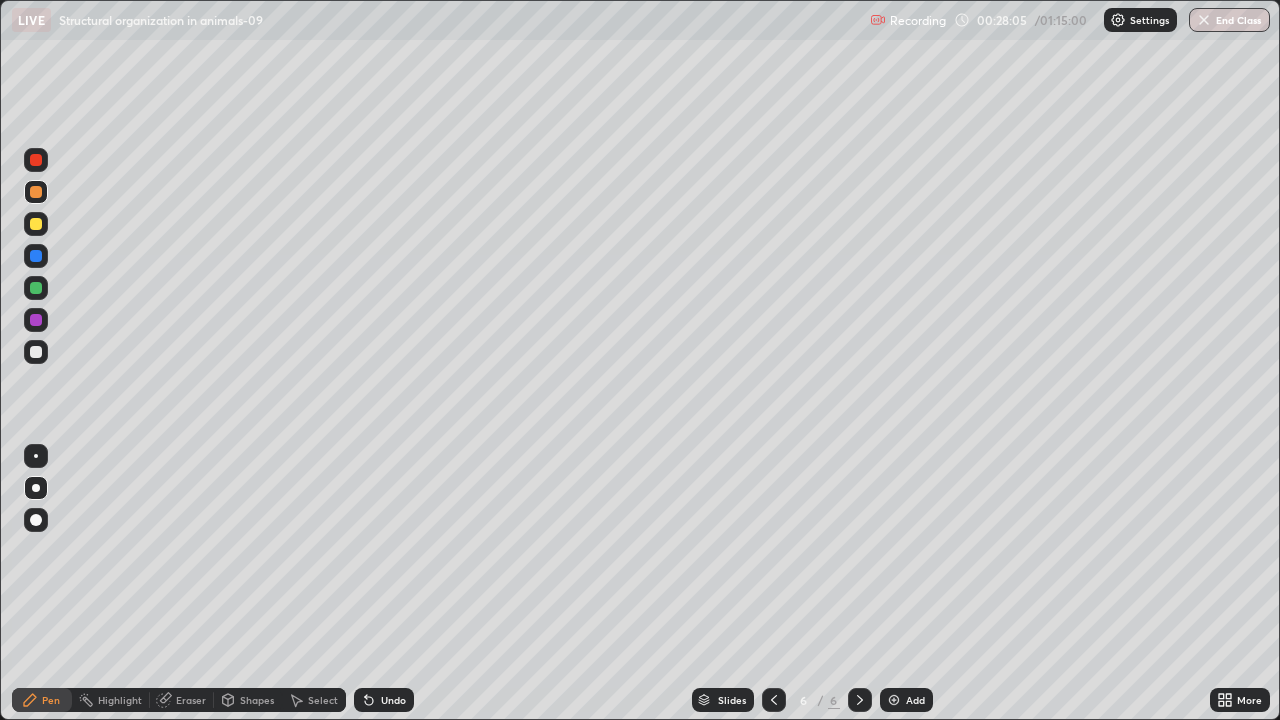 click at bounding box center [36, 288] 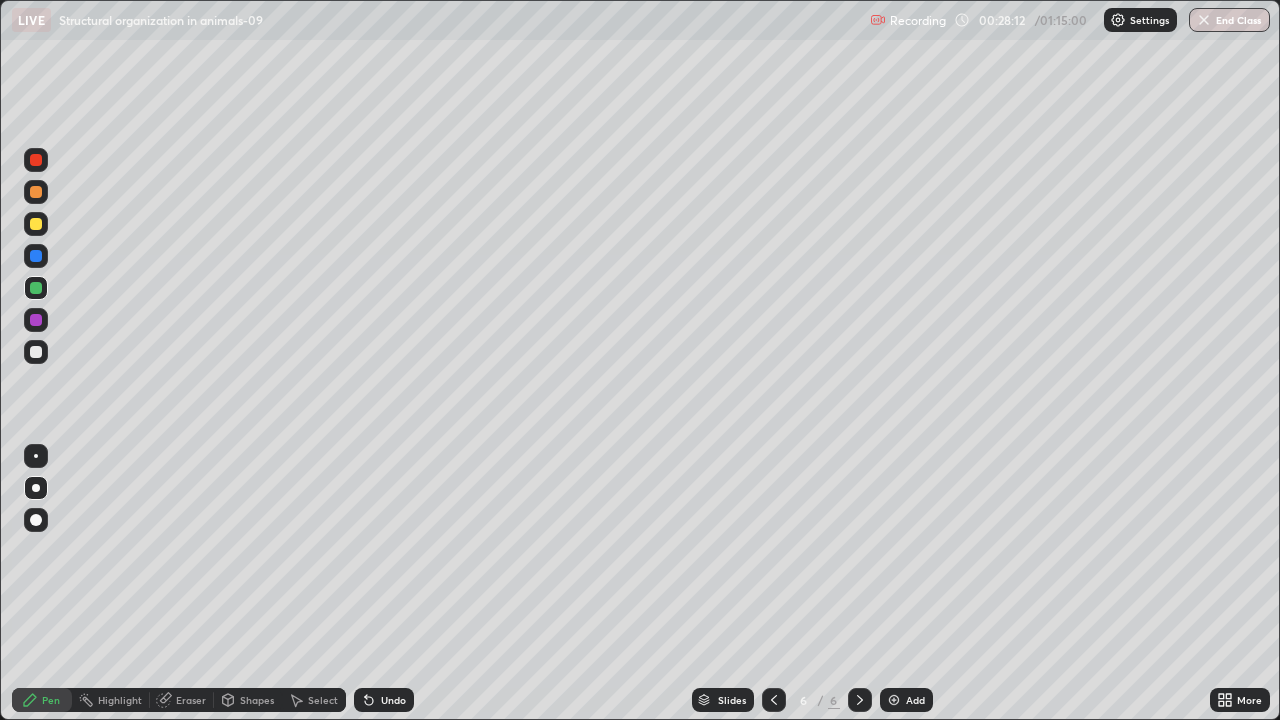 click at bounding box center (36, 224) 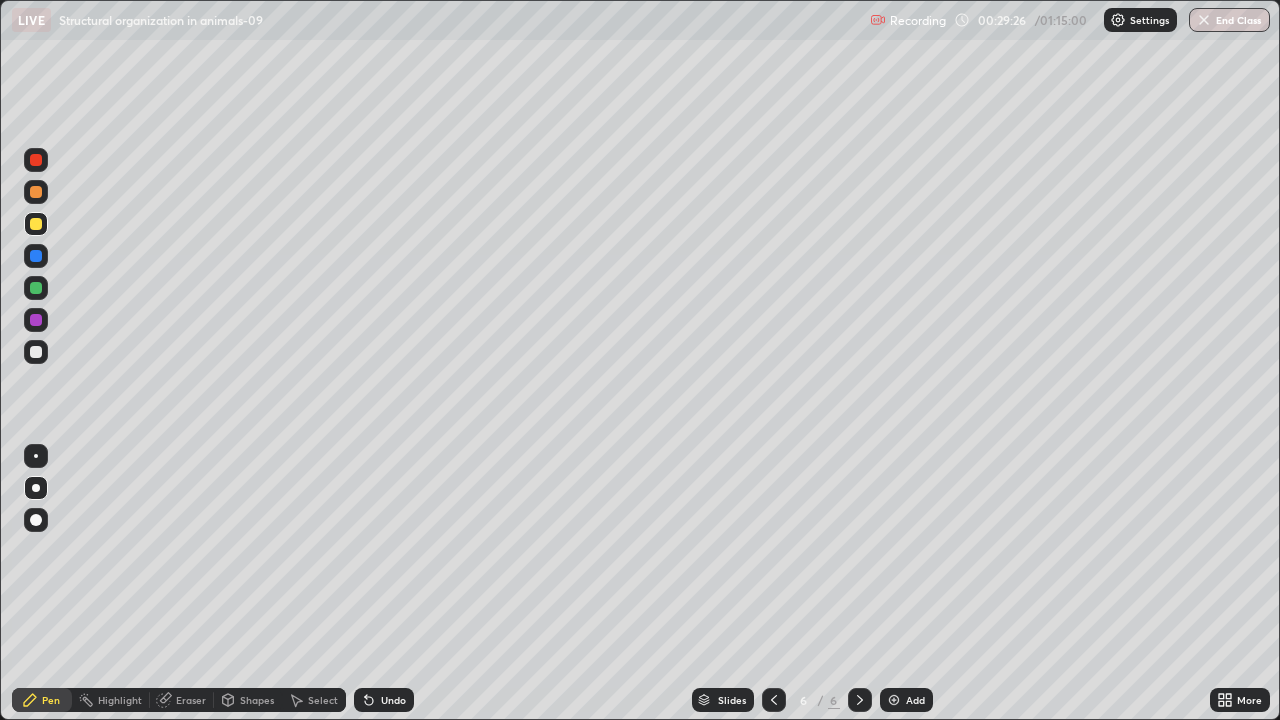 click at bounding box center [36, 256] 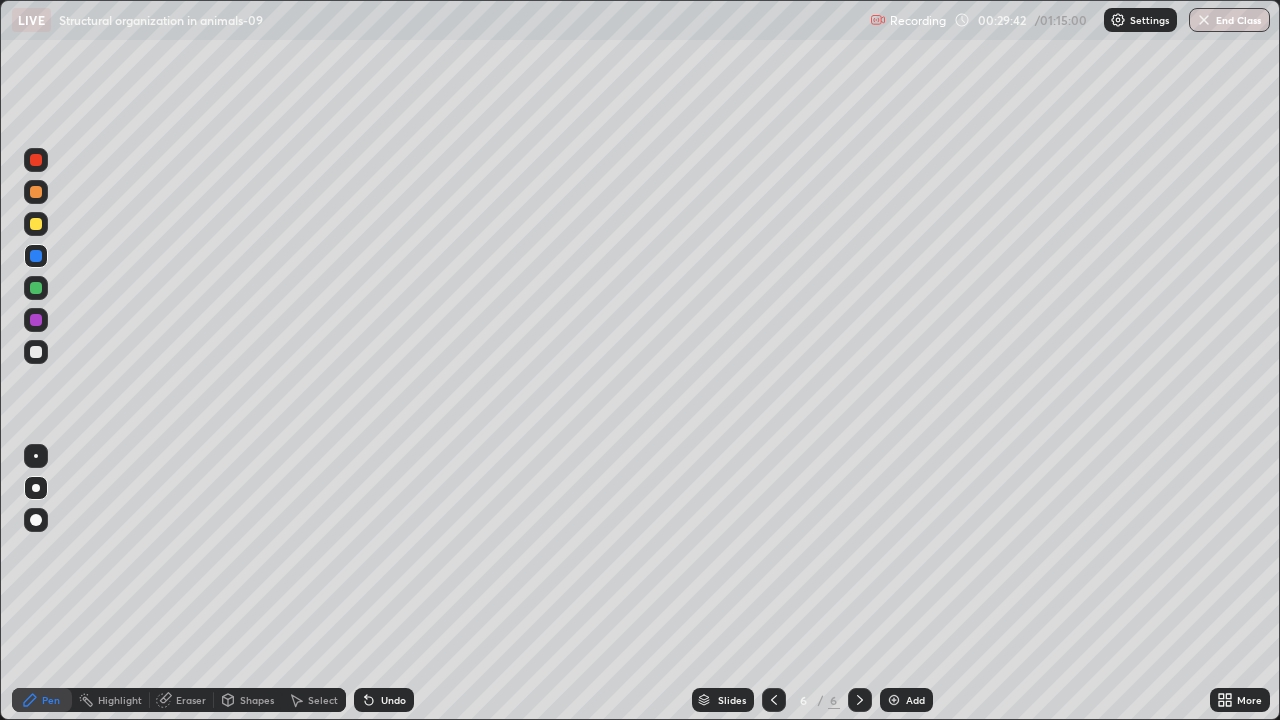 click at bounding box center [36, 160] 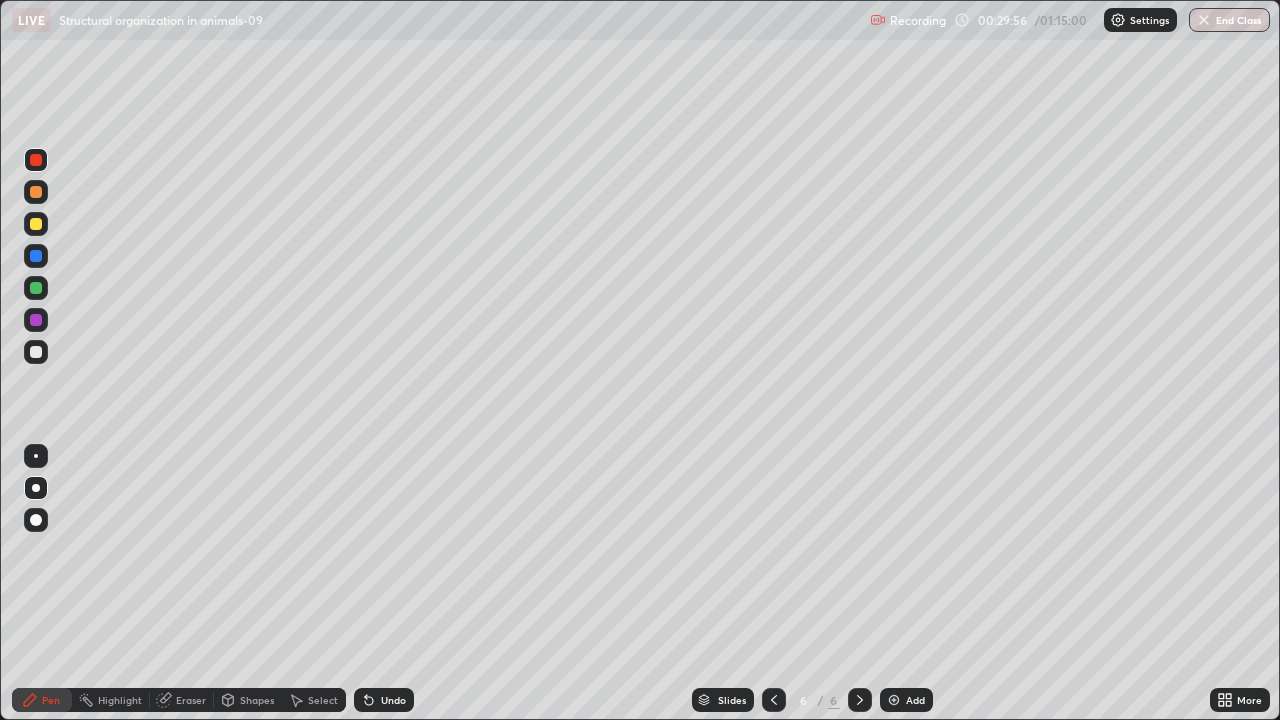 click at bounding box center (36, 352) 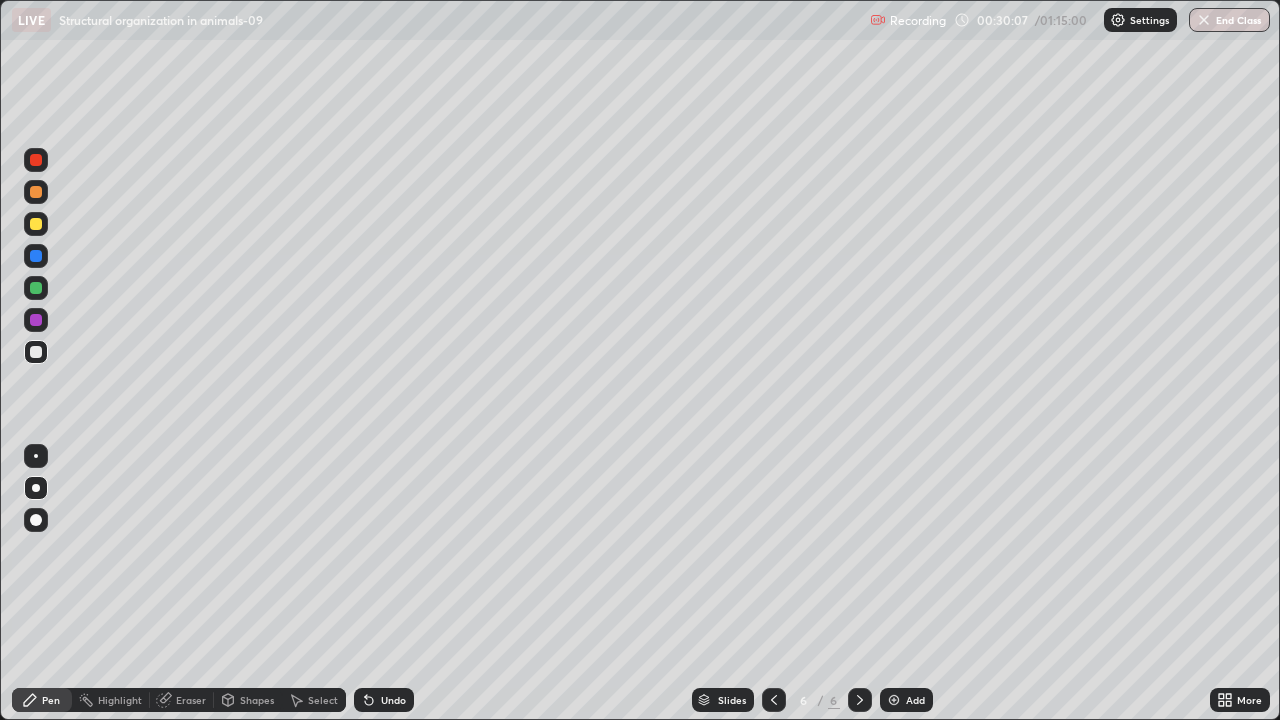 click on "Eraser" at bounding box center (191, 700) 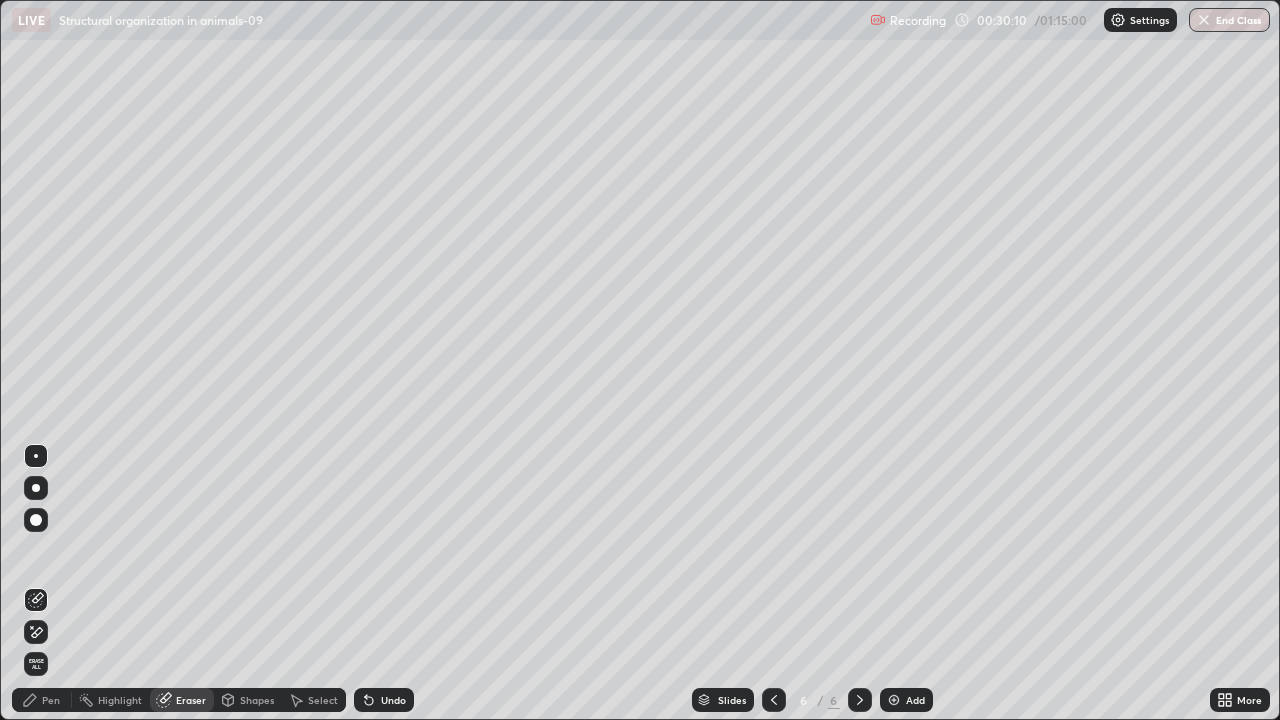 click on "Pen" at bounding box center [51, 700] 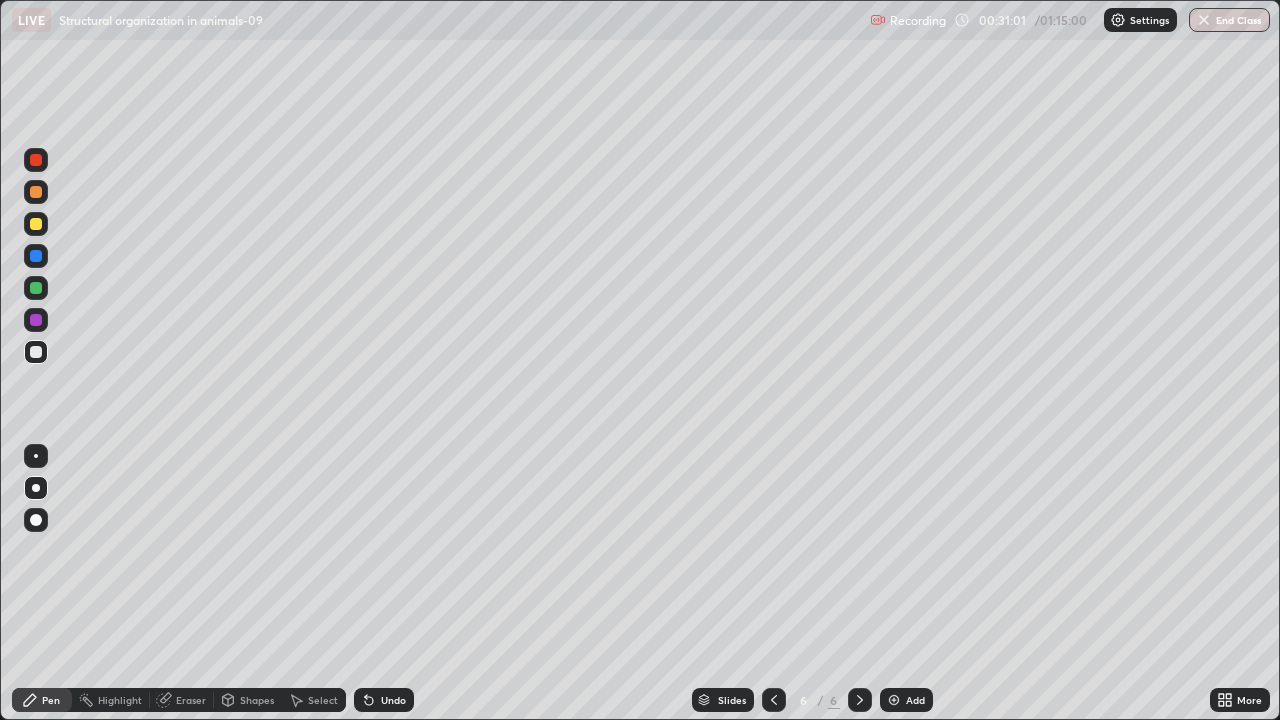 click at bounding box center [36, 256] 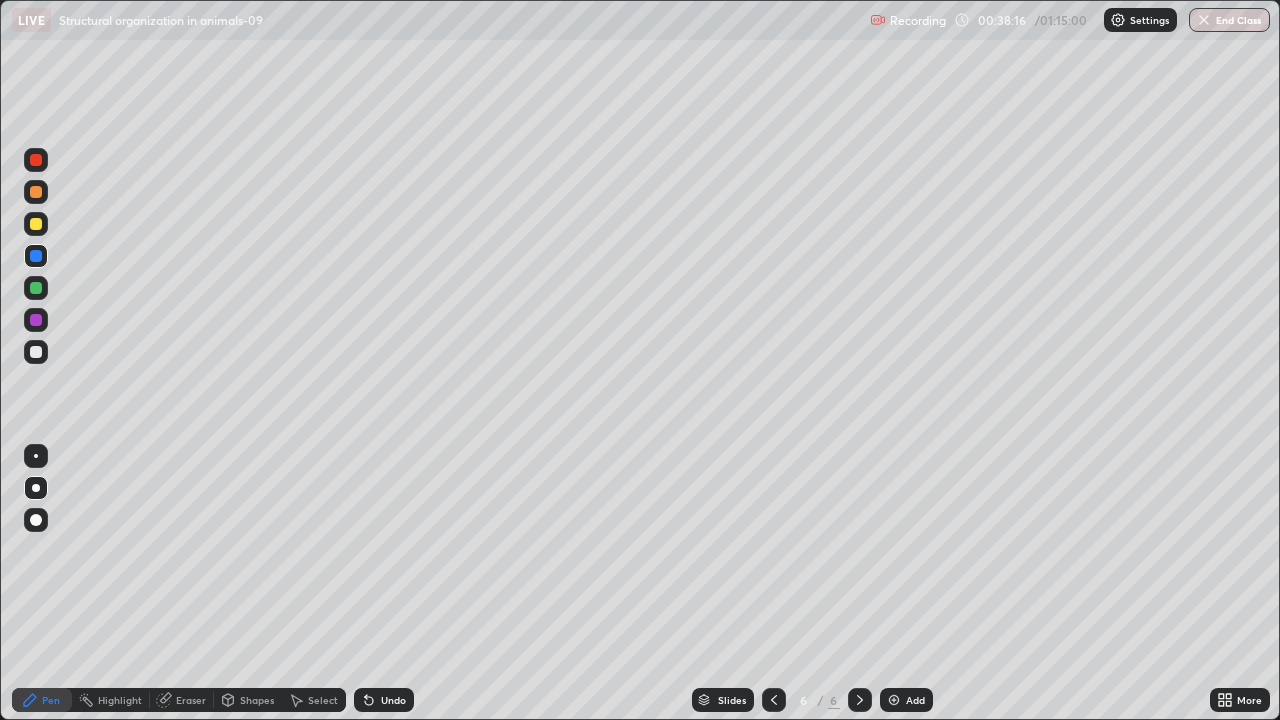 click at bounding box center [894, 700] 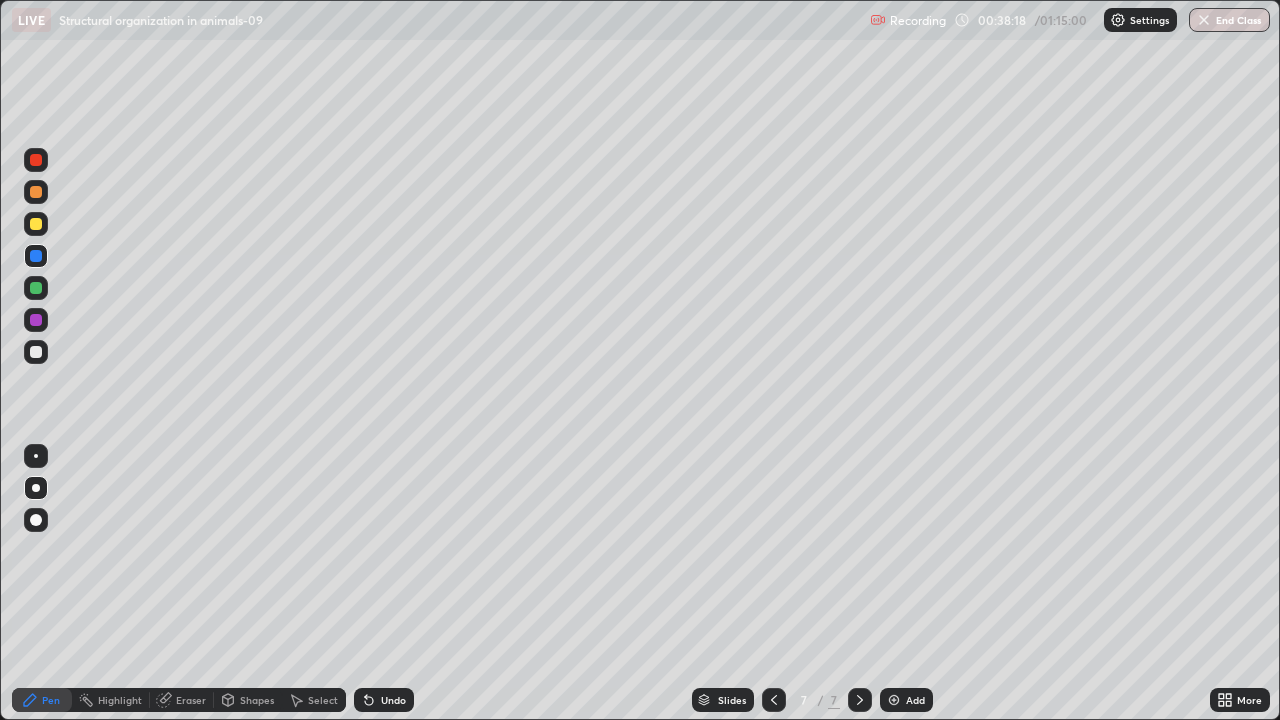 click at bounding box center [36, 288] 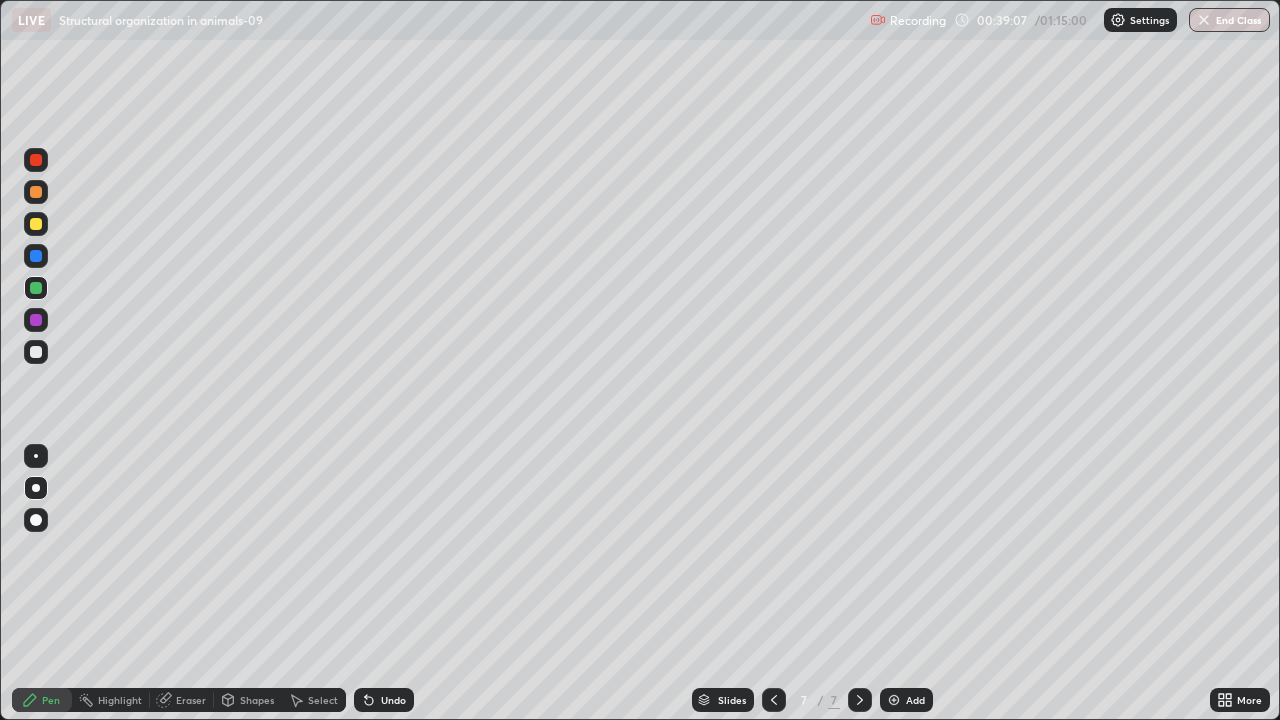 click at bounding box center (36, 224) 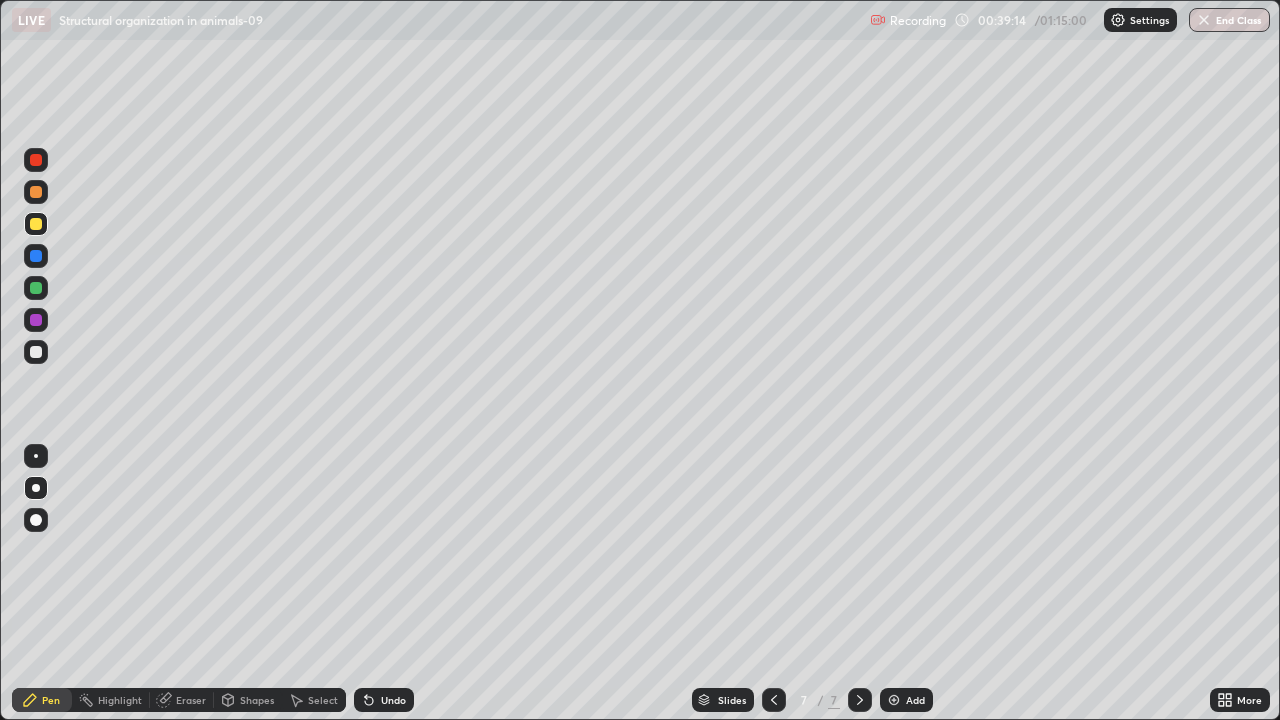 click on "Eraser" at bounding box center (182, 700) 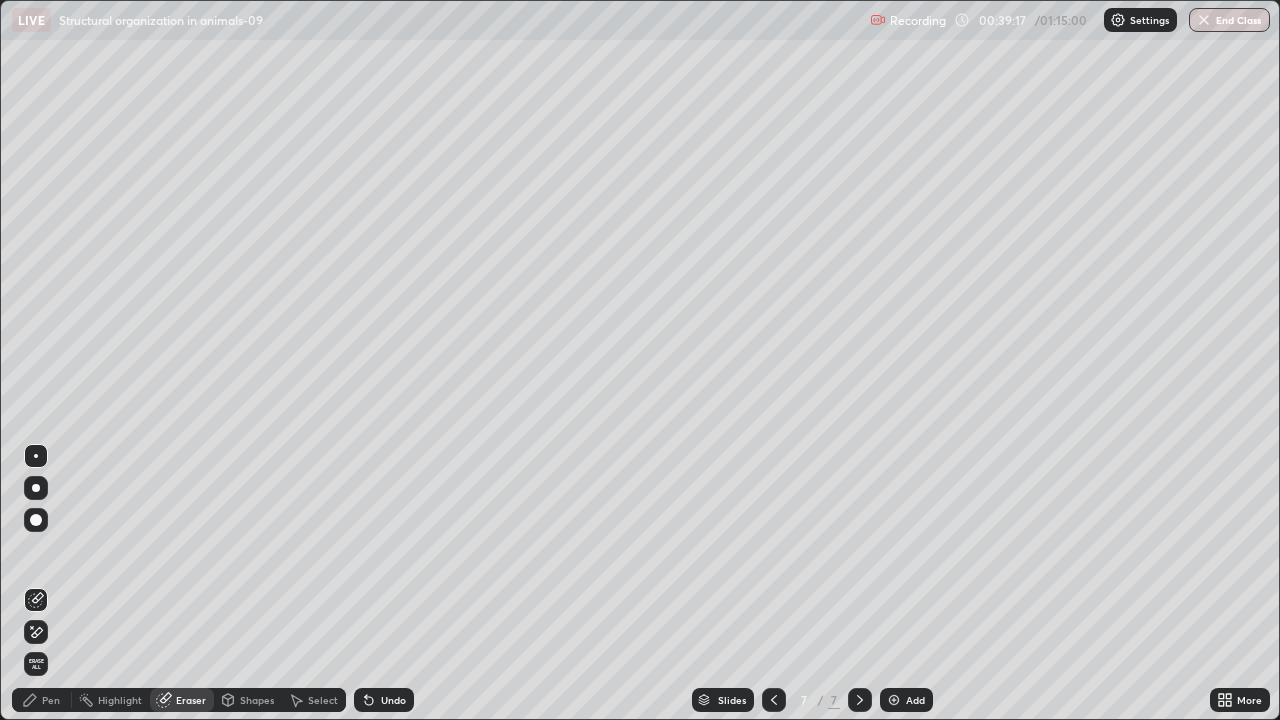 click on "Pen" at bounding box center [51, 700] 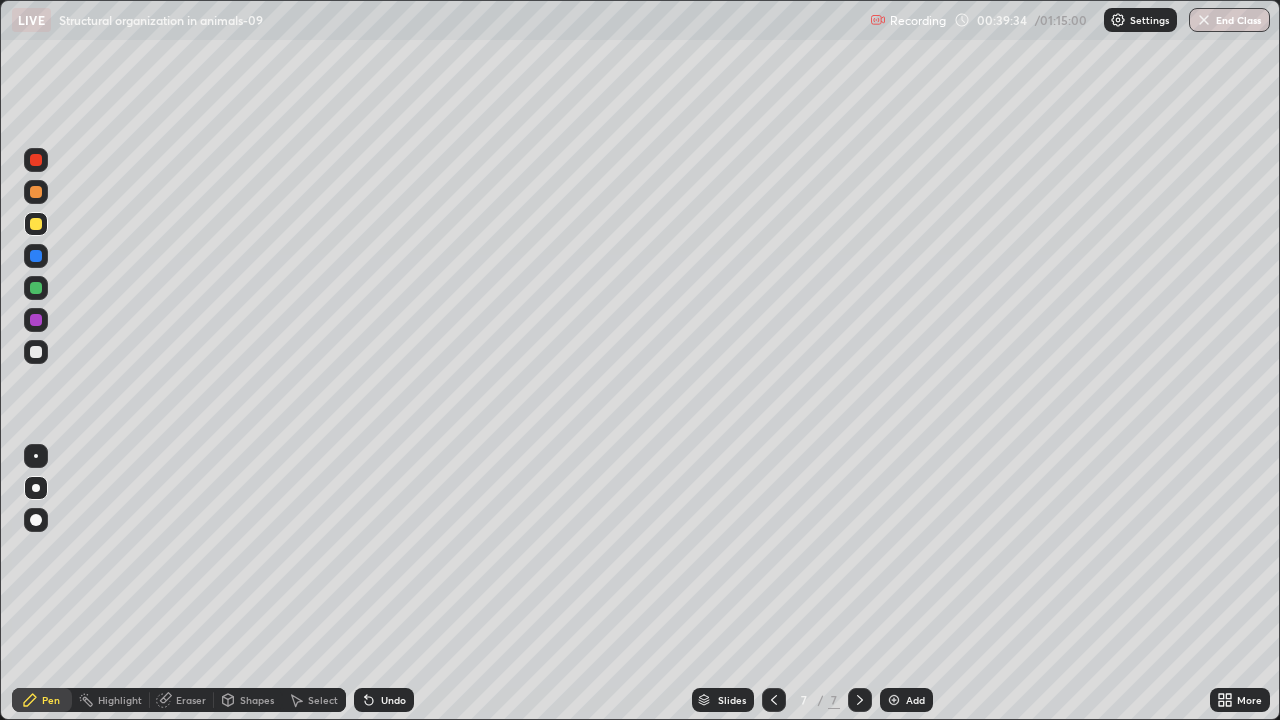 click at bounding box center (36, 352) 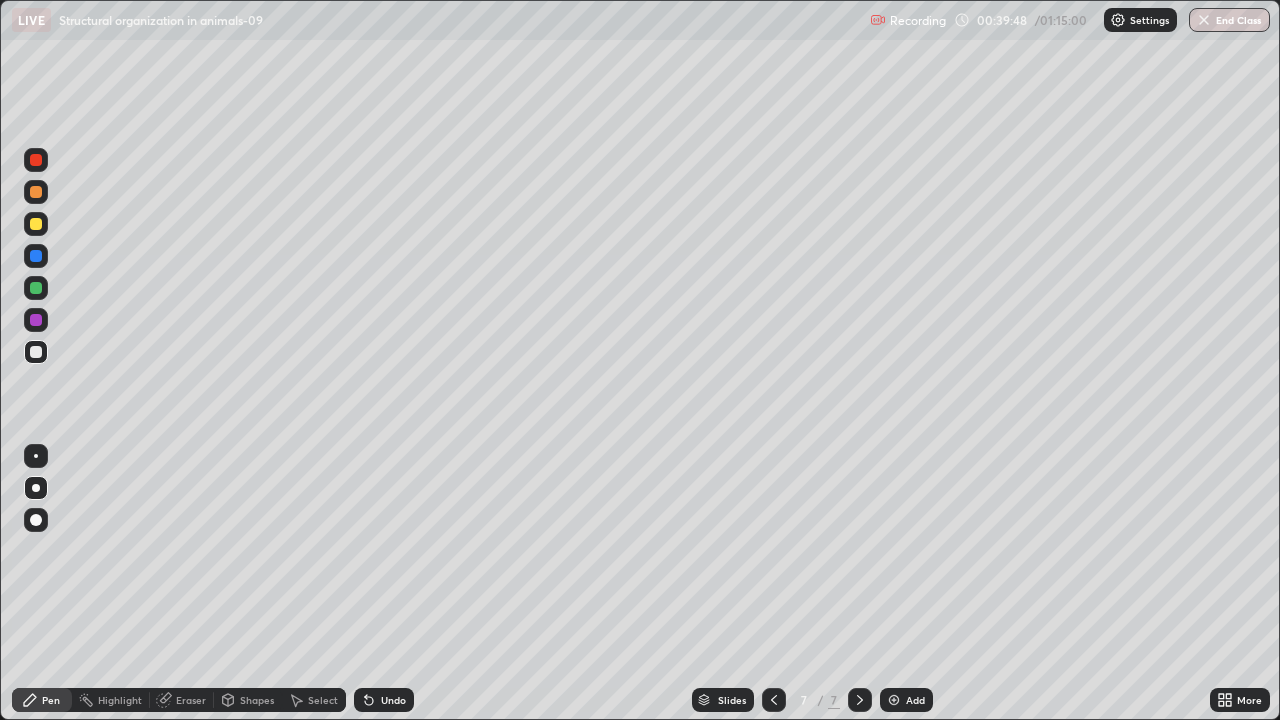 click at bounding box center [36, 288] 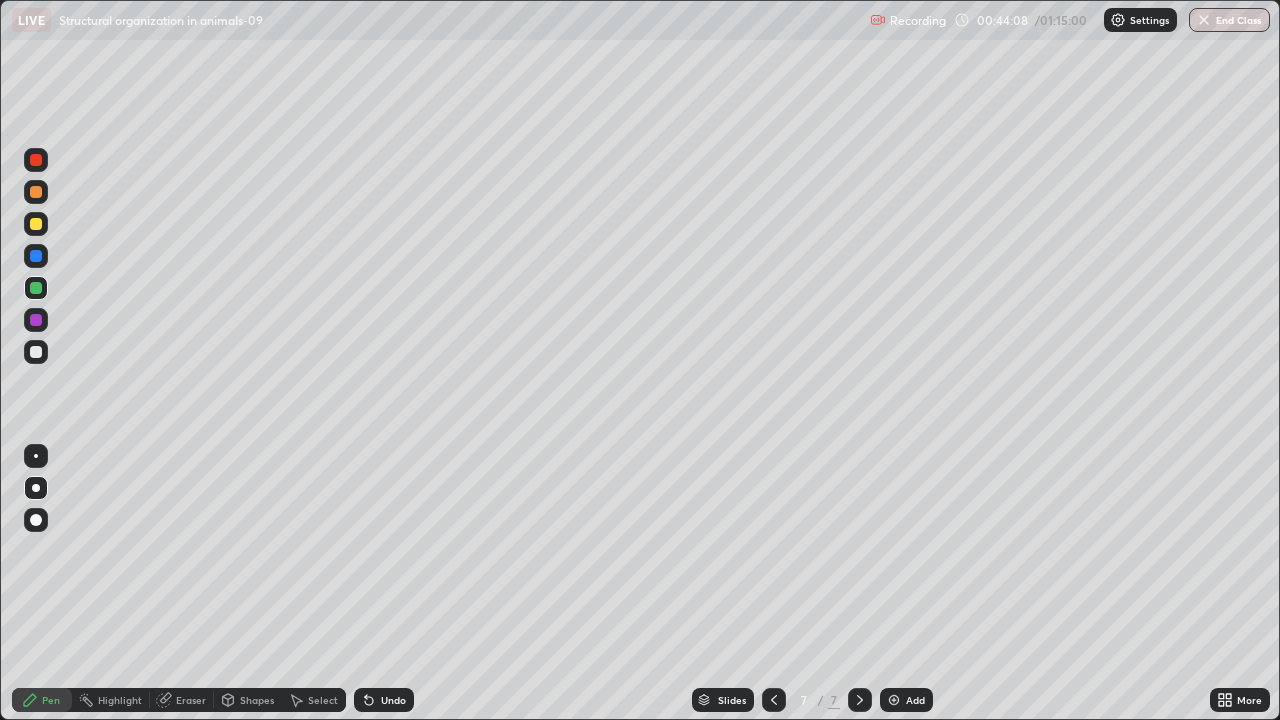 click at bounding box center [894, 700] 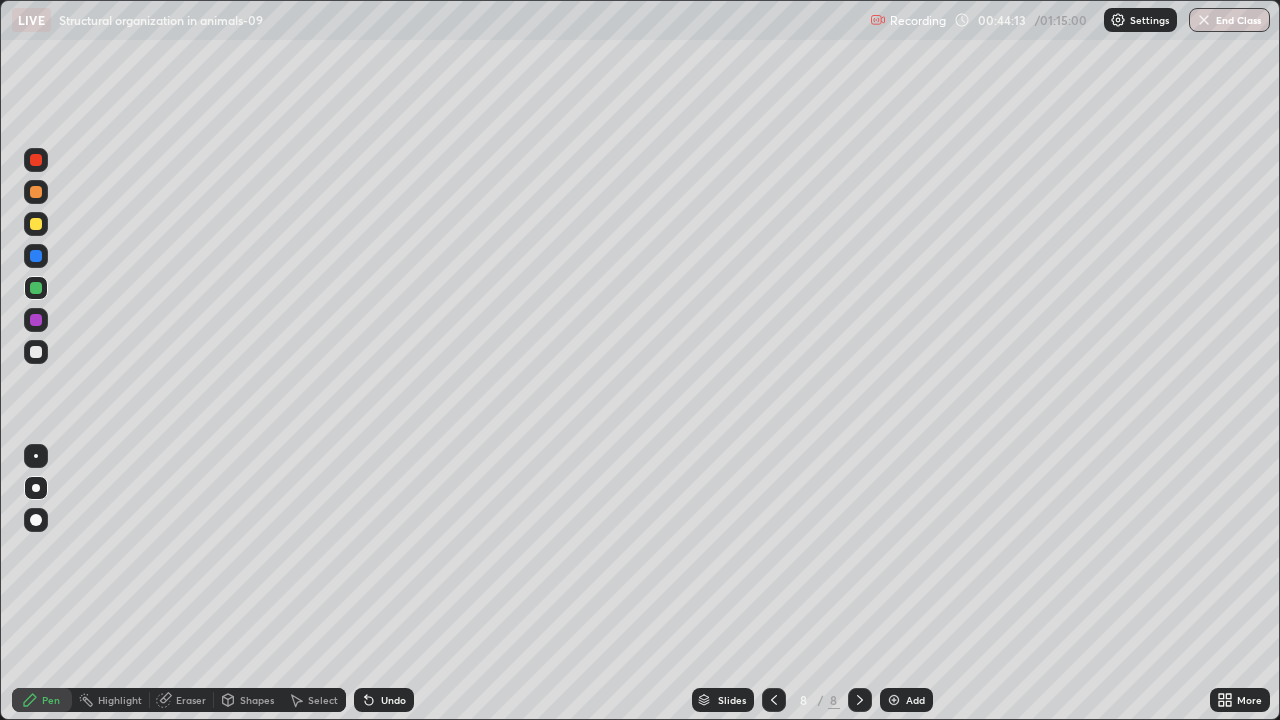 click at bounding box center (36, 352) 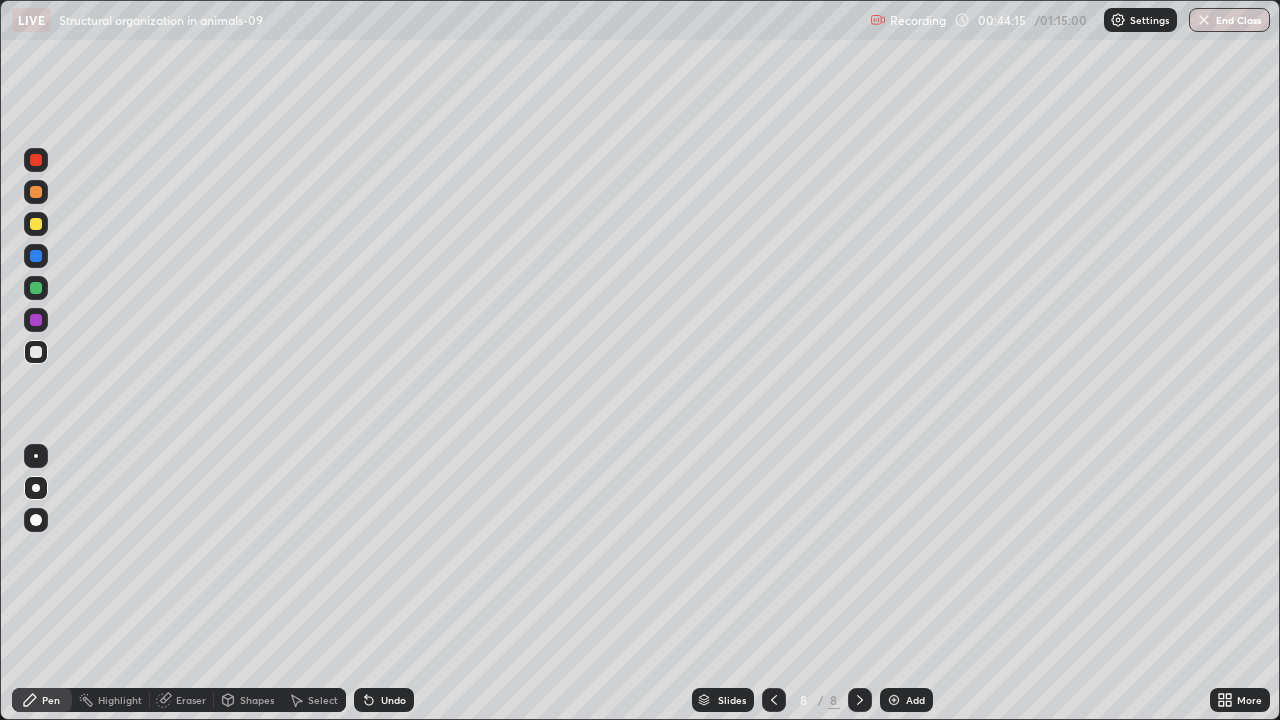 click at bounding box center [36, 224] 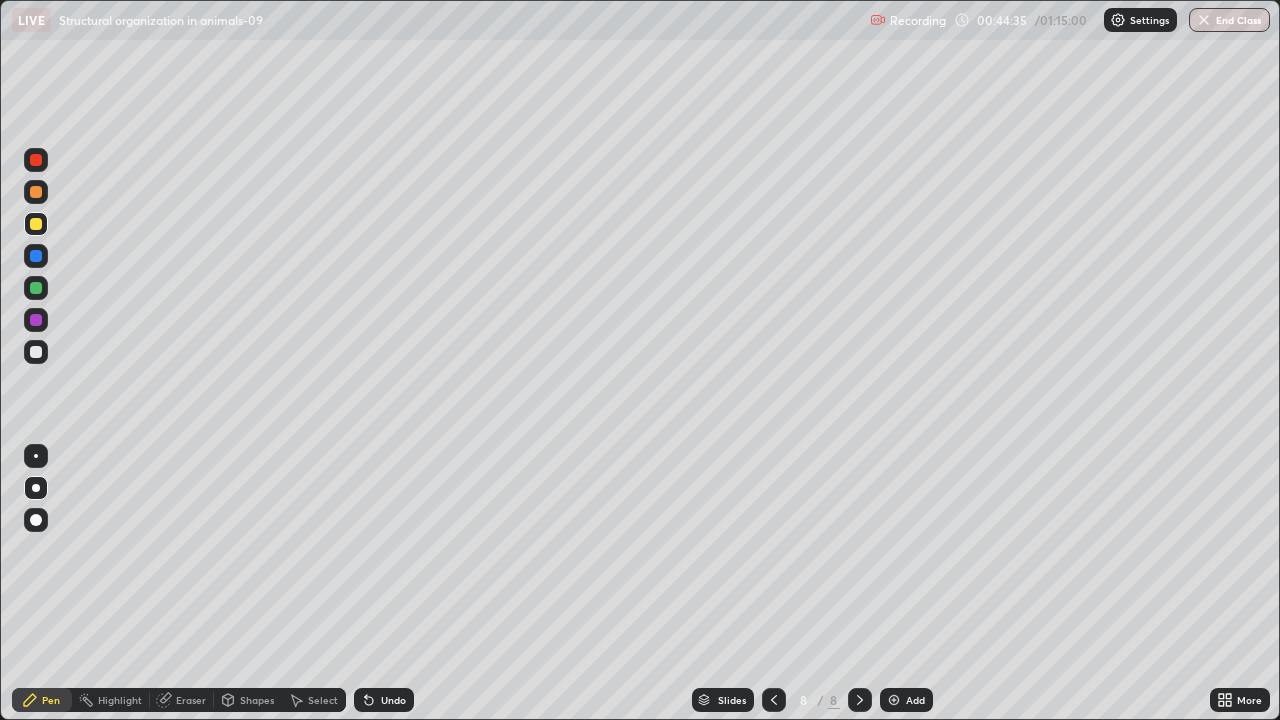 click at bounding box center [36, 288] 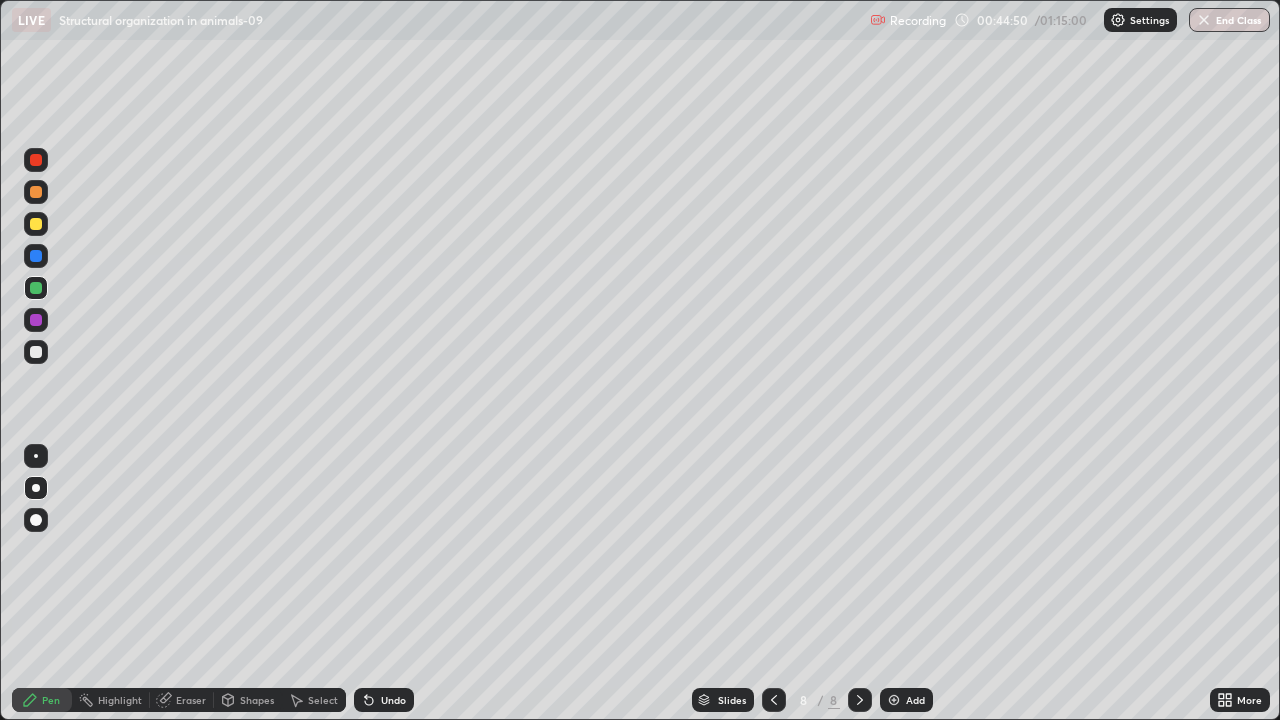 click at bounding box center [36, 488] 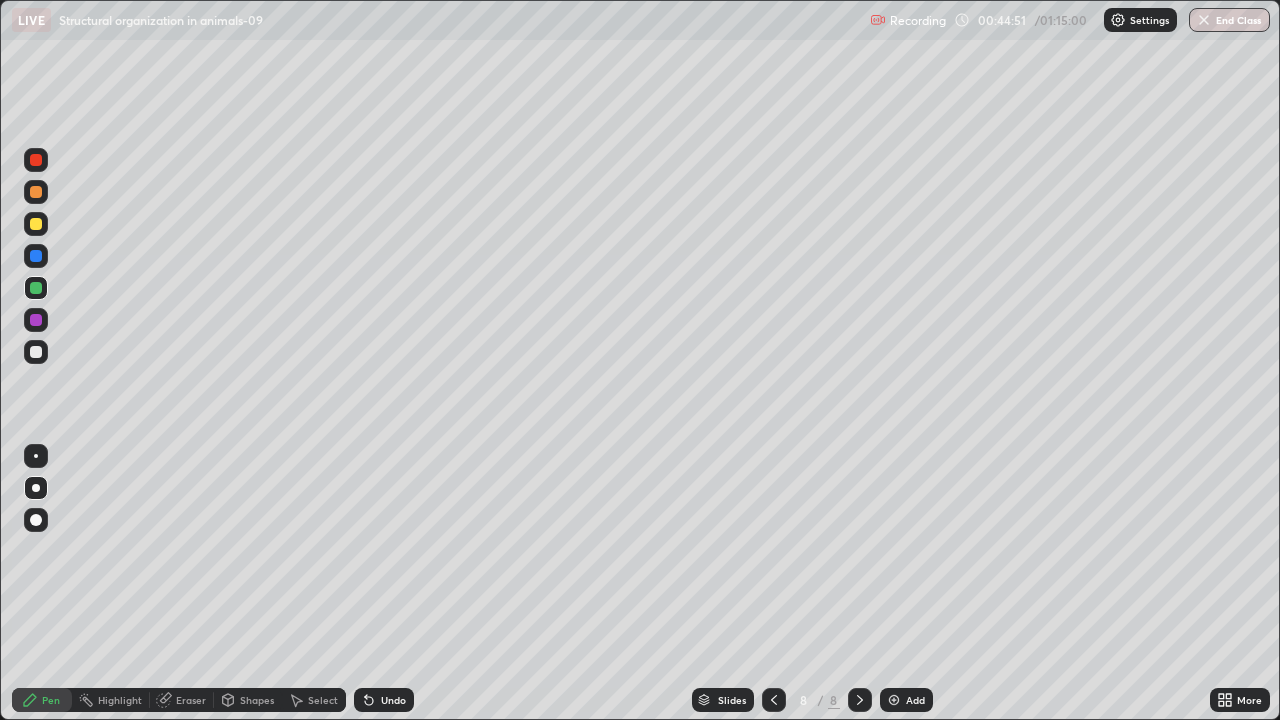 click at bounding box center (36, 520) 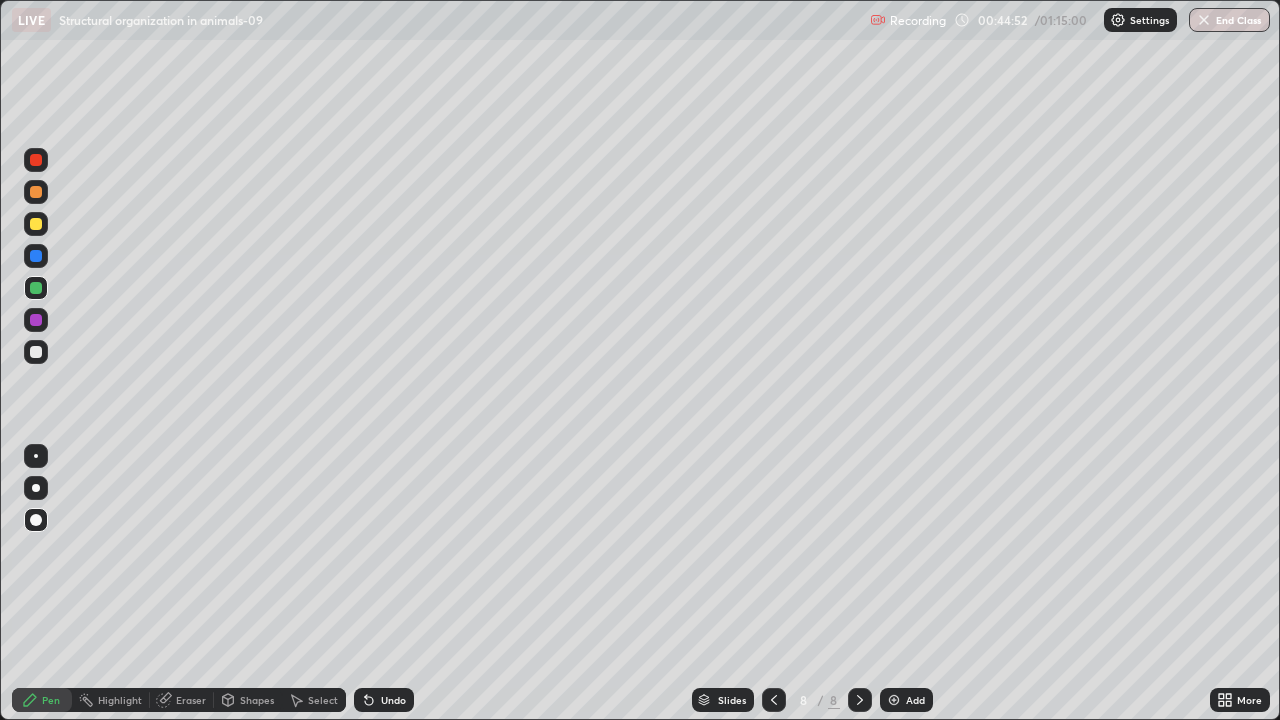 click at bounding box center (36, 488) 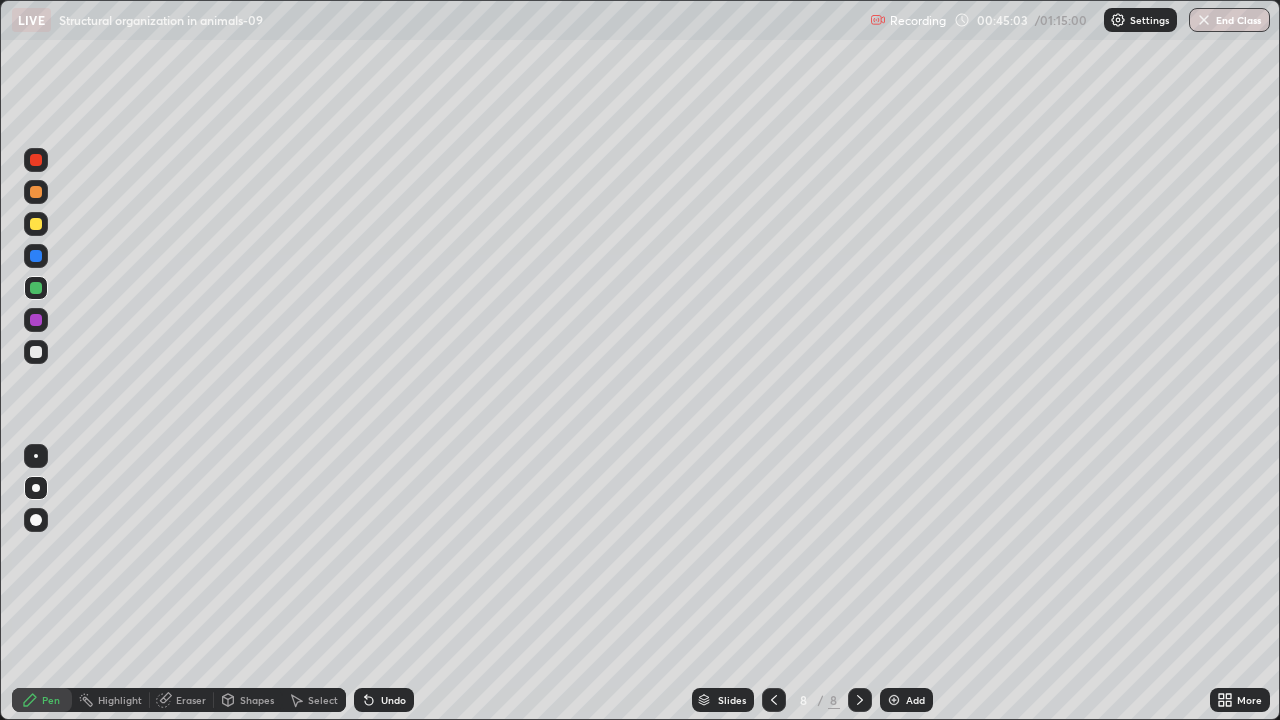 click at bounding box center [36, 224] 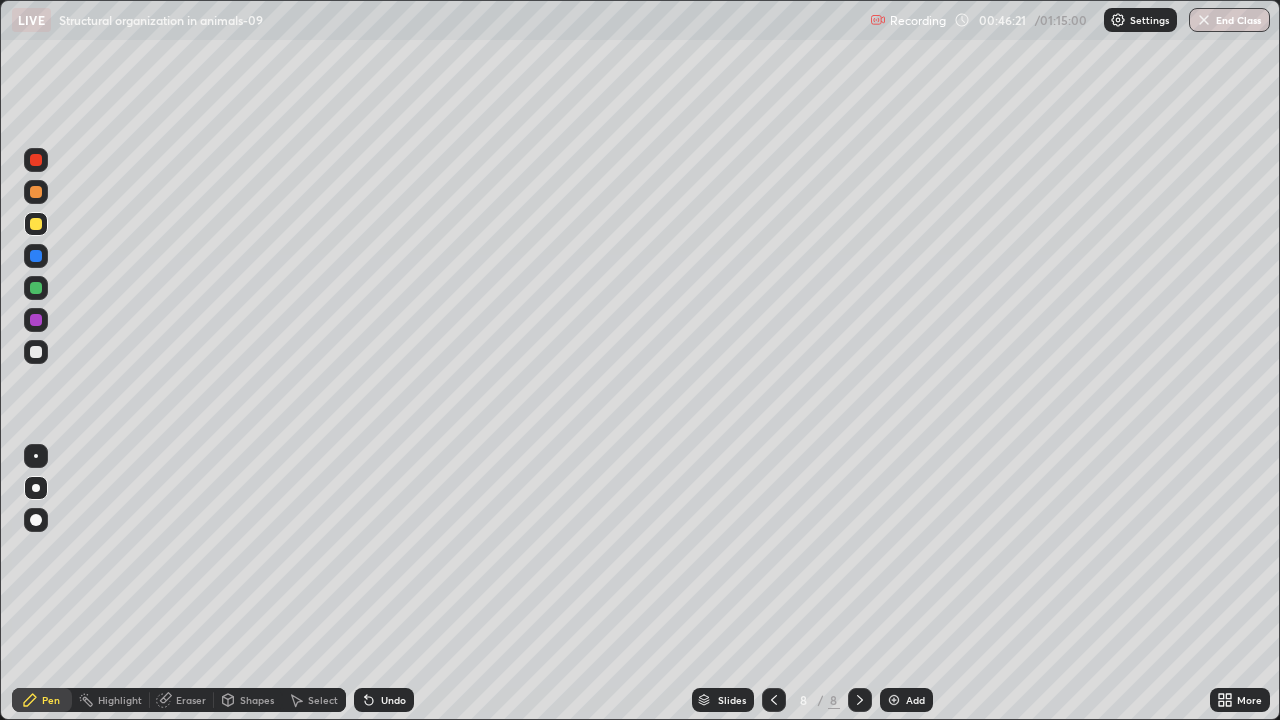 click at bounding box center [36, 320] 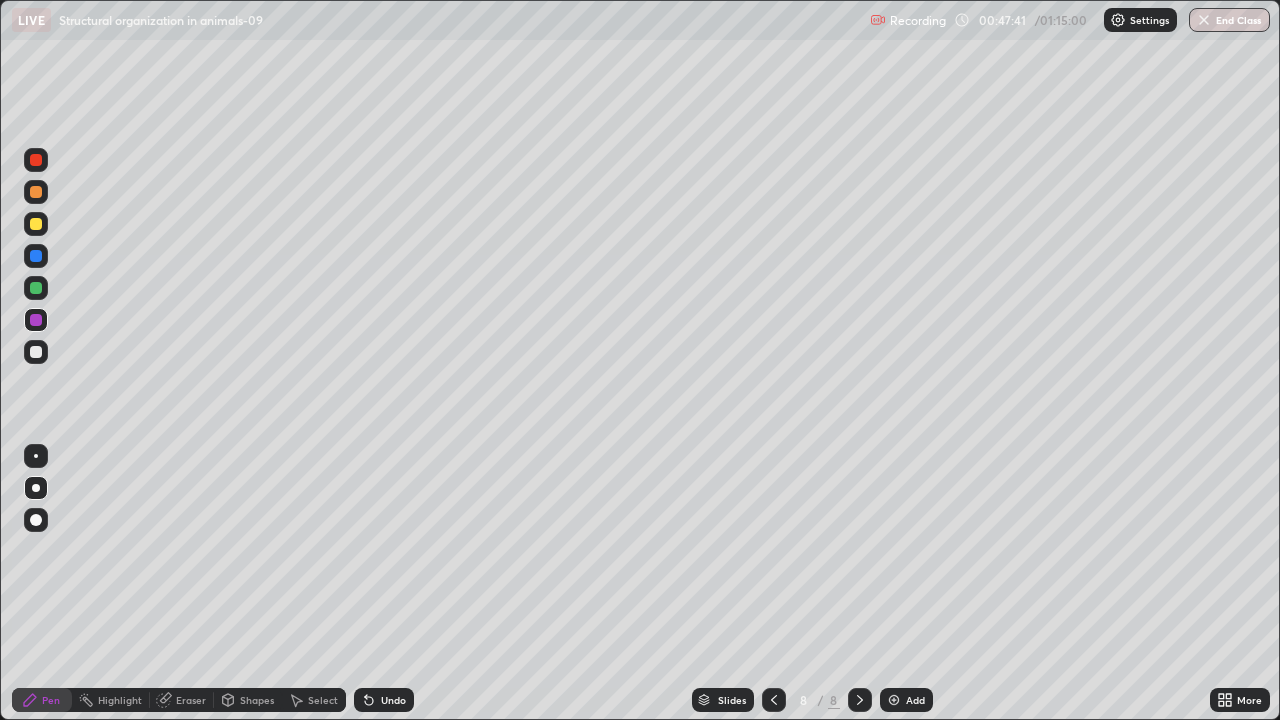 click at bounding box center (894, 700) 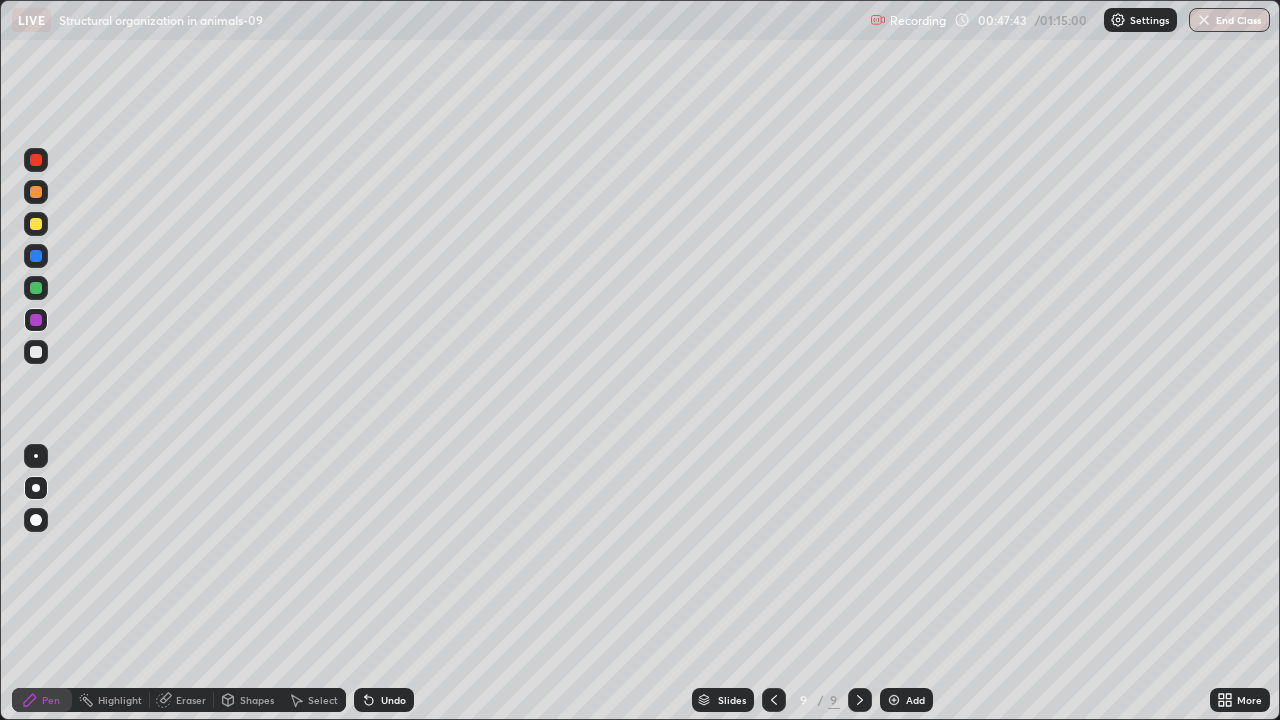 click at bounding box center (36, 224) 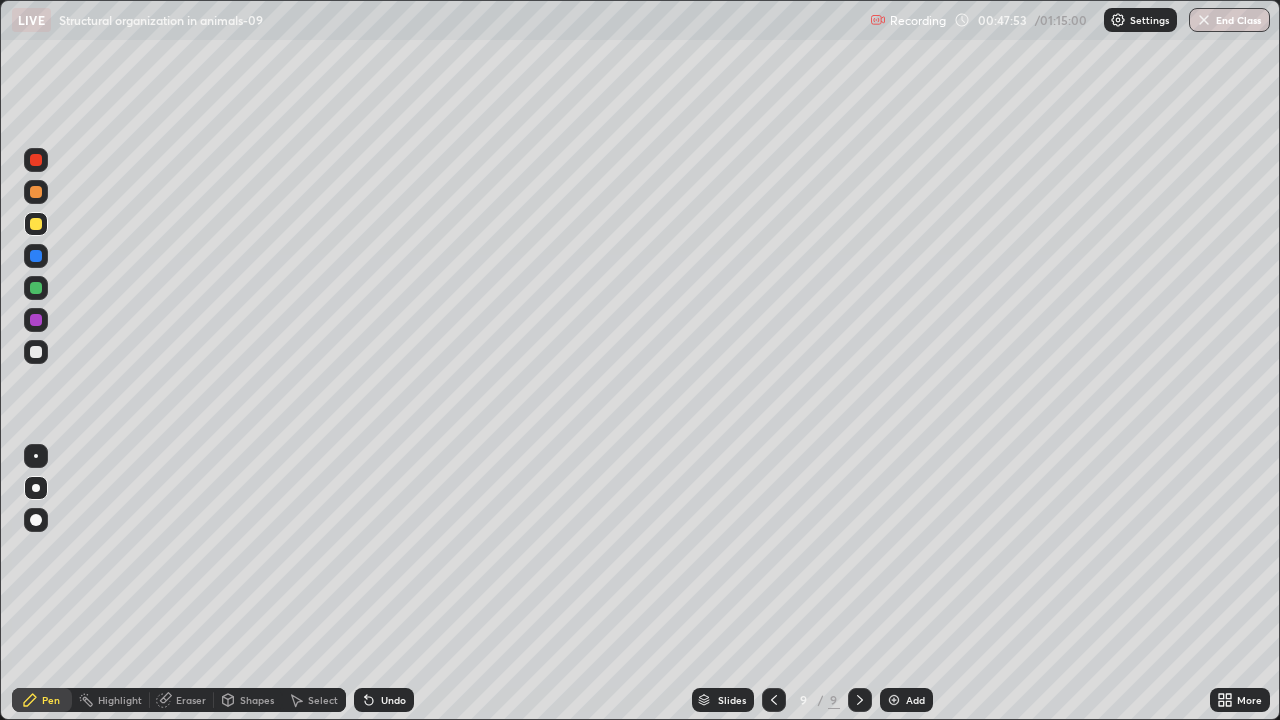 click at bounding box center (36, 288) 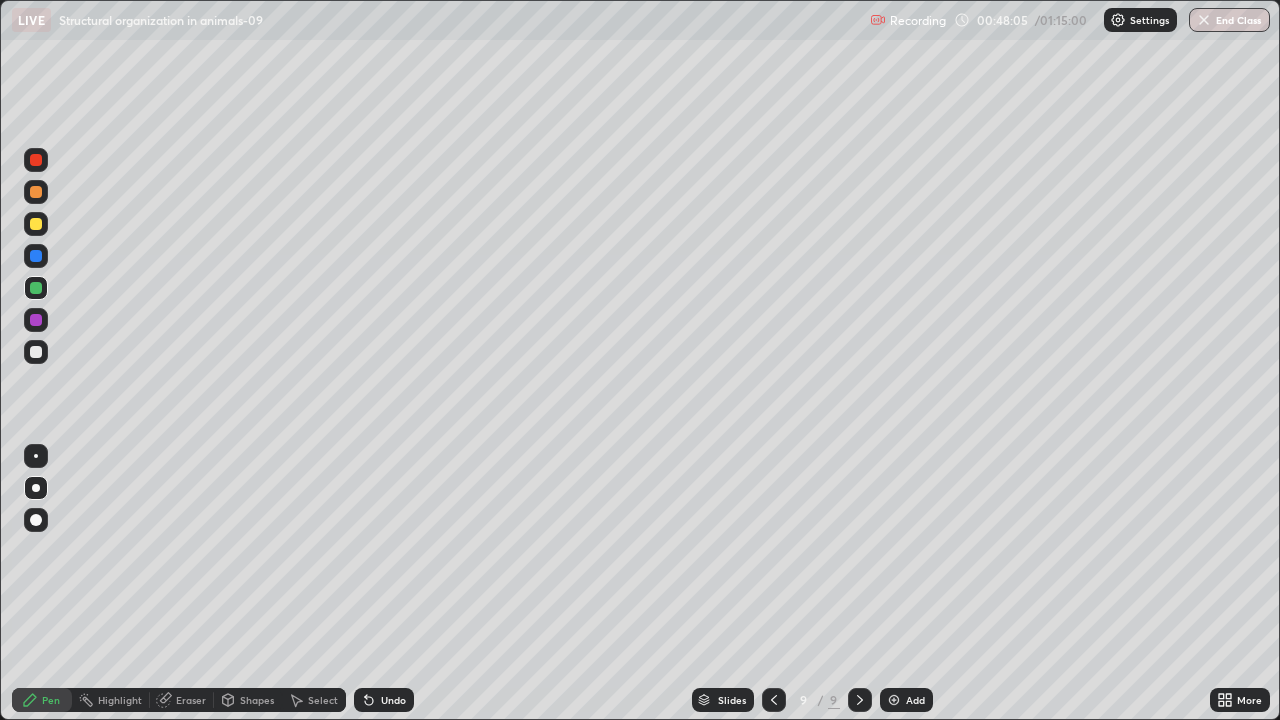 click 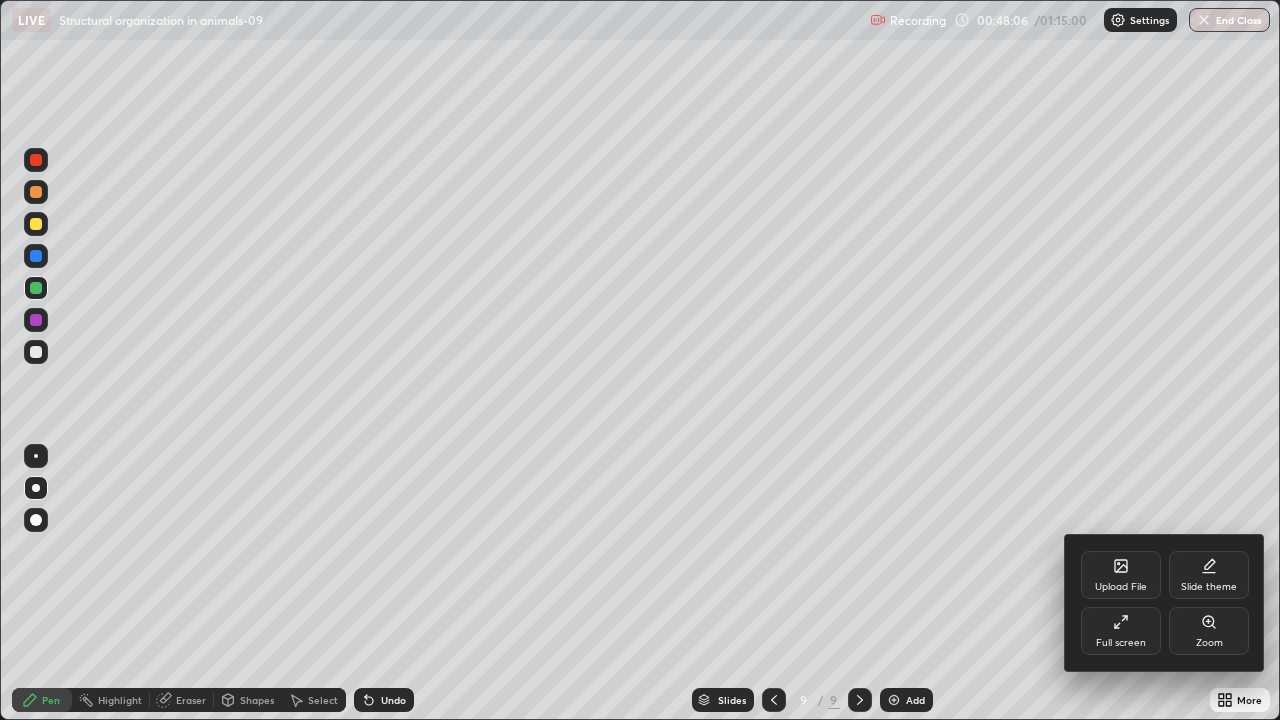 click on "Full screen" at bounding box center [1121, 631] 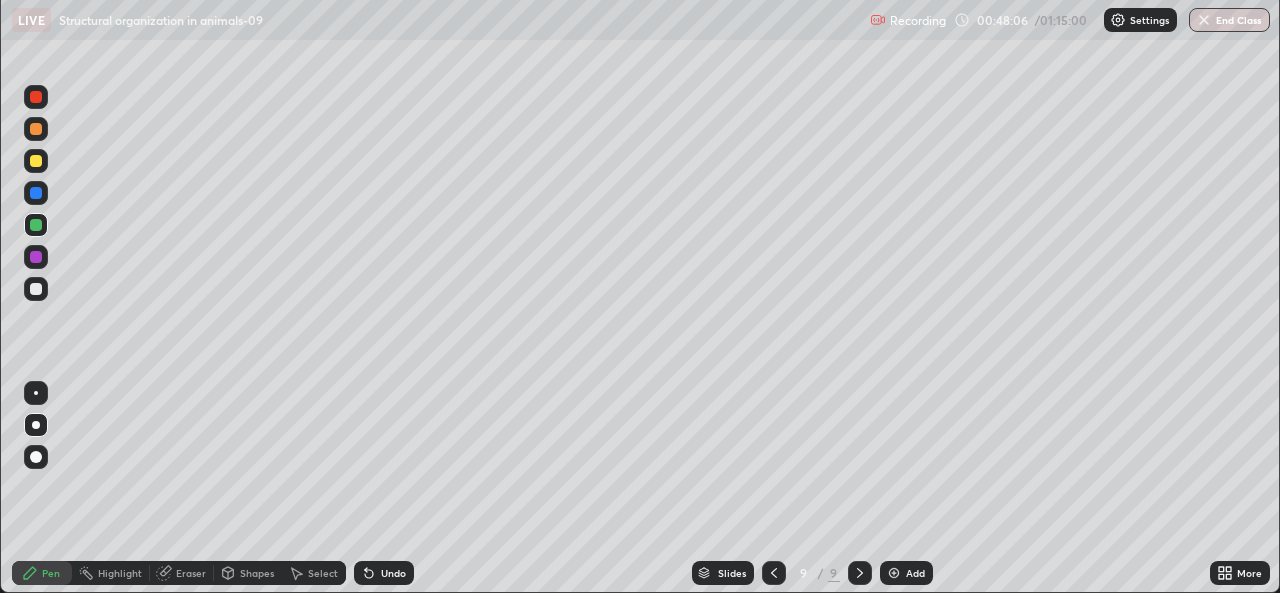 scroll, scrollTop: 593, scrollLeft: 1280, axis: both 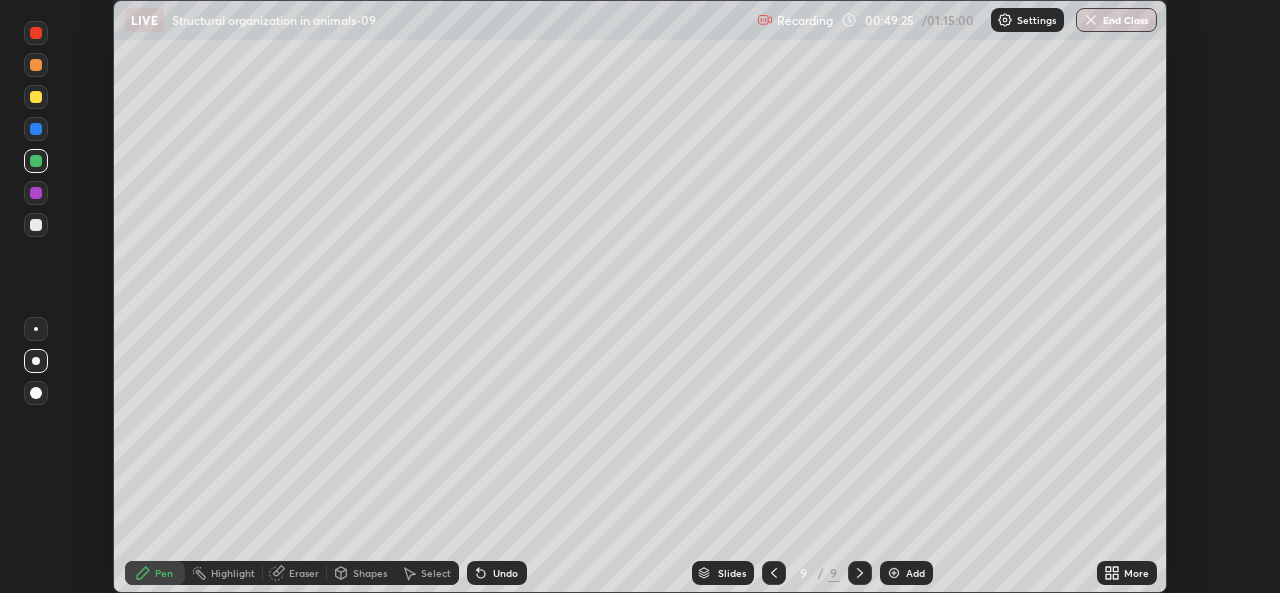 click at bounding box center (36, 97) 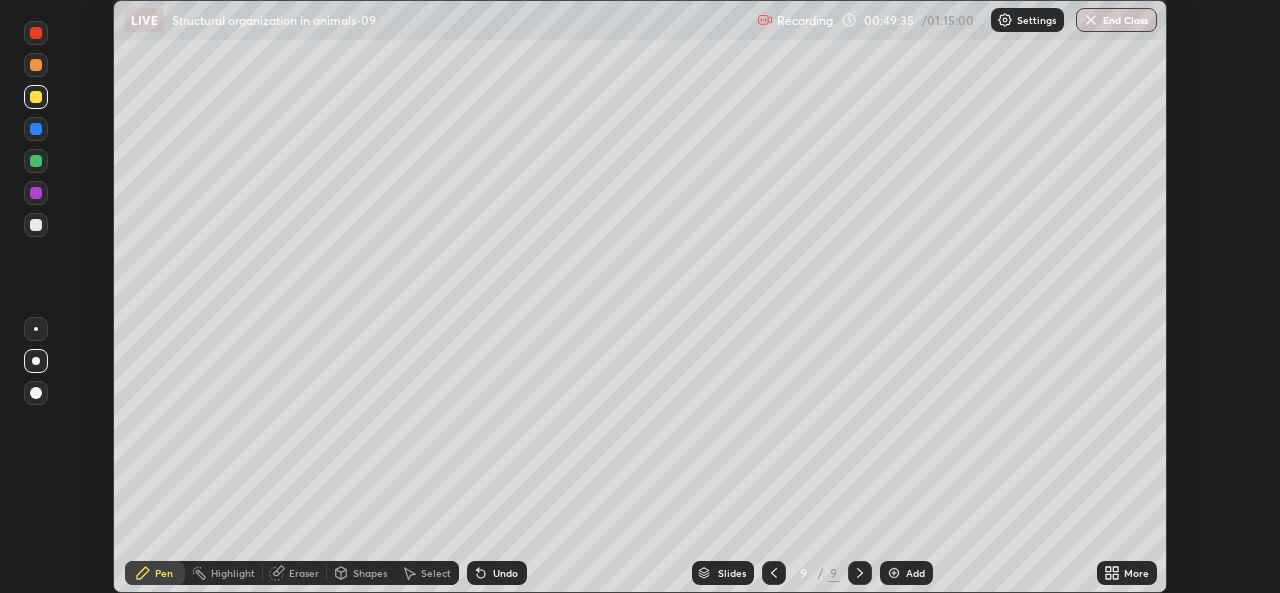 click at bounding box center (36, 161) 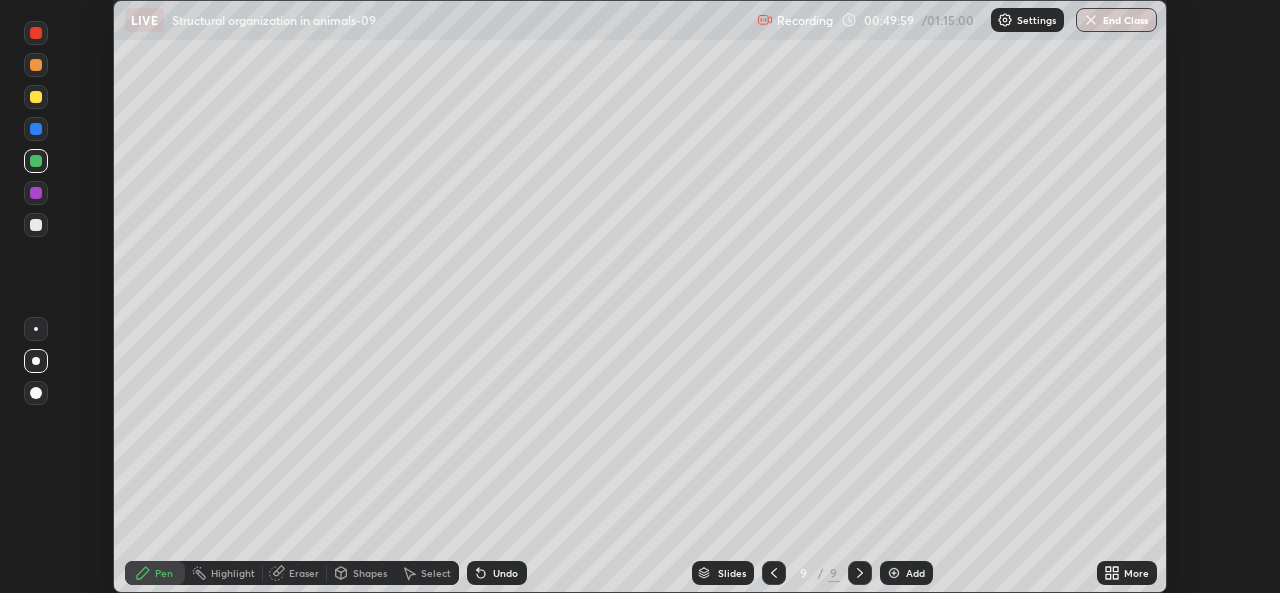 click at bounding box center [36, 97] 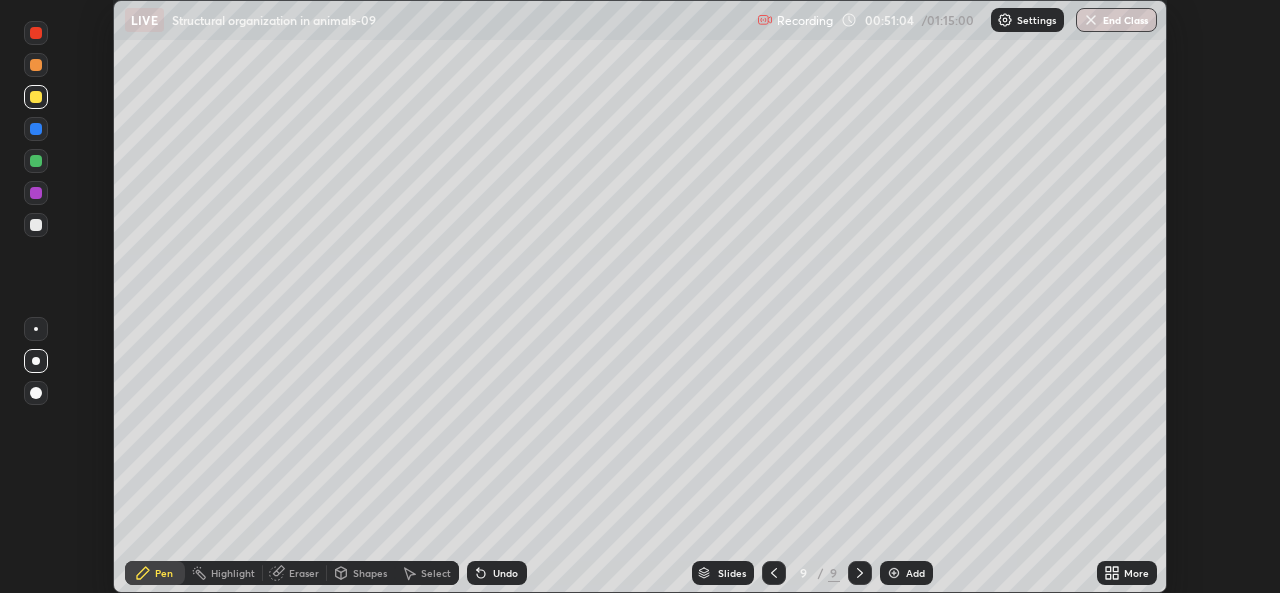 click at bounding box center (36, 225) 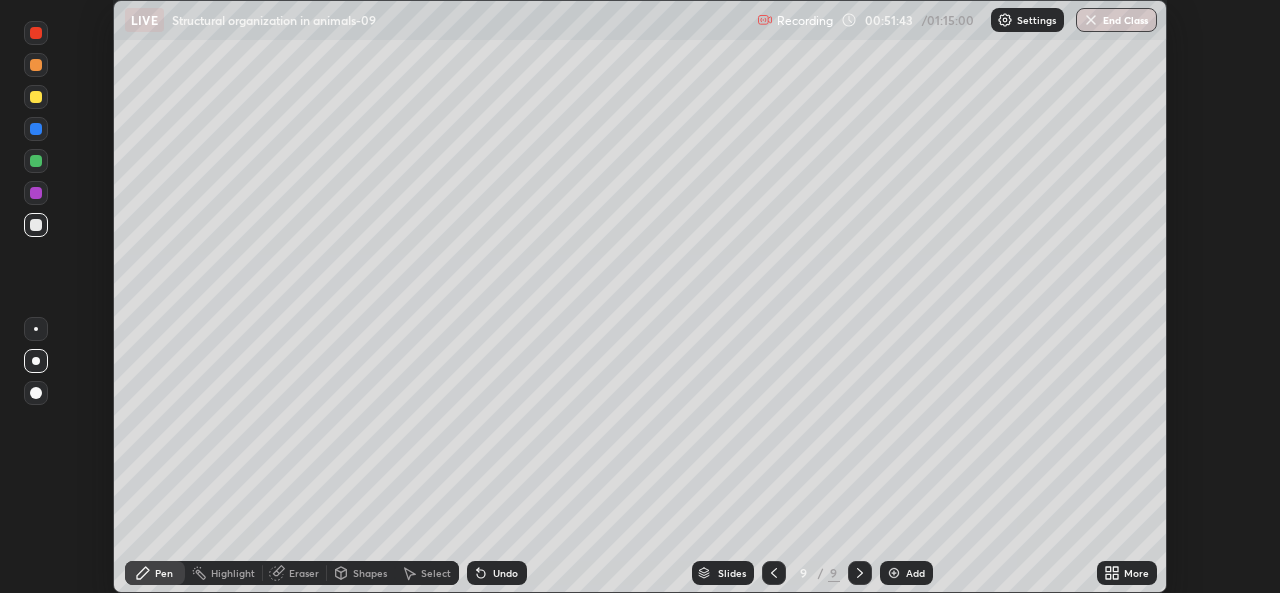 click at bounding box center [36, 97] 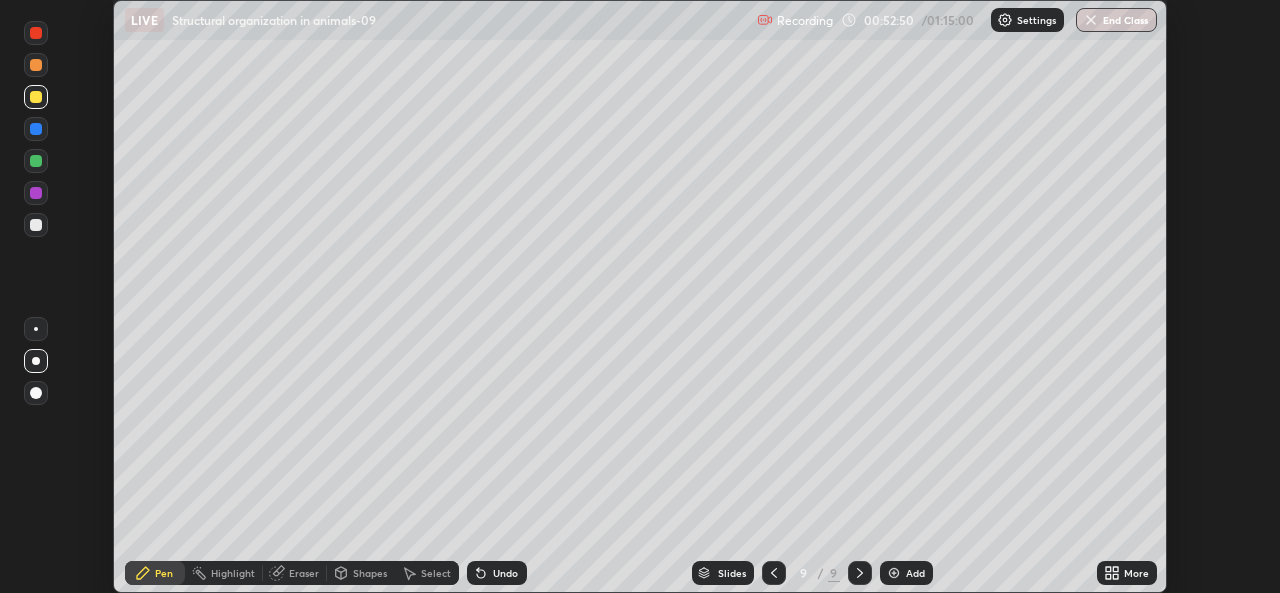 click at bounding box center [894, 573] 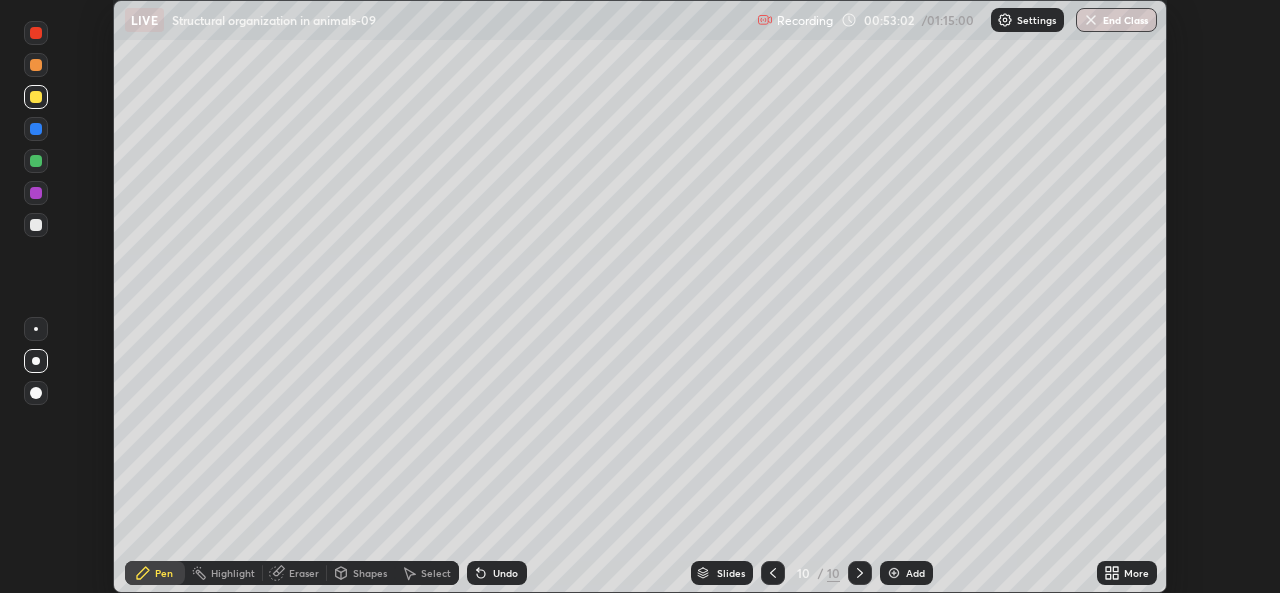 click at bounding box center [36, 225] 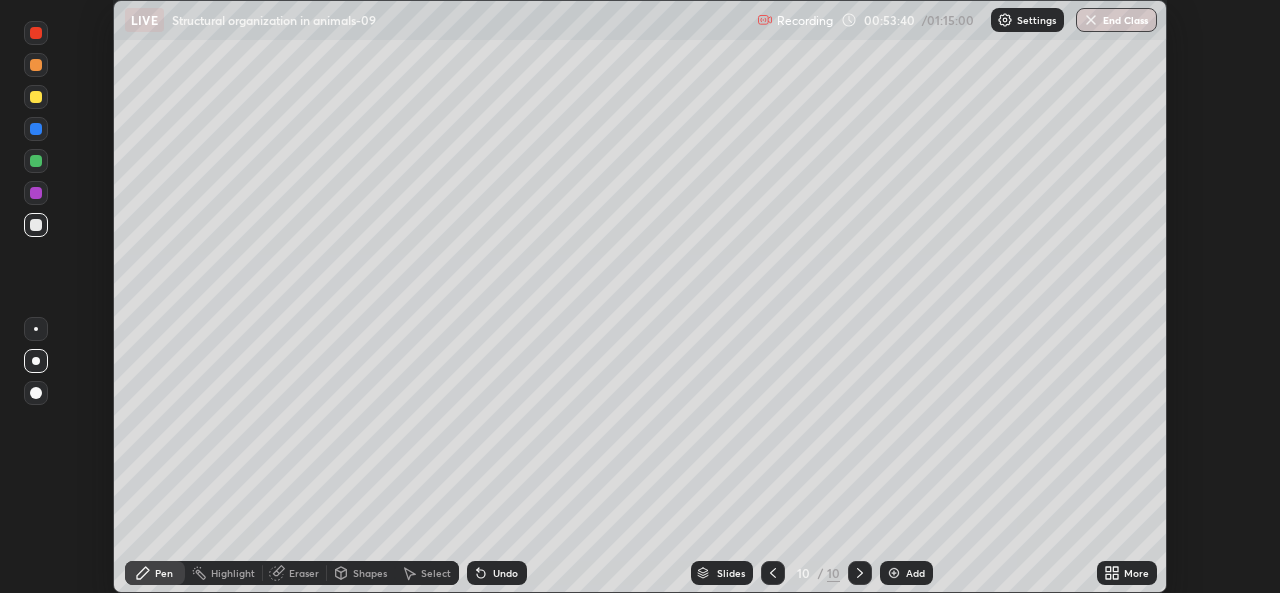 click at bounding box center [36, 97] 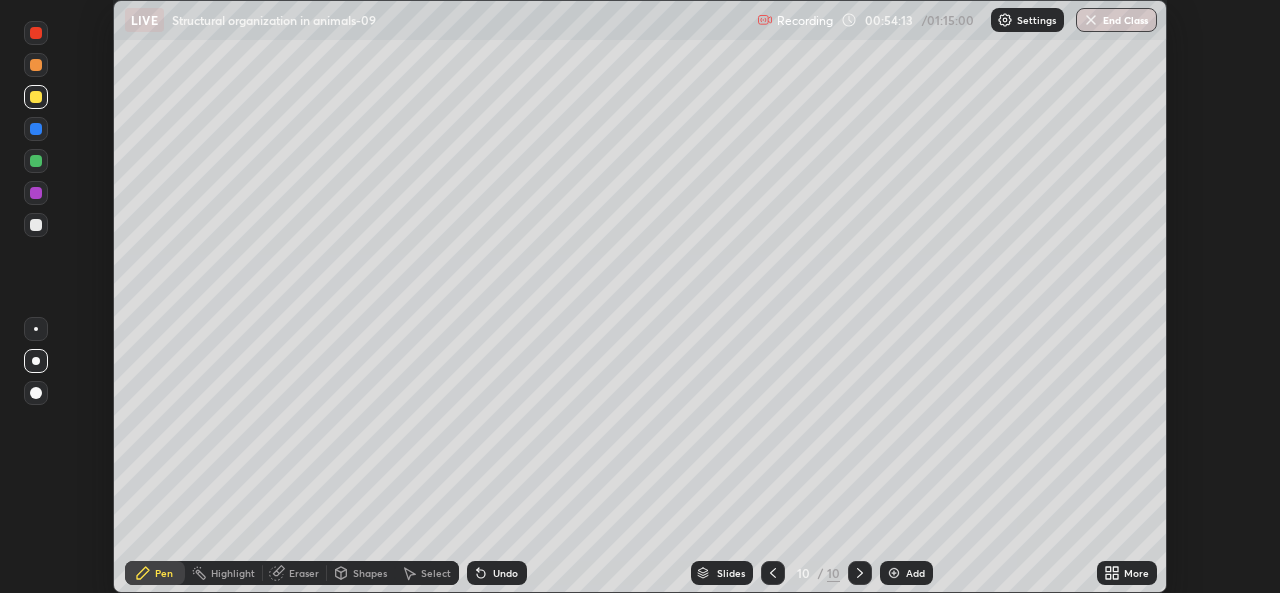 click at bounding box center (36, 225) 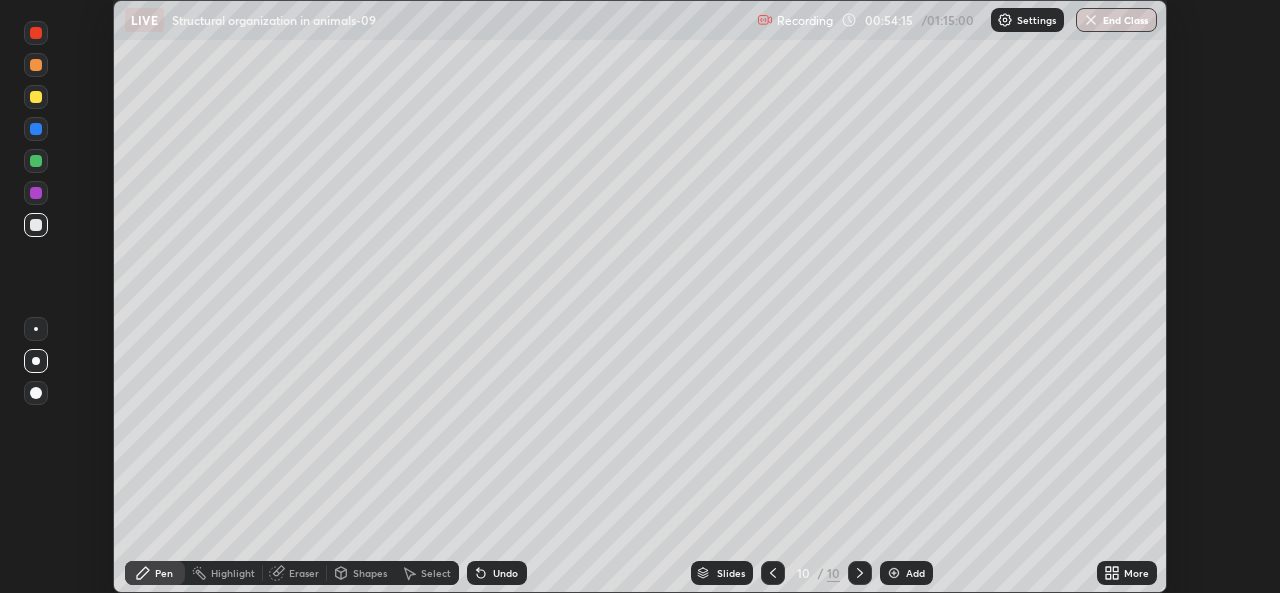 click at bounding box center [36, 97] 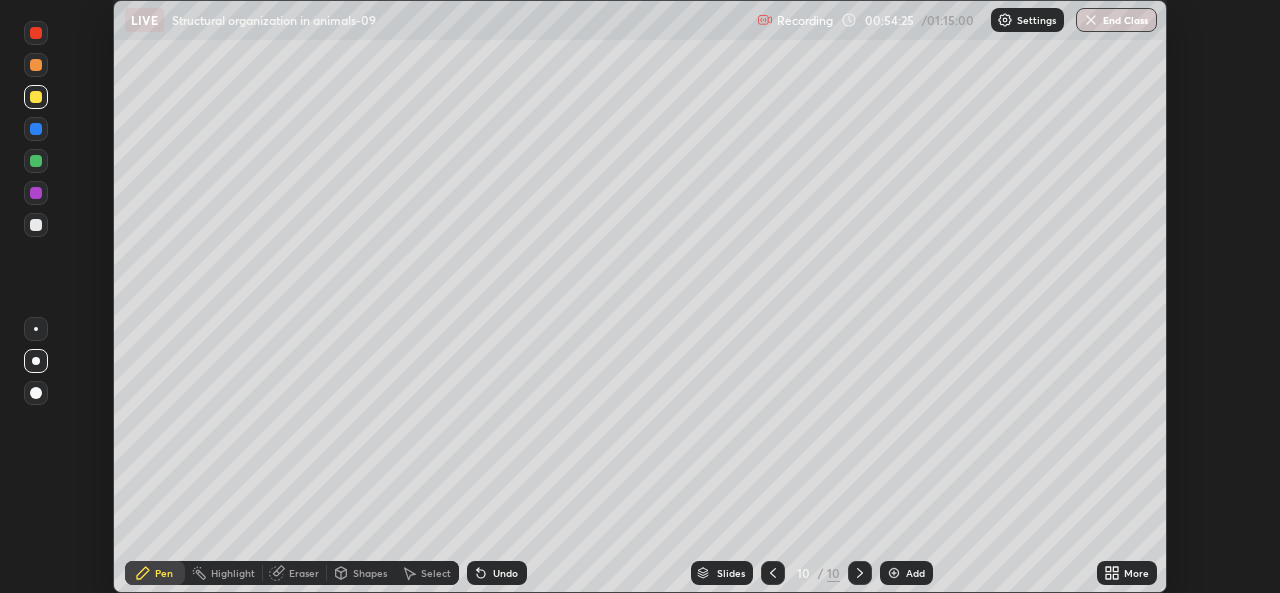 click at bounding box center [36, 225] 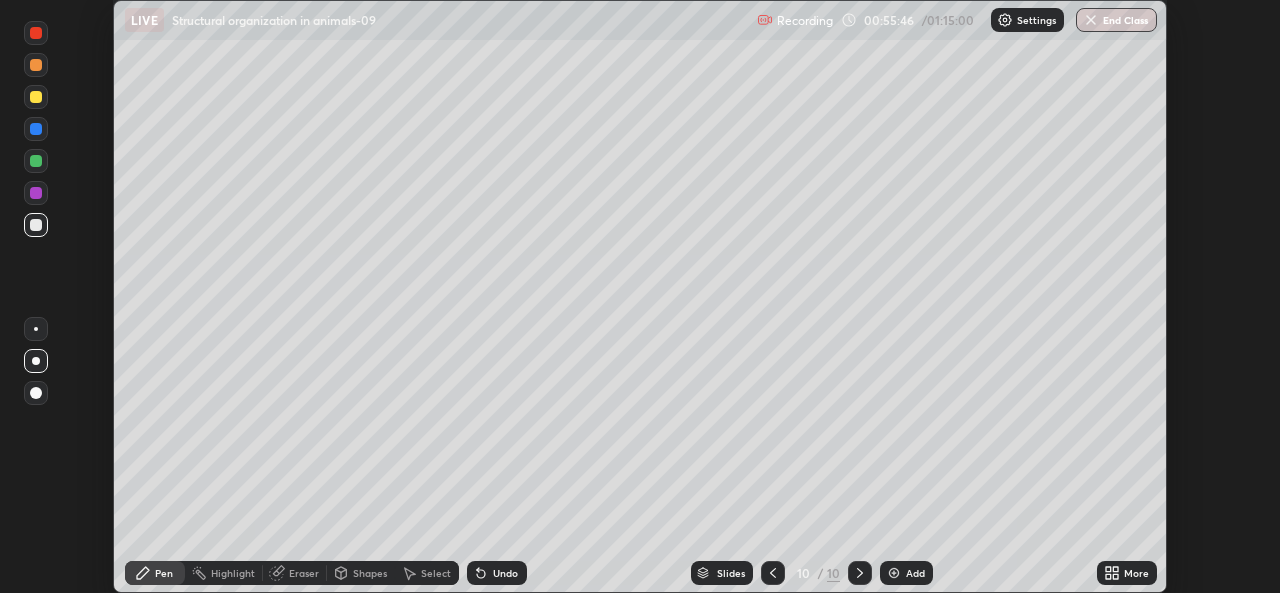 click at bounding box center [894, 573] 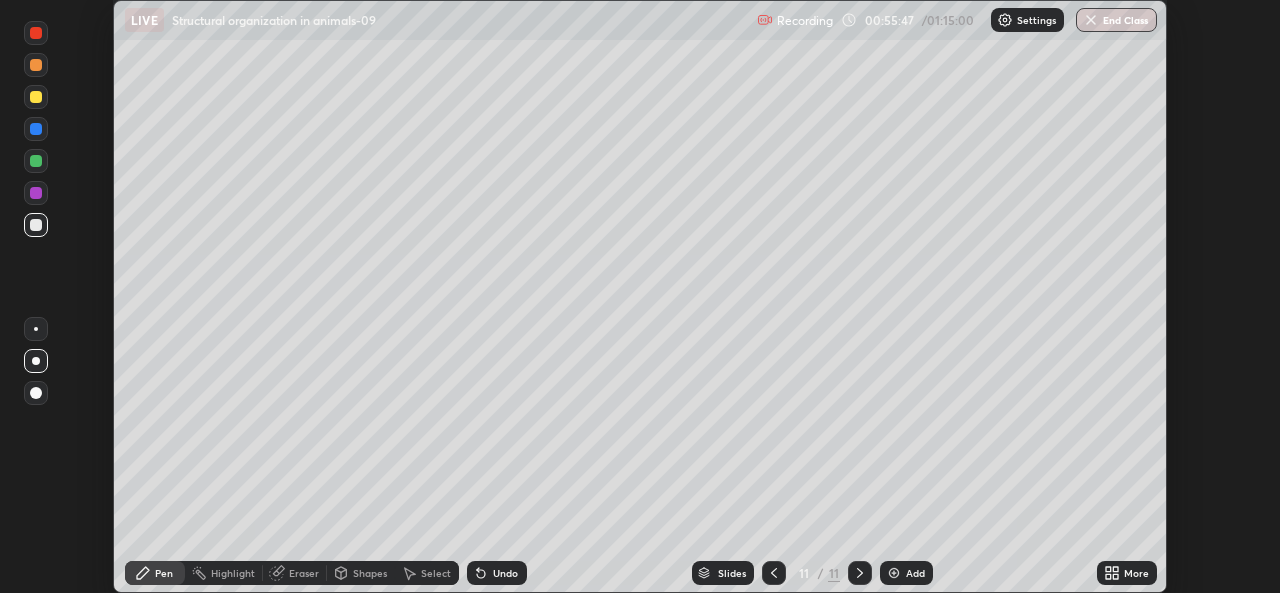 click at bounding box center (36, 97) 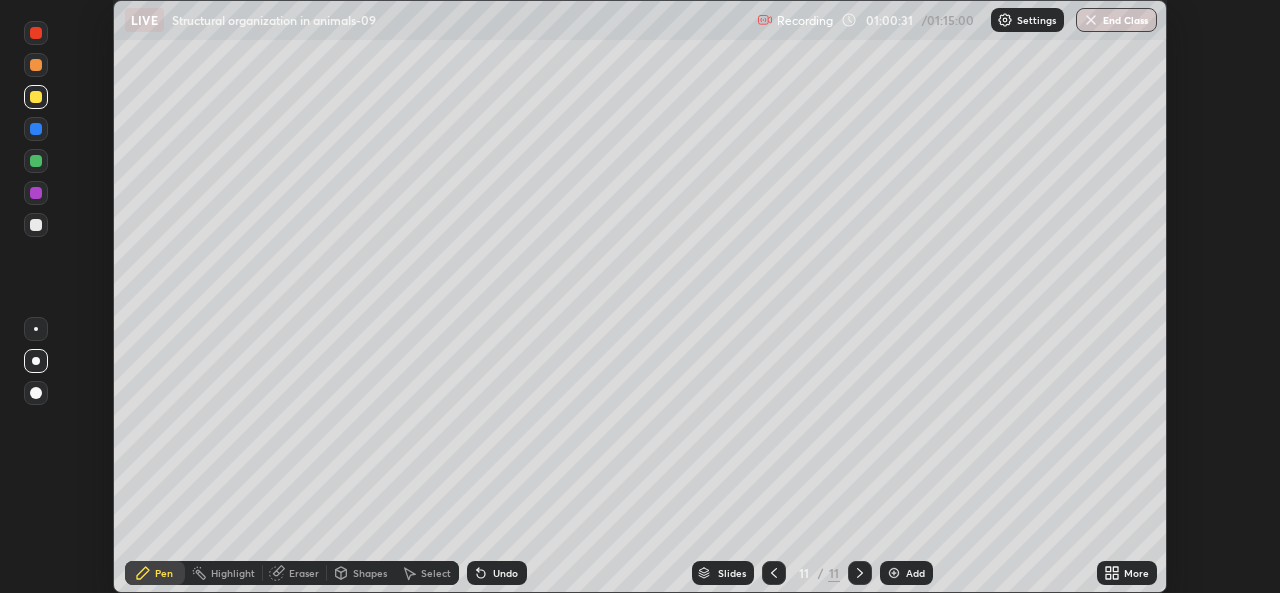 click at bounding box center (36, 161) 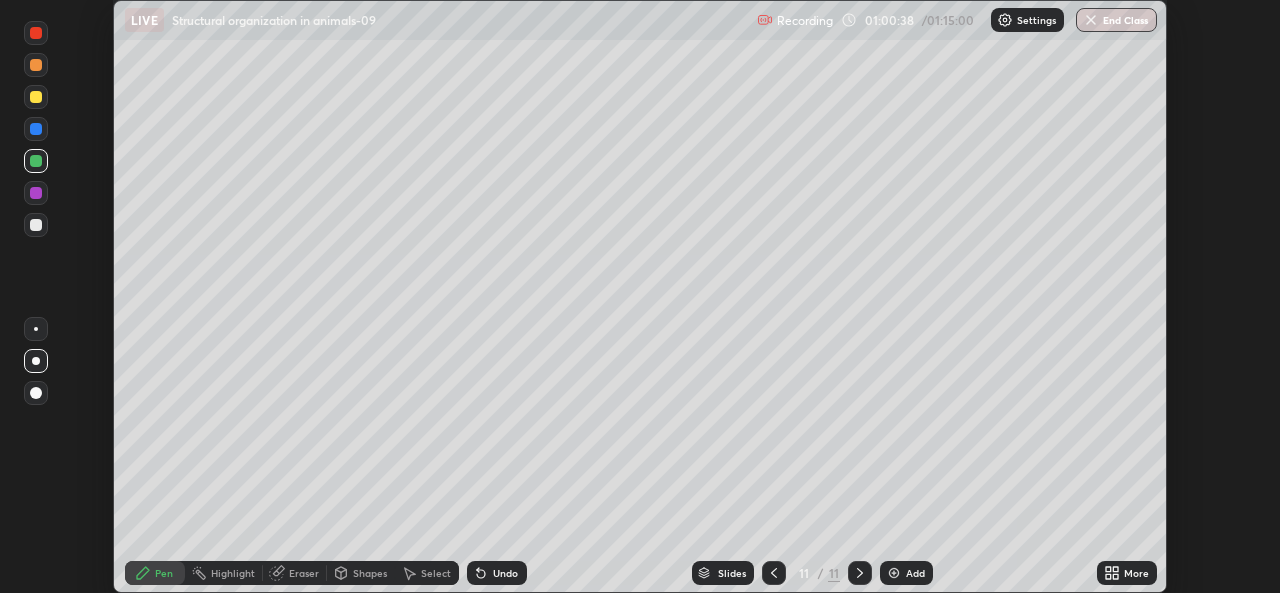 click at bounding box center (36, 225) 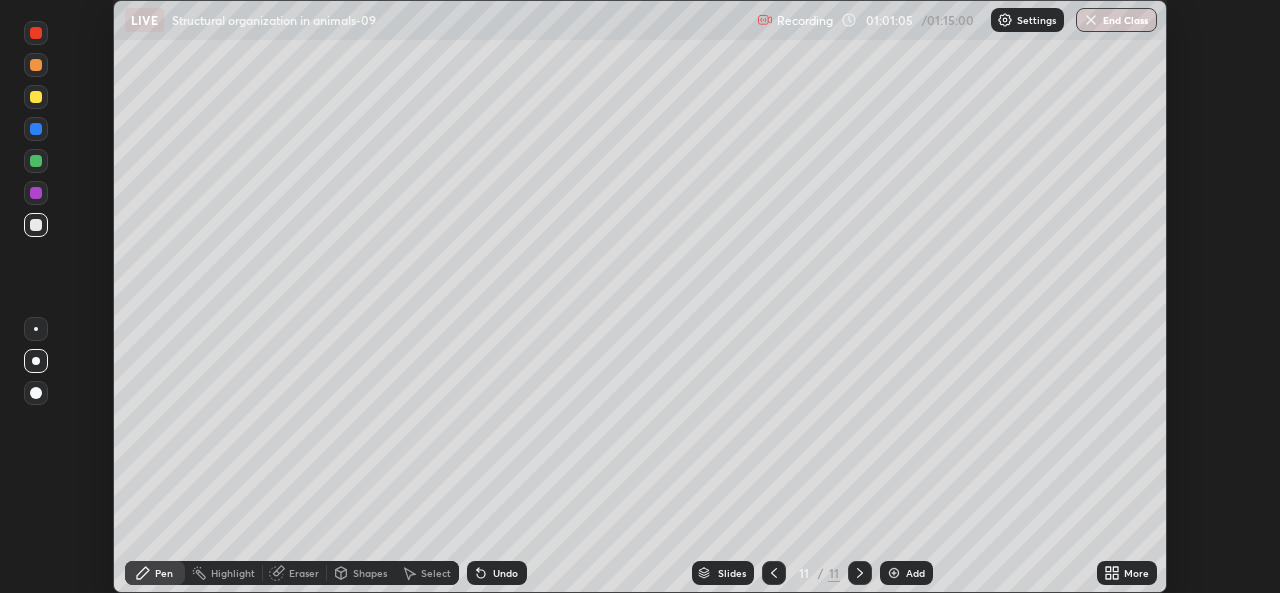 click on "Eraser" at bounding box center [304, 573] 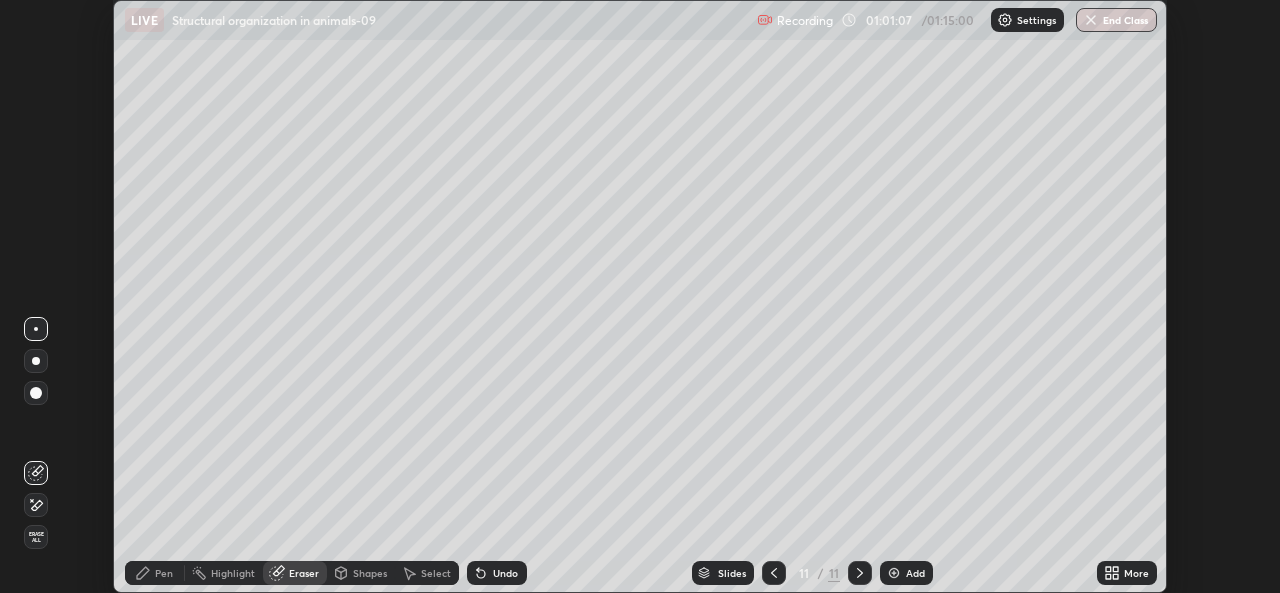 click on "Pen" at bounding box center [164, 573] 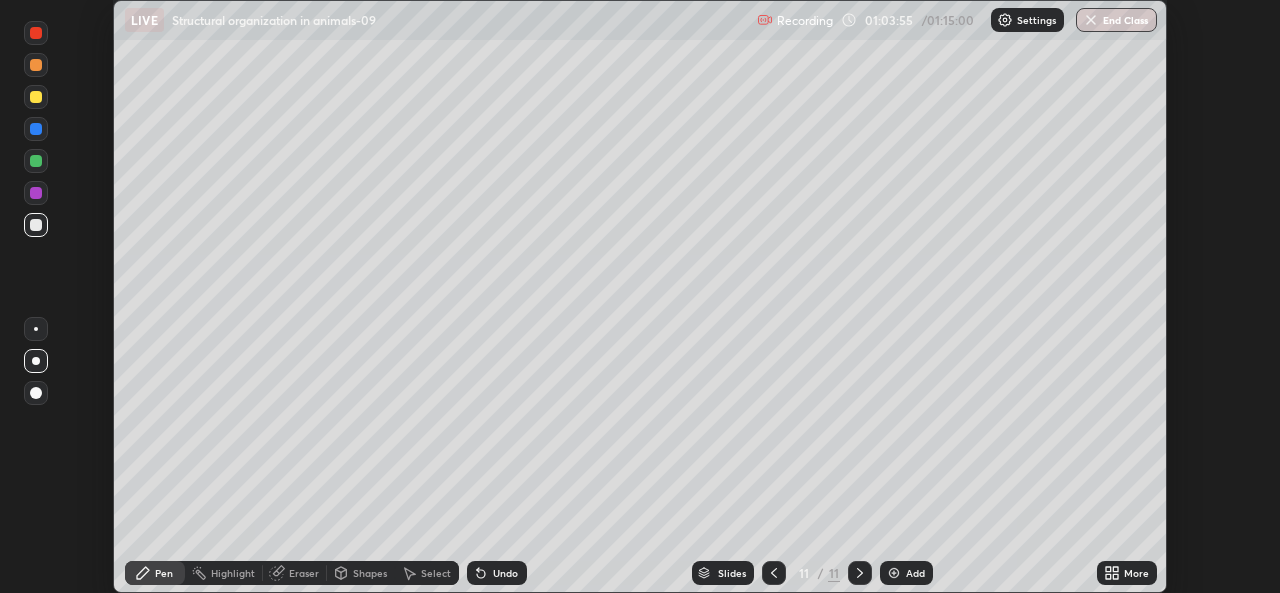 click on "Slides" at bounding box center [732, 573] 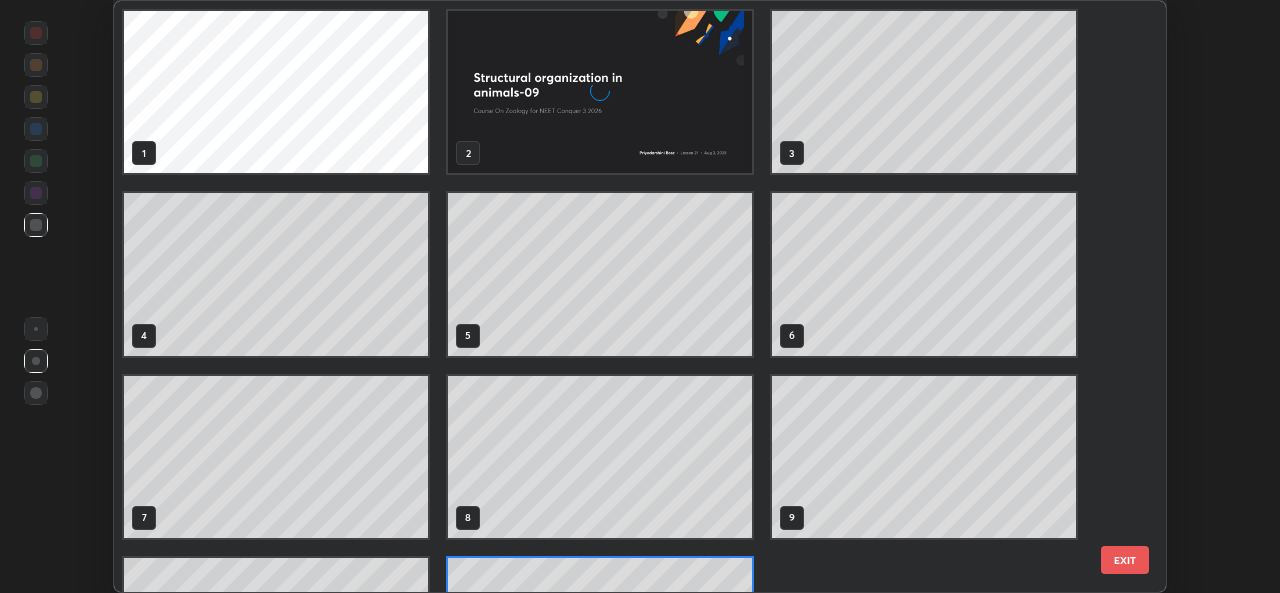 scroll, scrollTop: 138, scrollLeft: 0, axis: vertical 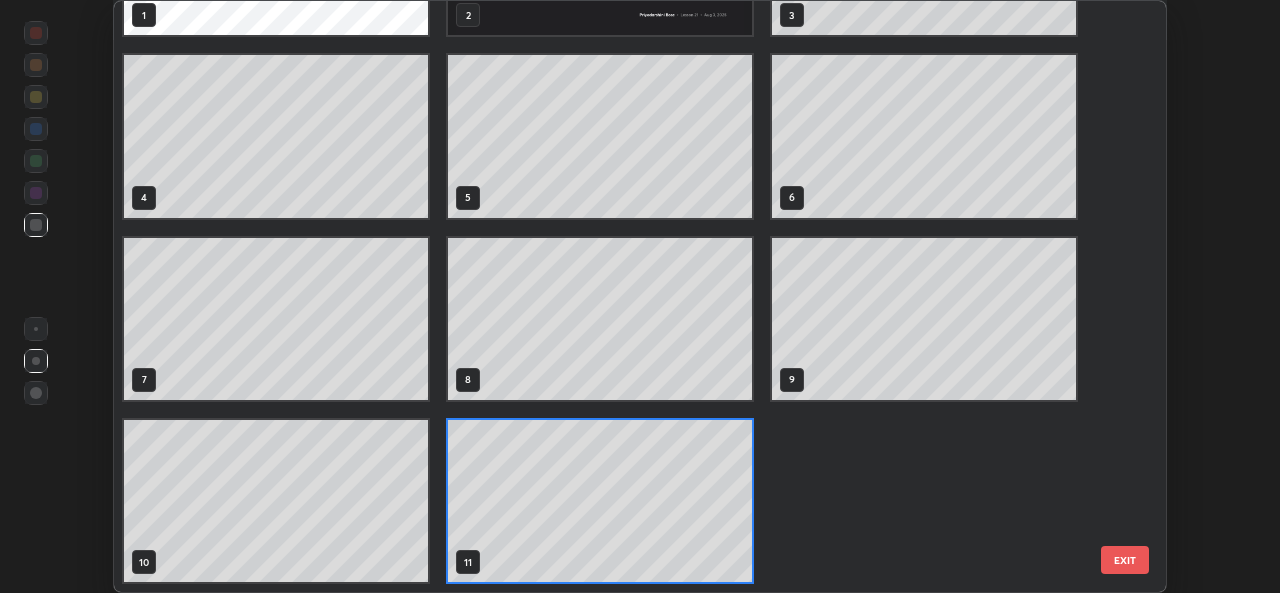 click at bounding box center (600, -46) 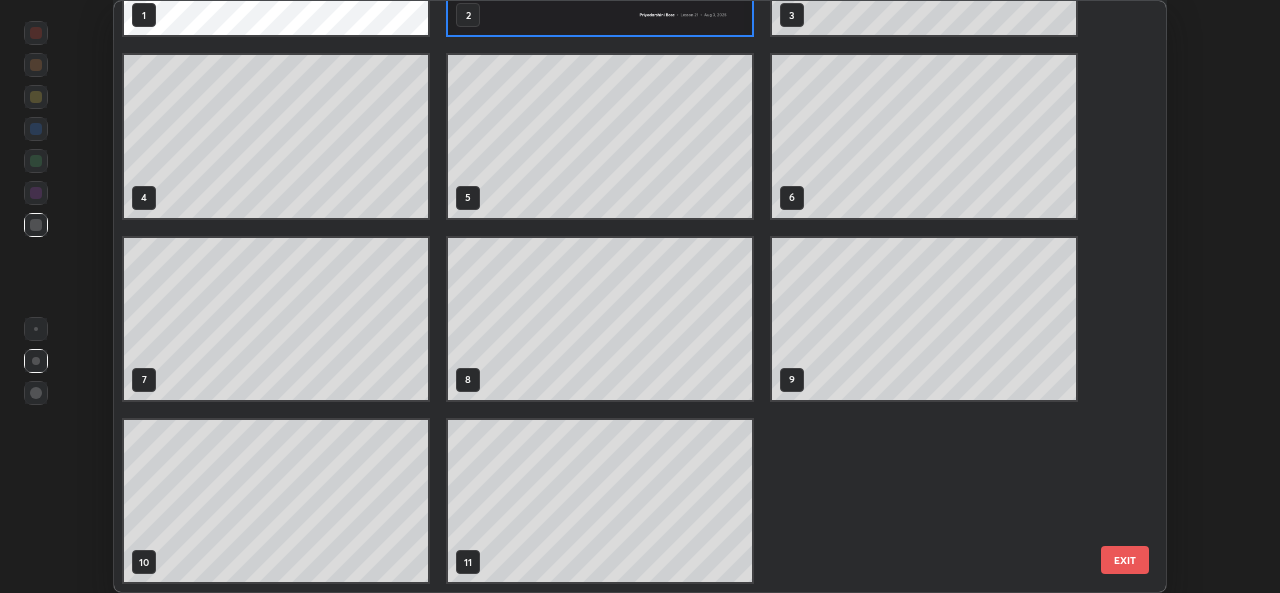 scroll, scrollTop: 0, scrollLeft: 0, axis: both 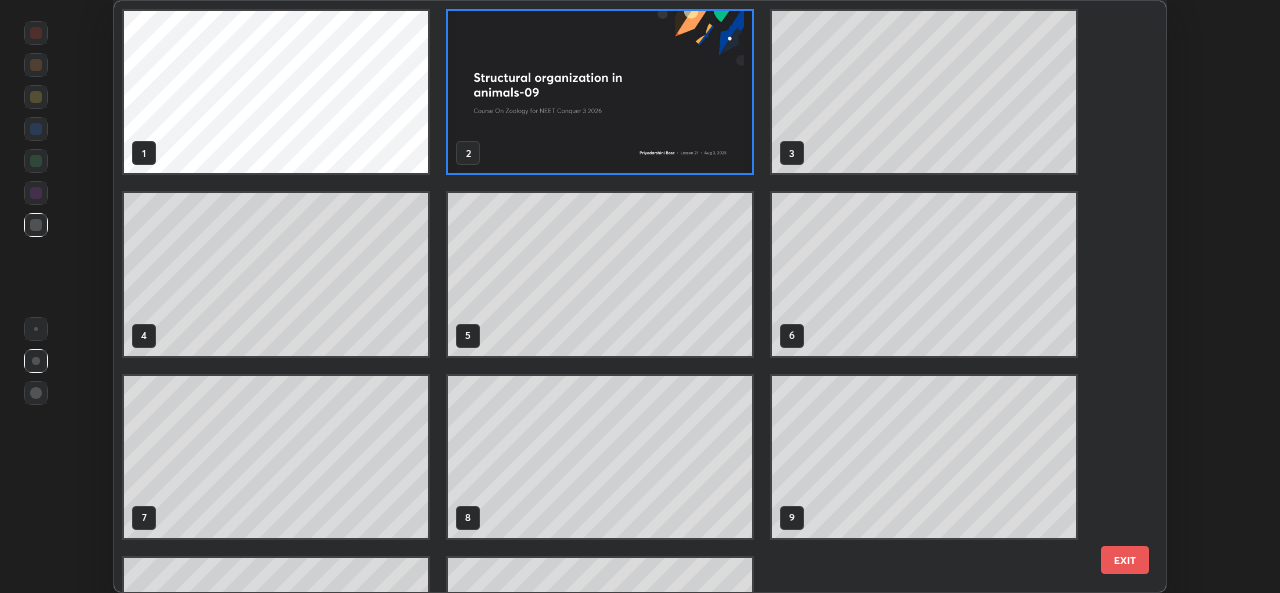 click at bounding box center (600, 92) 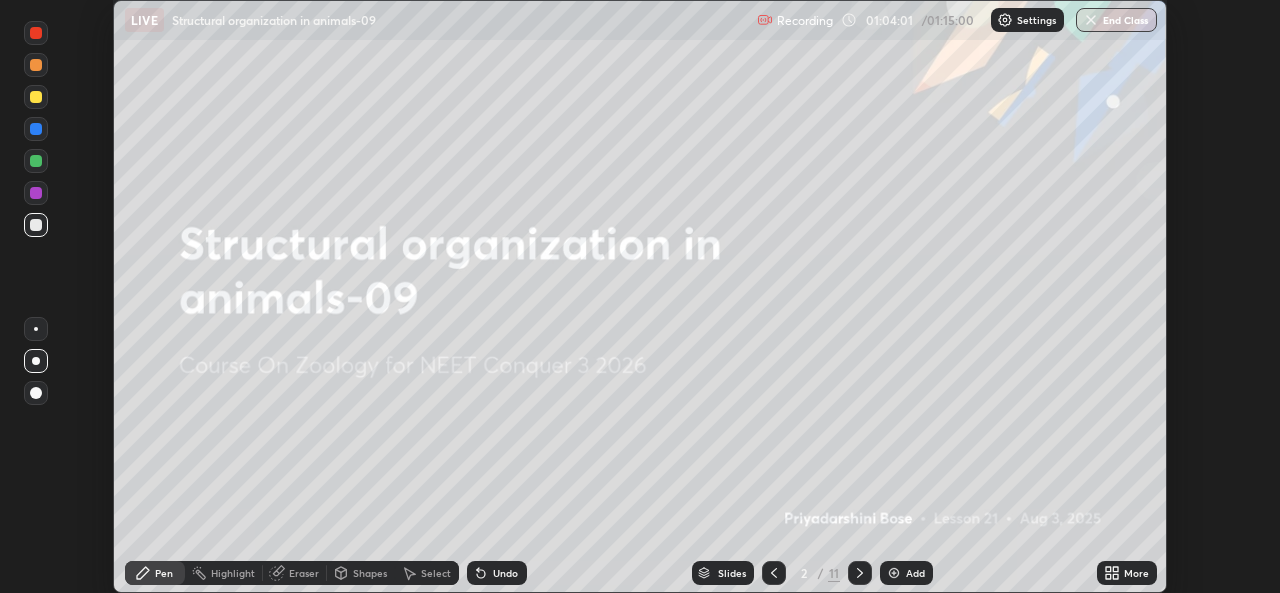 click at bounding box center (860, 573) 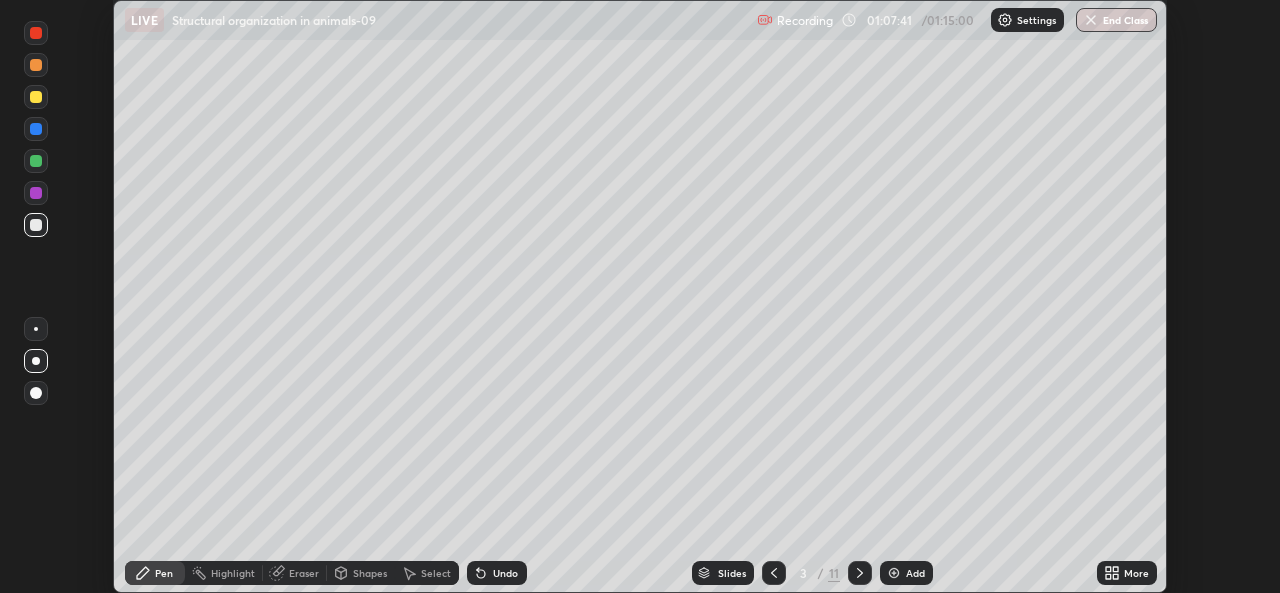 click 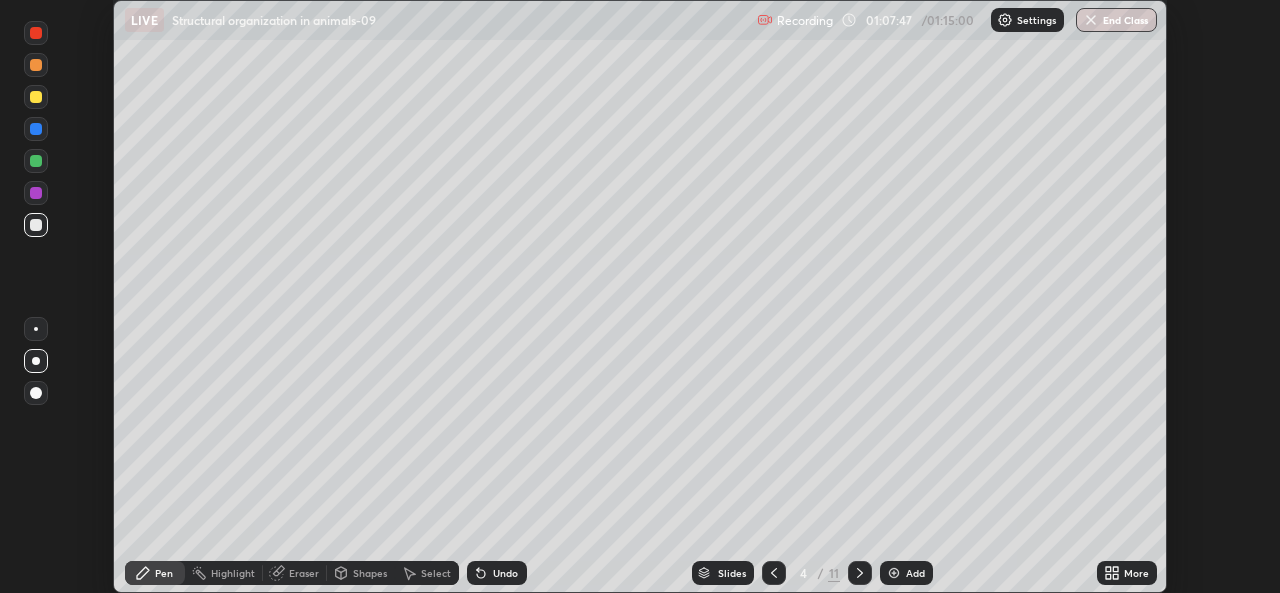 click 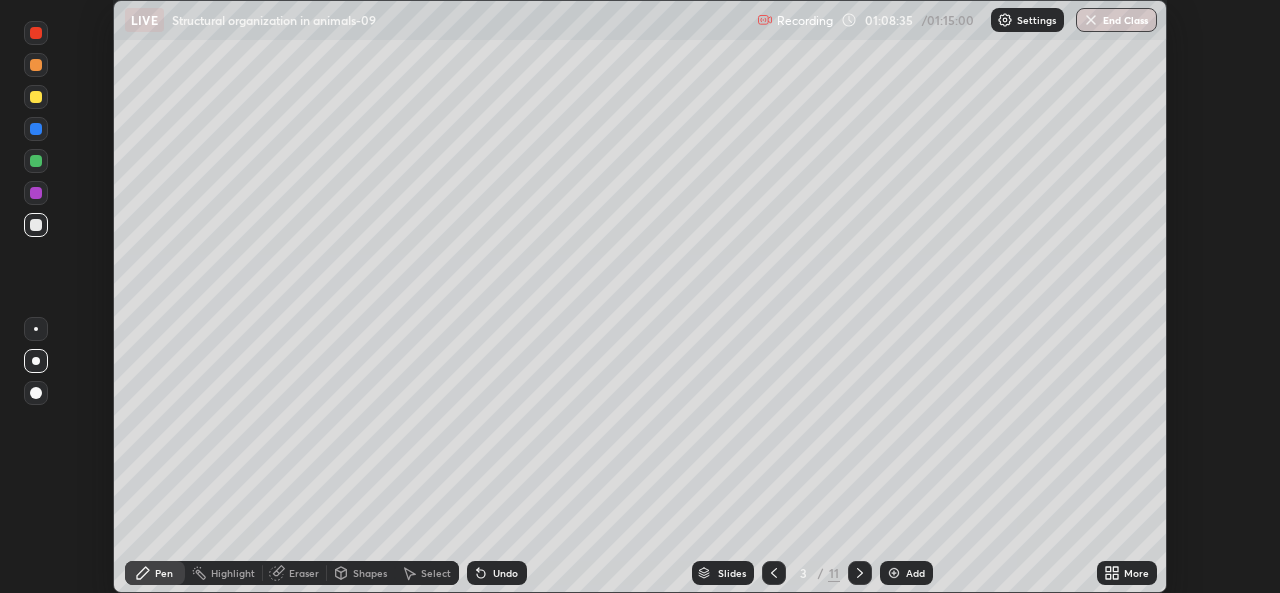 click 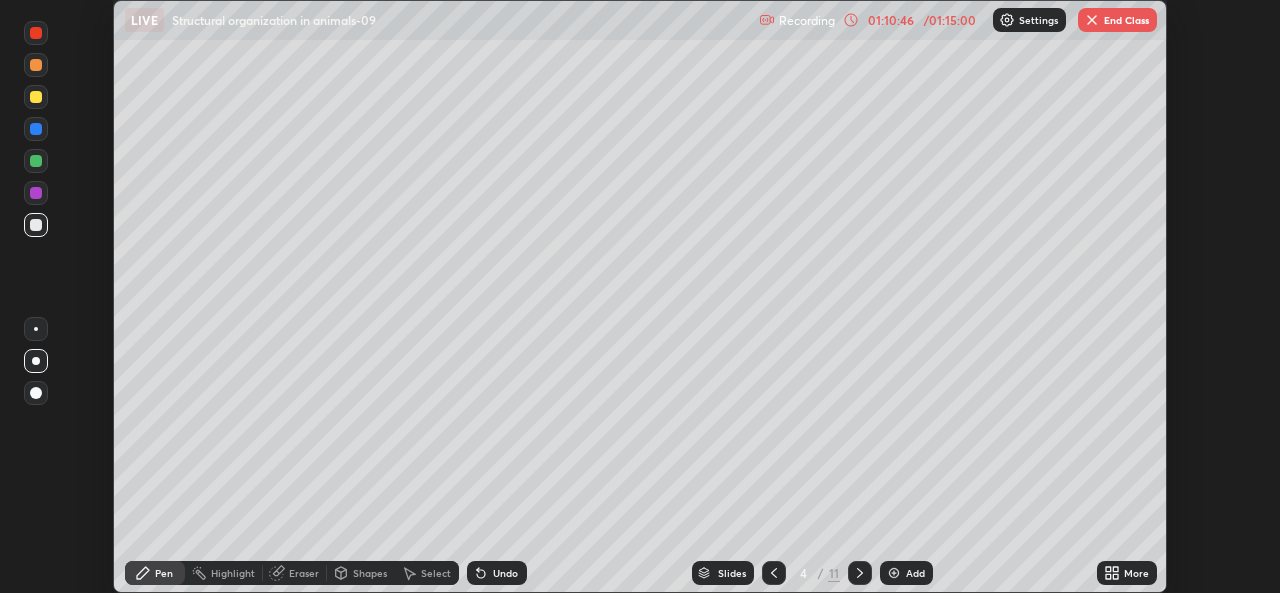 click on "End Class" at bounding box center [1117, 20] 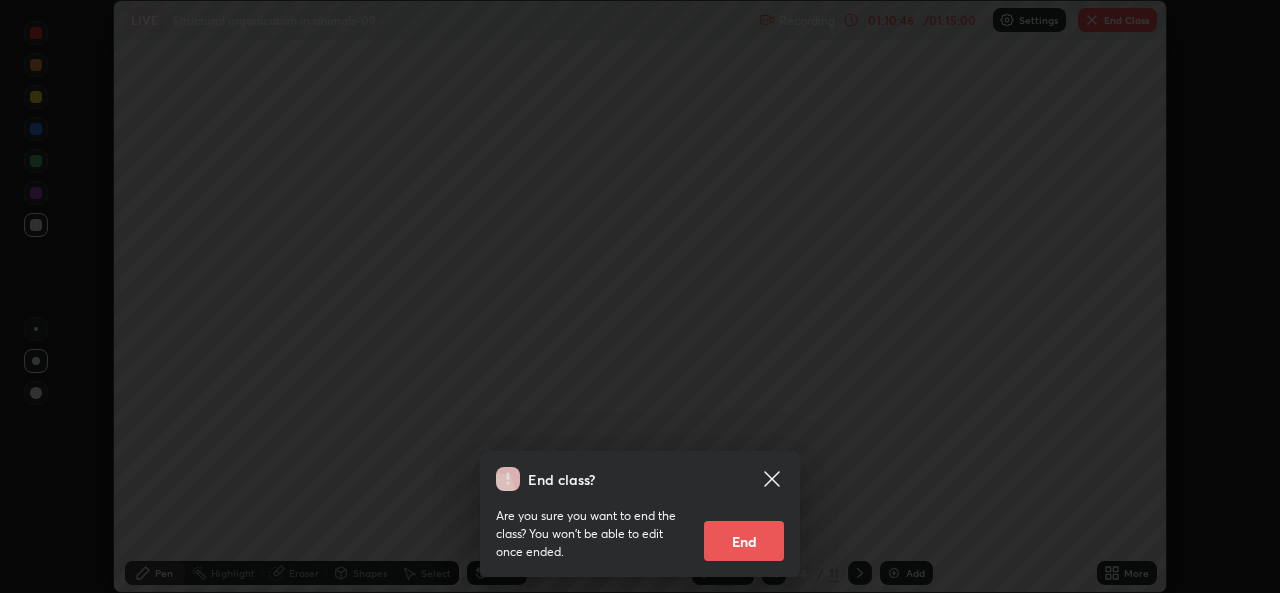 click on "End" at bounding box center (744, 541) 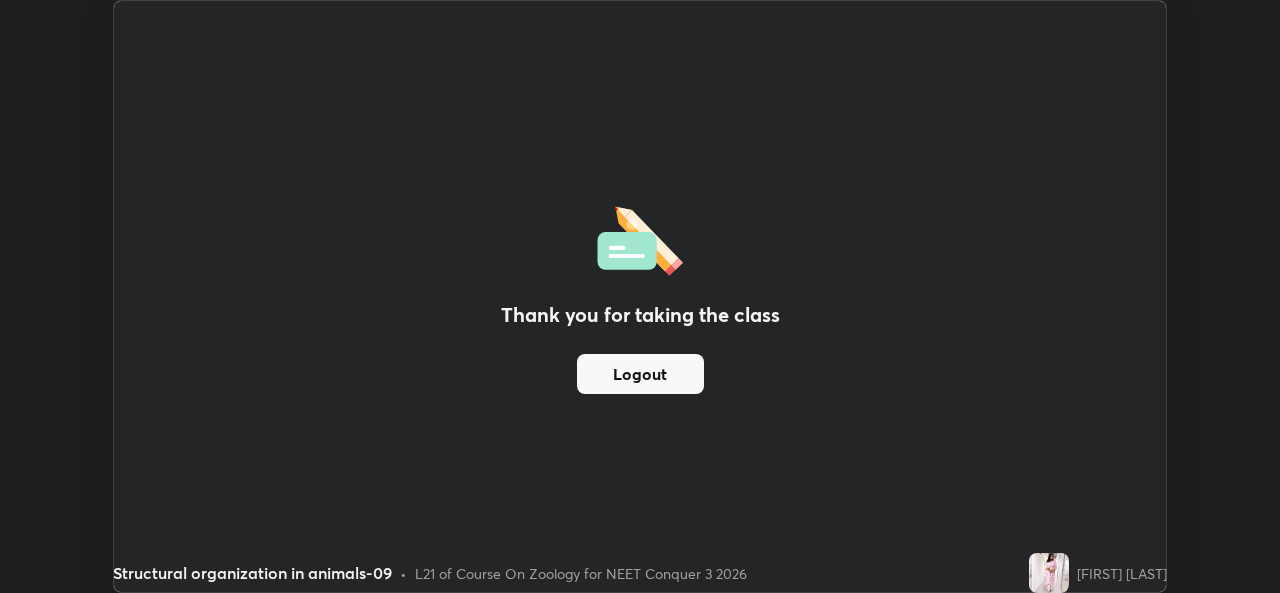 click at bounding box center [1049, 573] 